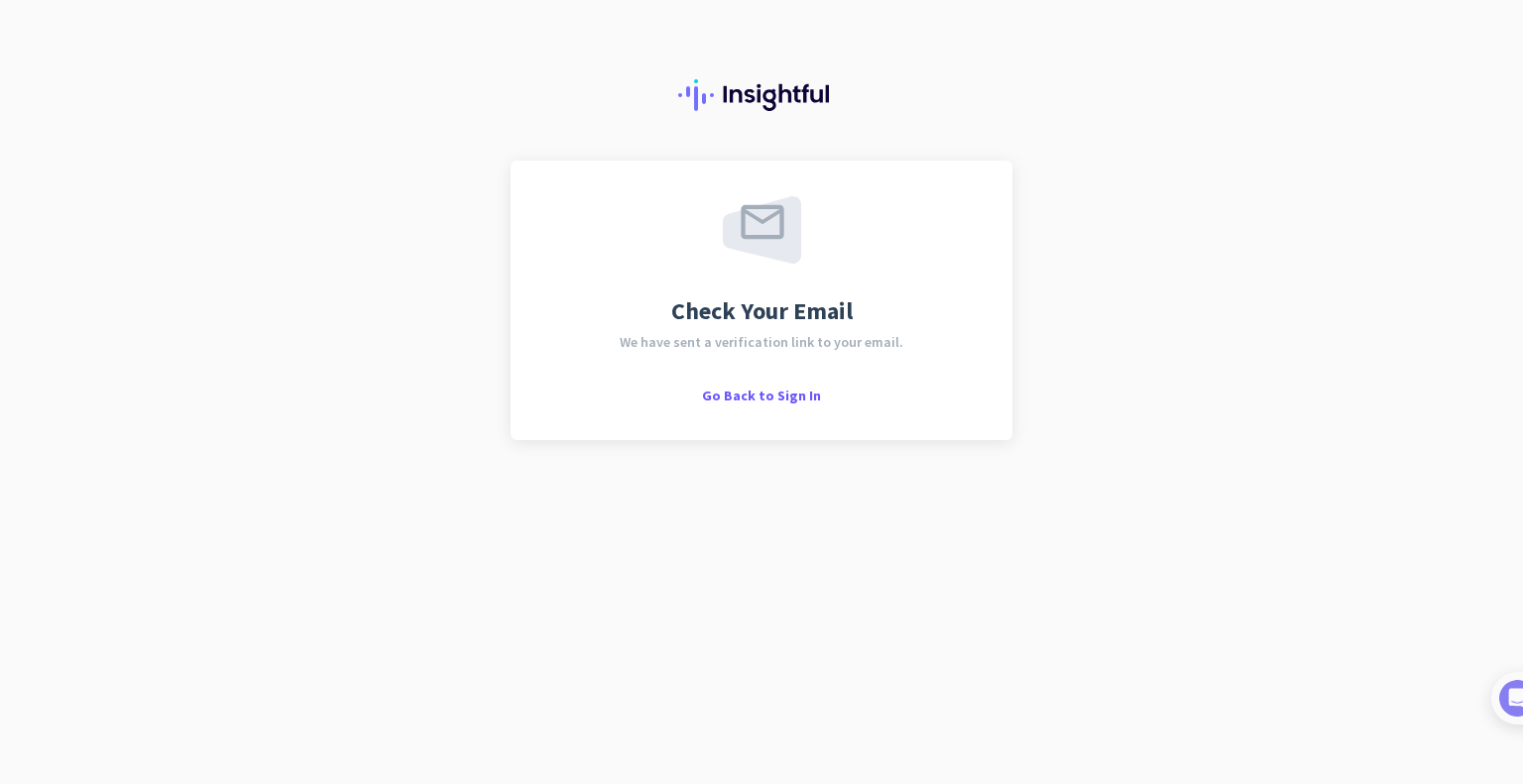 scroll, scrollTop: 0, scrollLeft: 0, axis: both 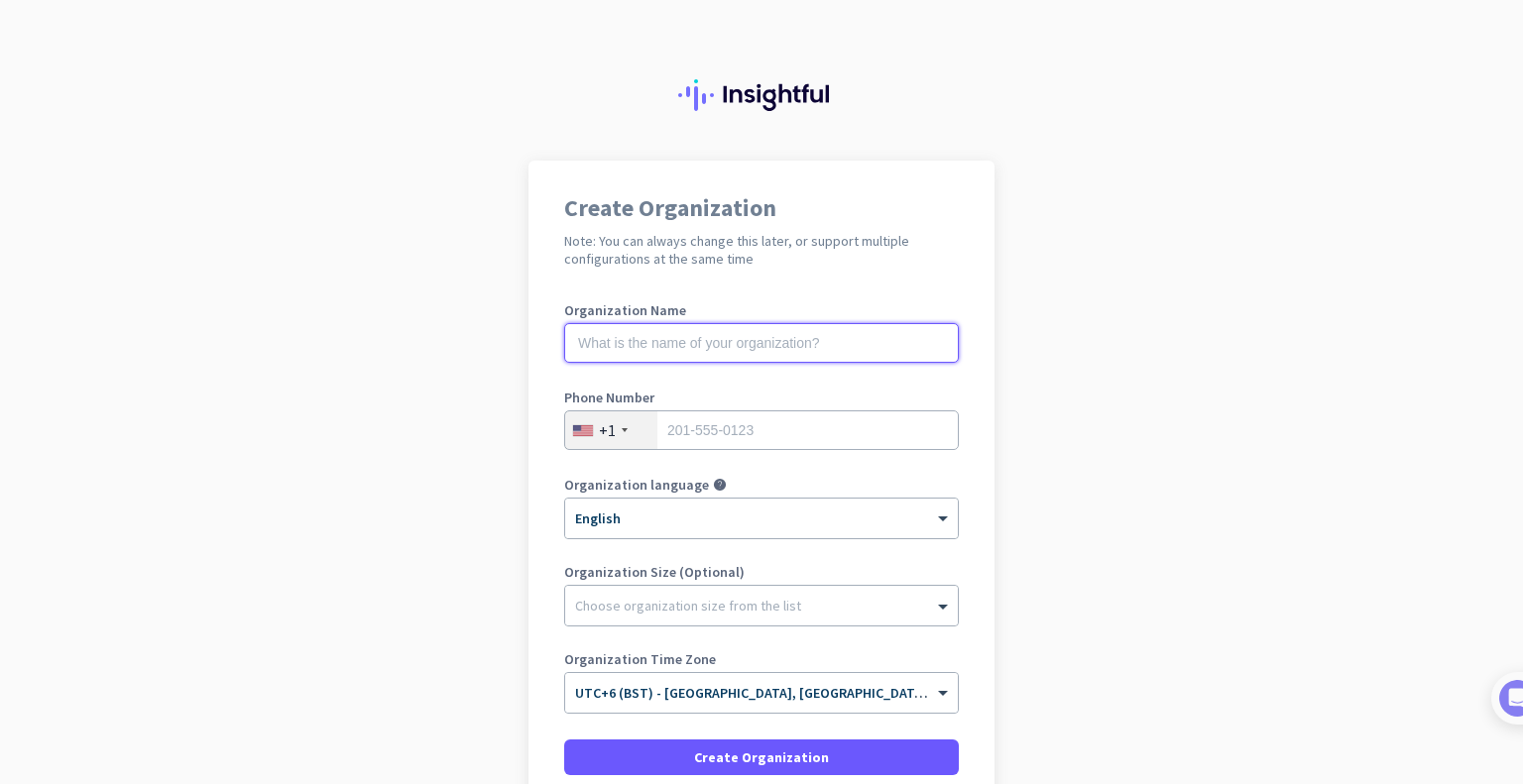 click 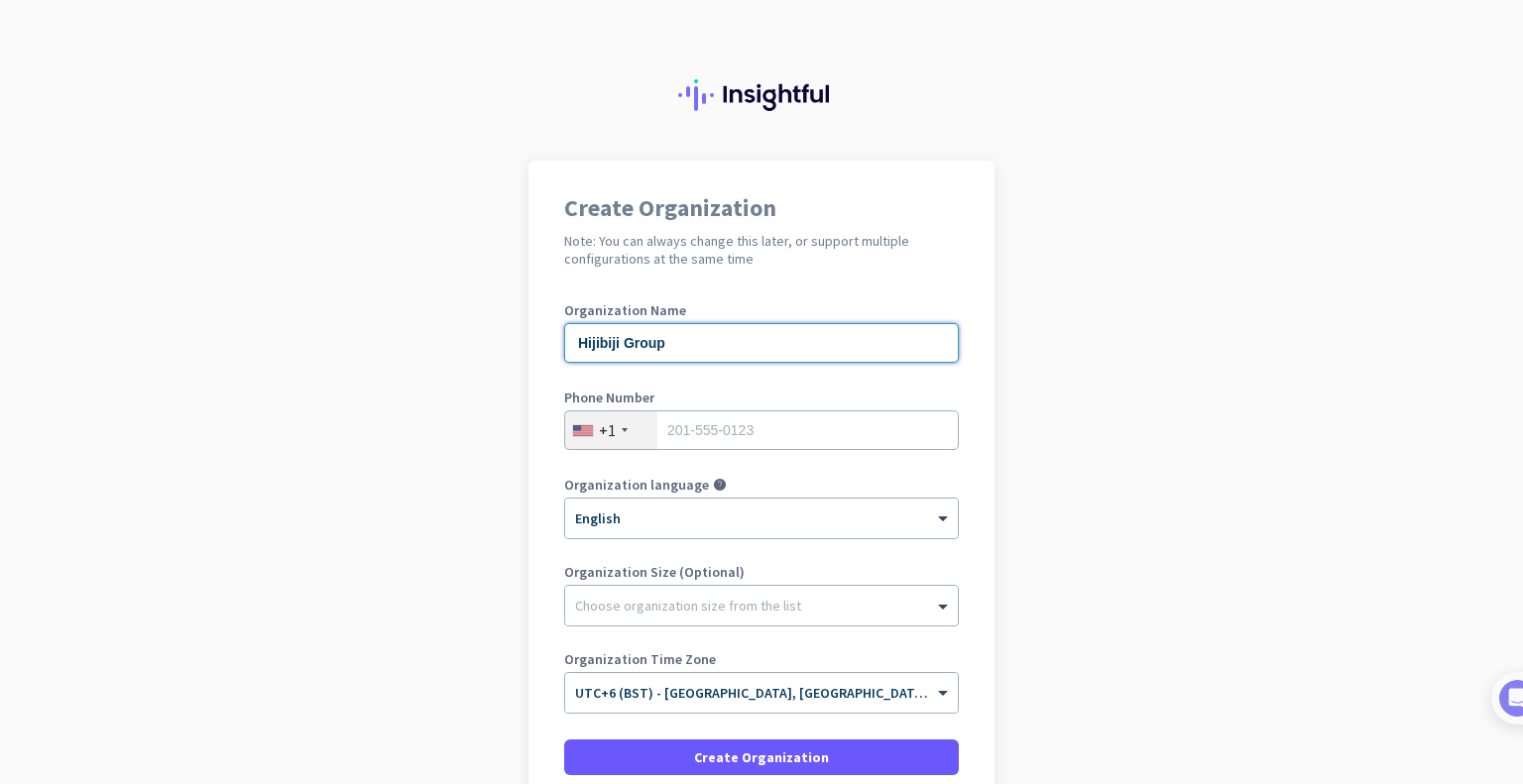 type on "Hijibiji Group" 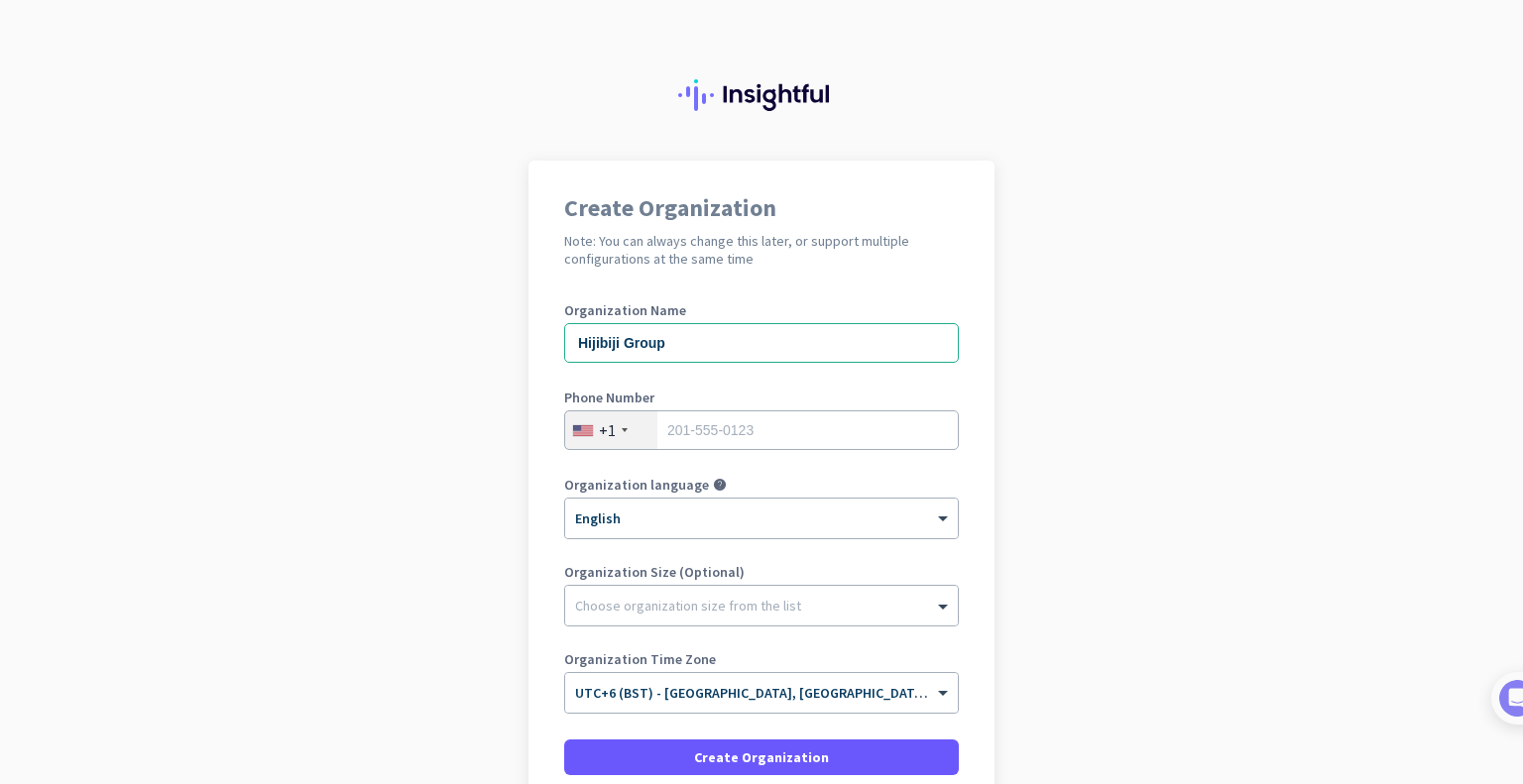 click on "+1" 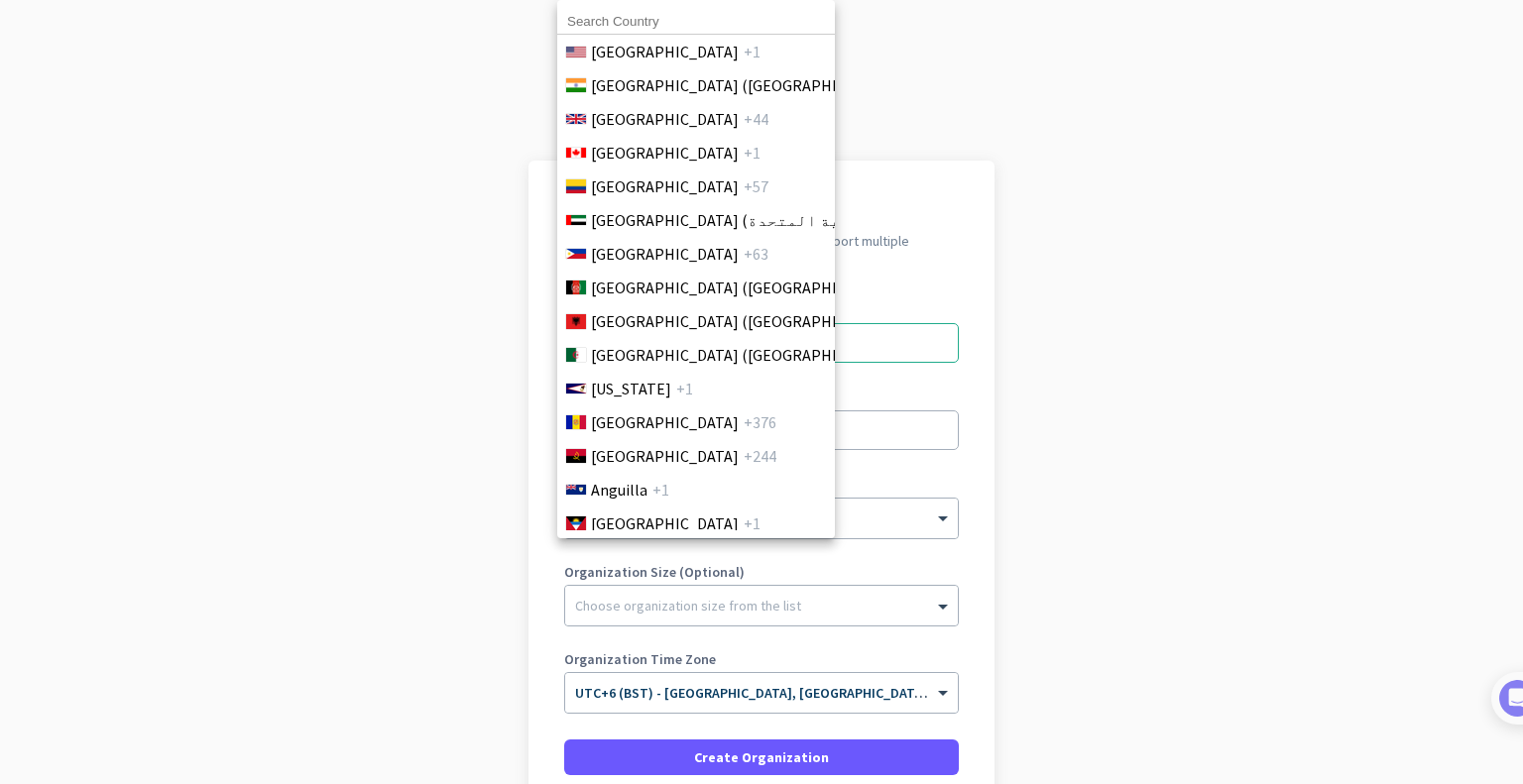 drag, startPoint x: 1283, startPoint y: 663, endPoint x: 1253, endPoint y: 626, distance: 47.63402 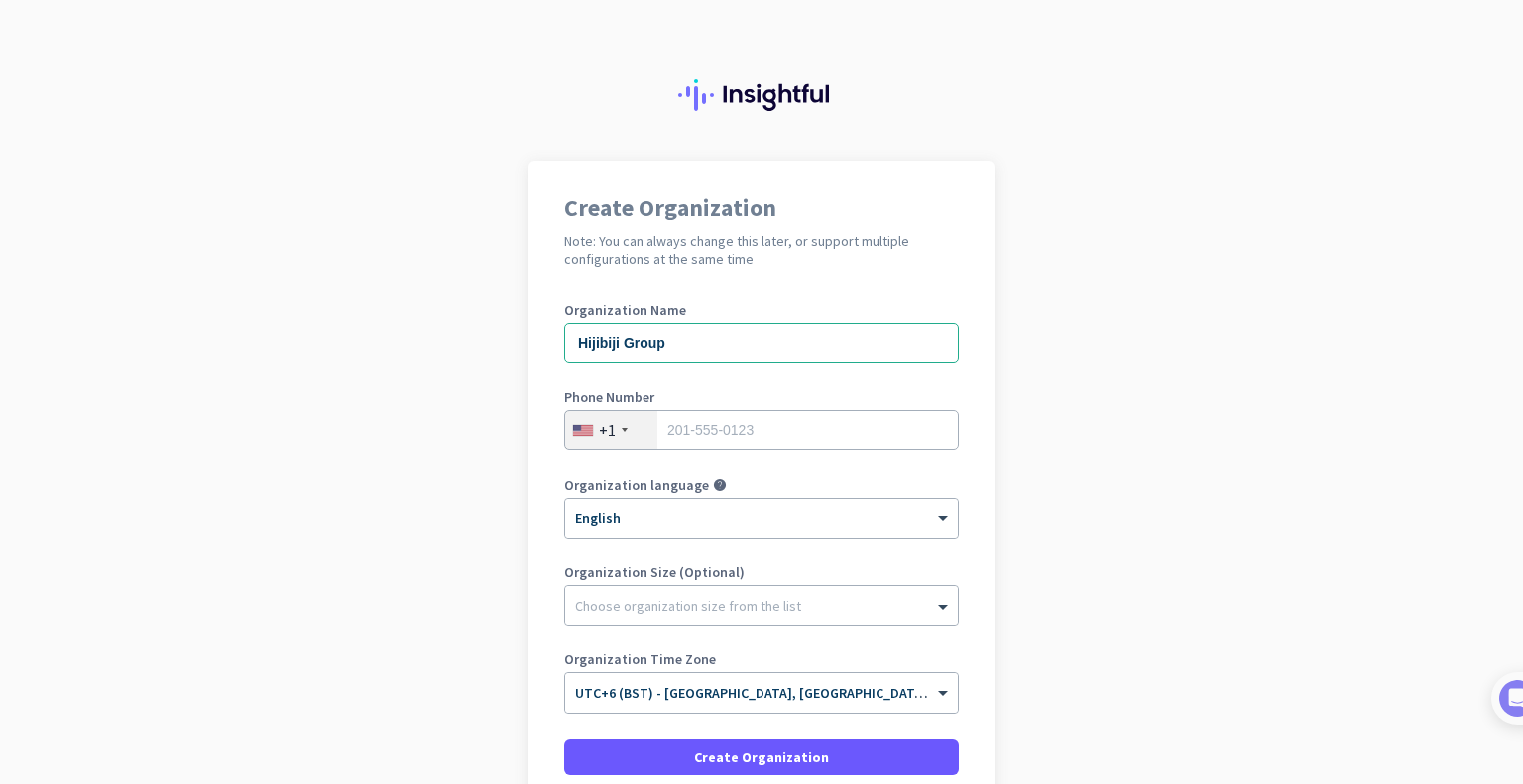 click on "+1" 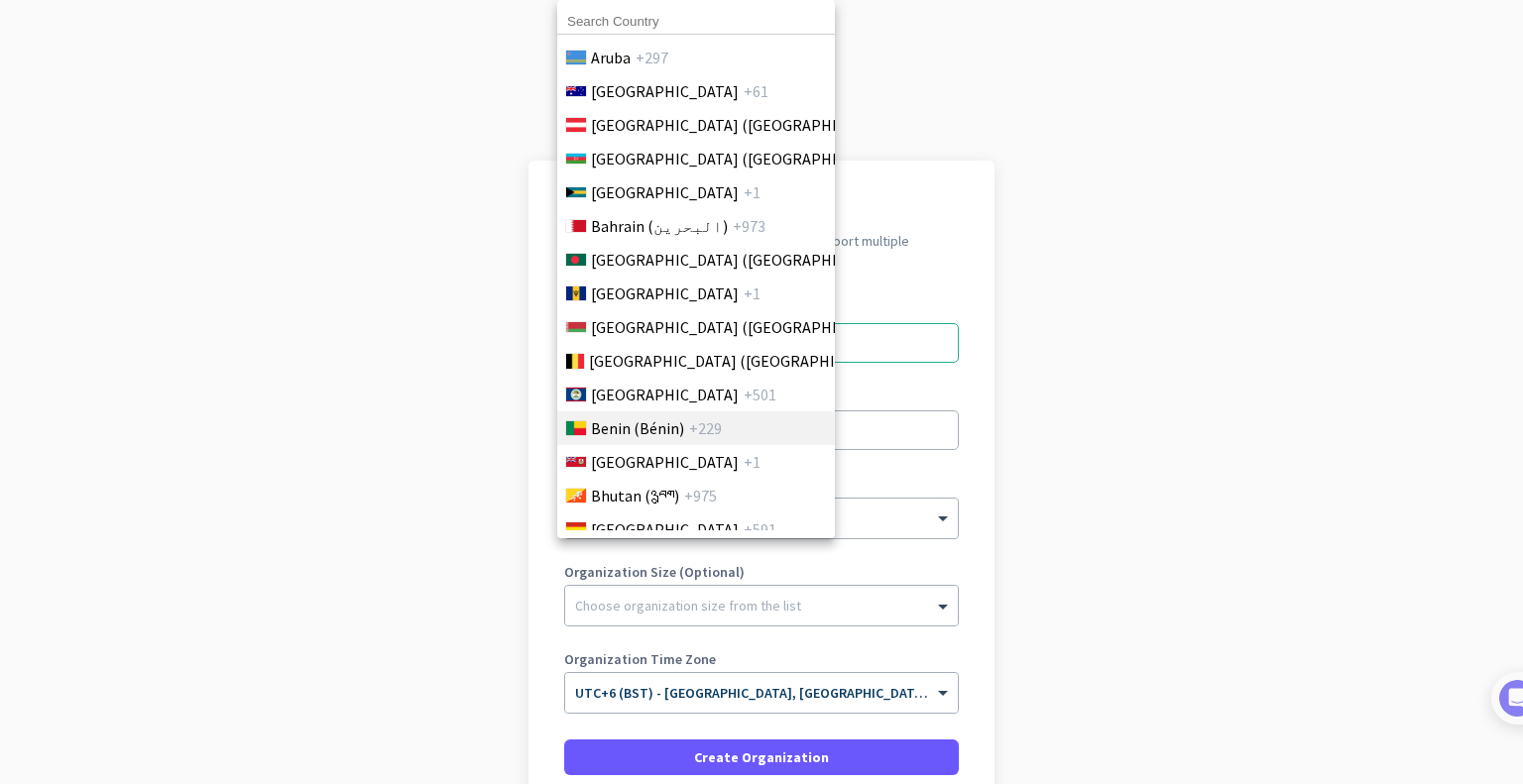 scroll, scrollTop: 595, scrollLeft: 0, axis: vertical 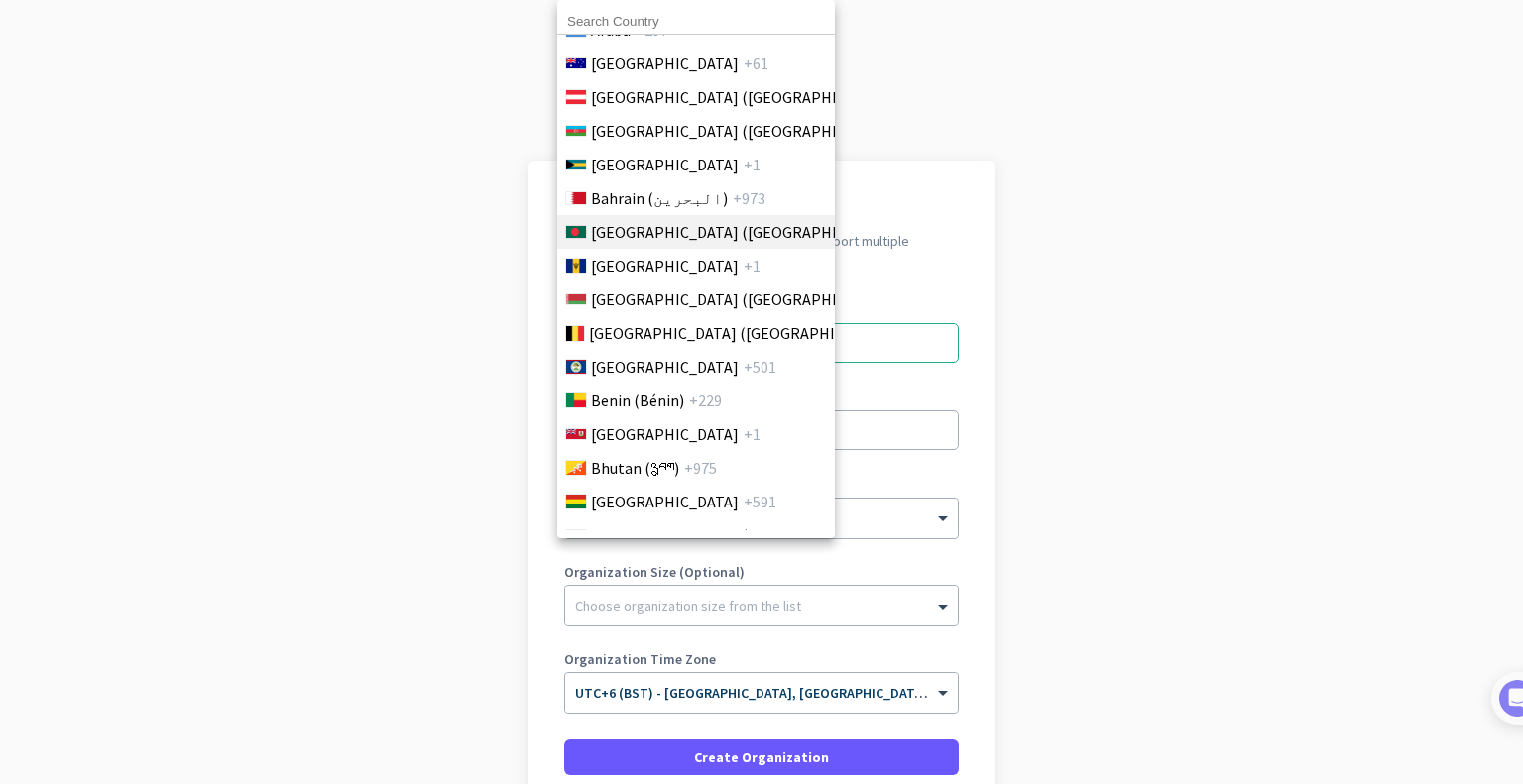 click on "[GEOGRAPHIC_DATA] ([GEOGRAPHIC_DATA])" at bounding box center [746, 232] 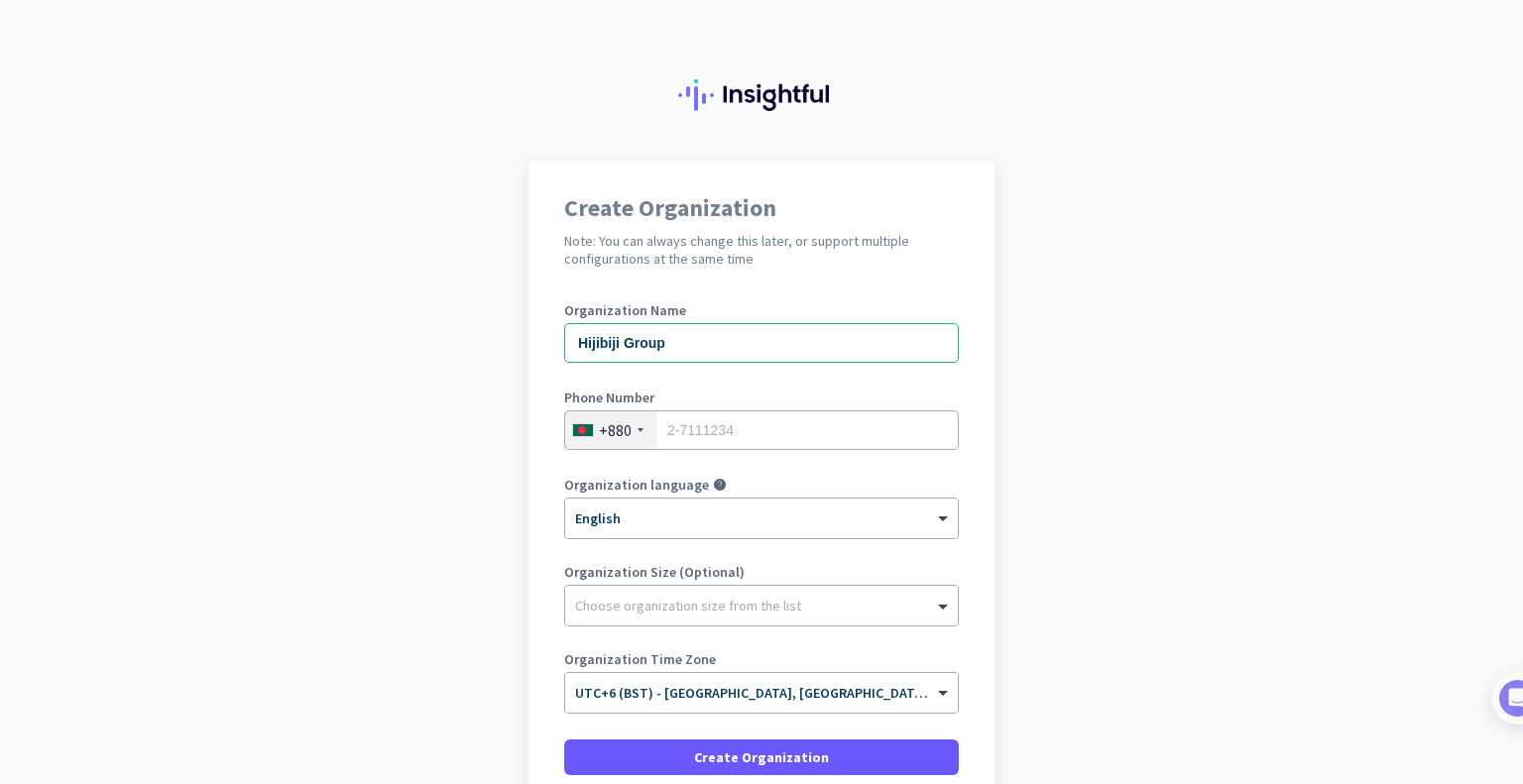 click on "Create Organization  Note: You can always change this later, or support multiple configurations at the same time  Organization Name Hijibiji Group Phone Number  +880  Organization language help × English Organization Size (Optional) Choose organization size from the list Organization Time Zone × UTC+6 (BST) - [GEOGRAPHIC_DATA], [GEOGRAPHIC_DATA], [GEOGRAPHIC_DATA], [GEOGRAPHIC_DATA]   Create Organization     Go back" 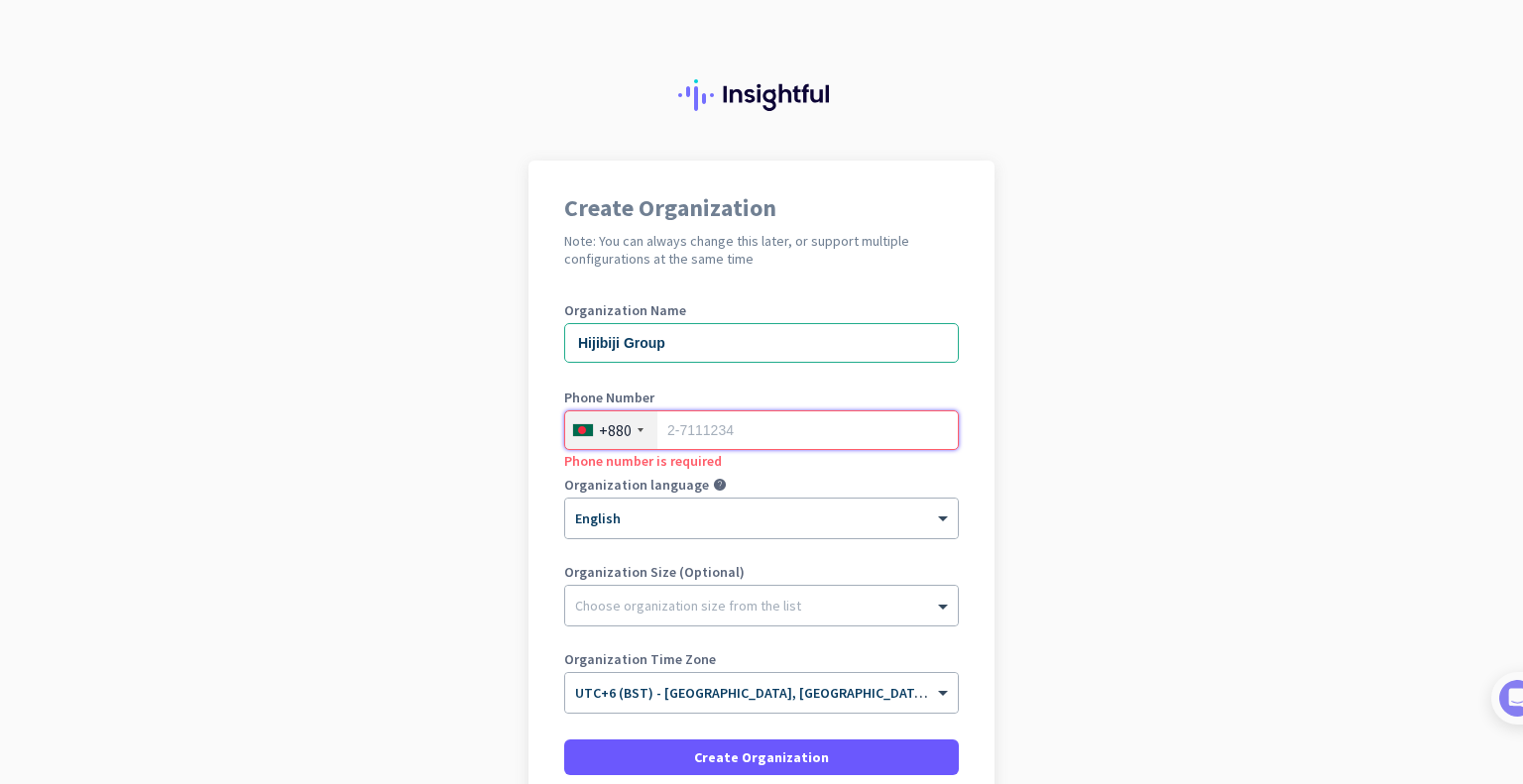 click at bounding box center (762, 430) 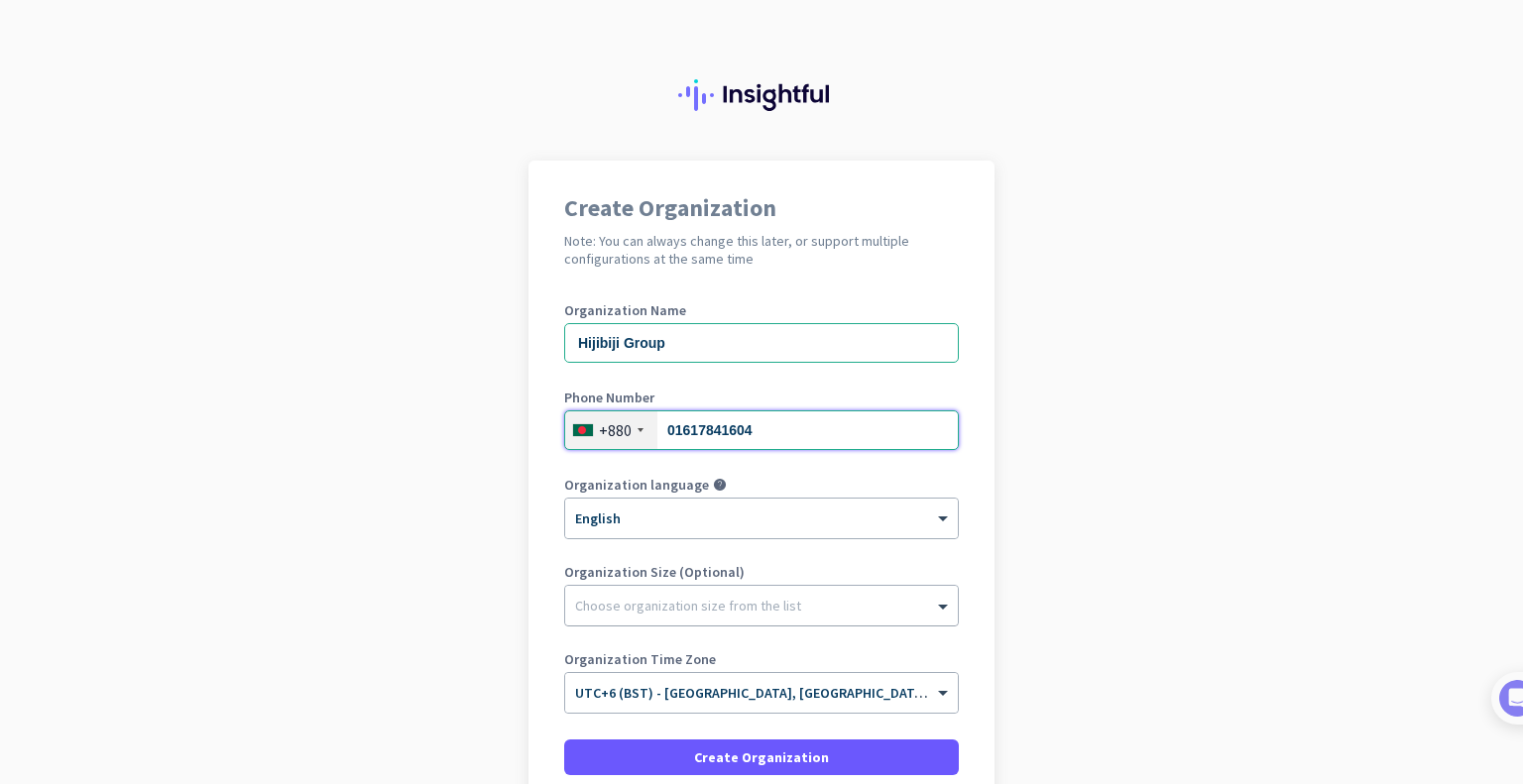 type on "01617841604" 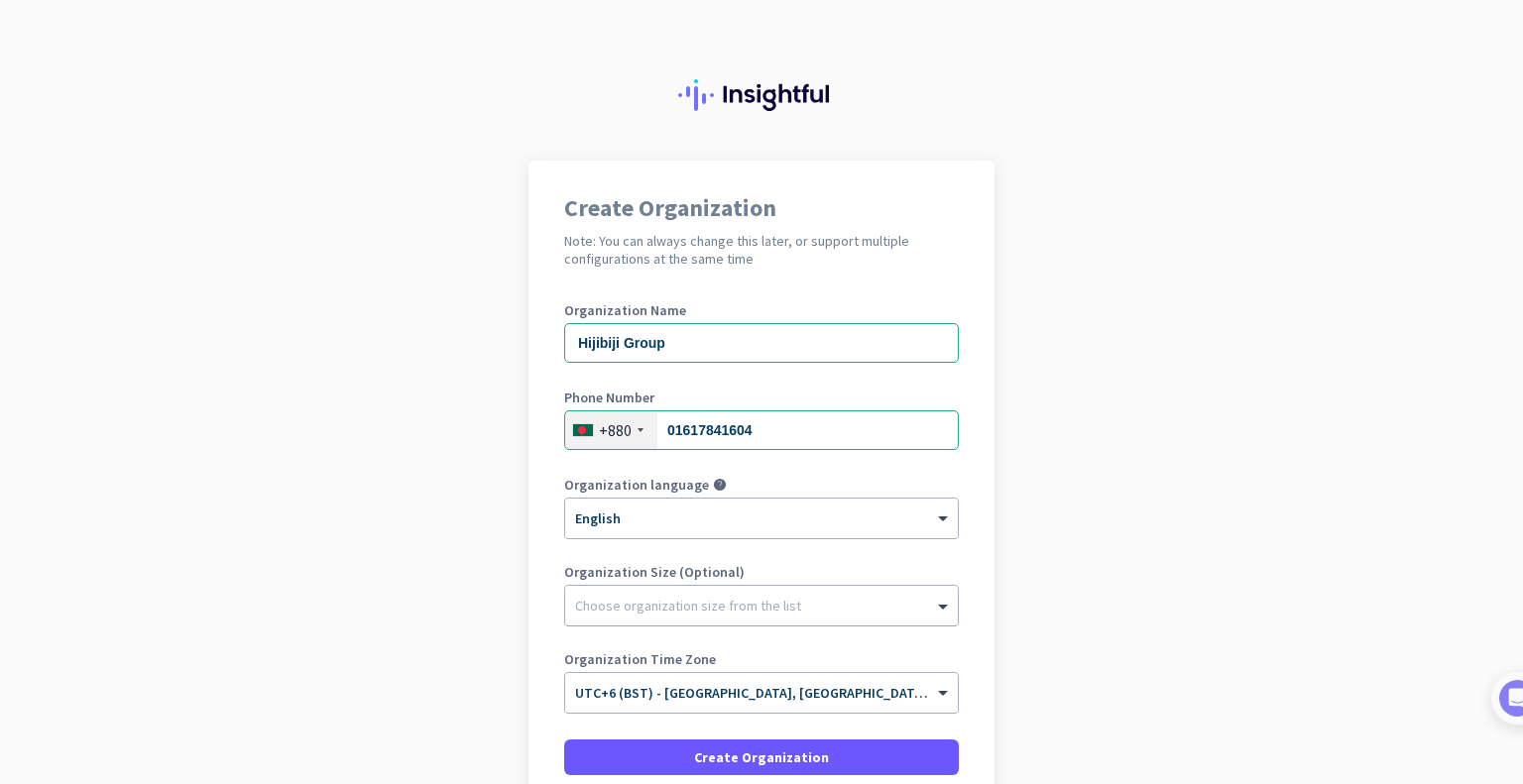 click 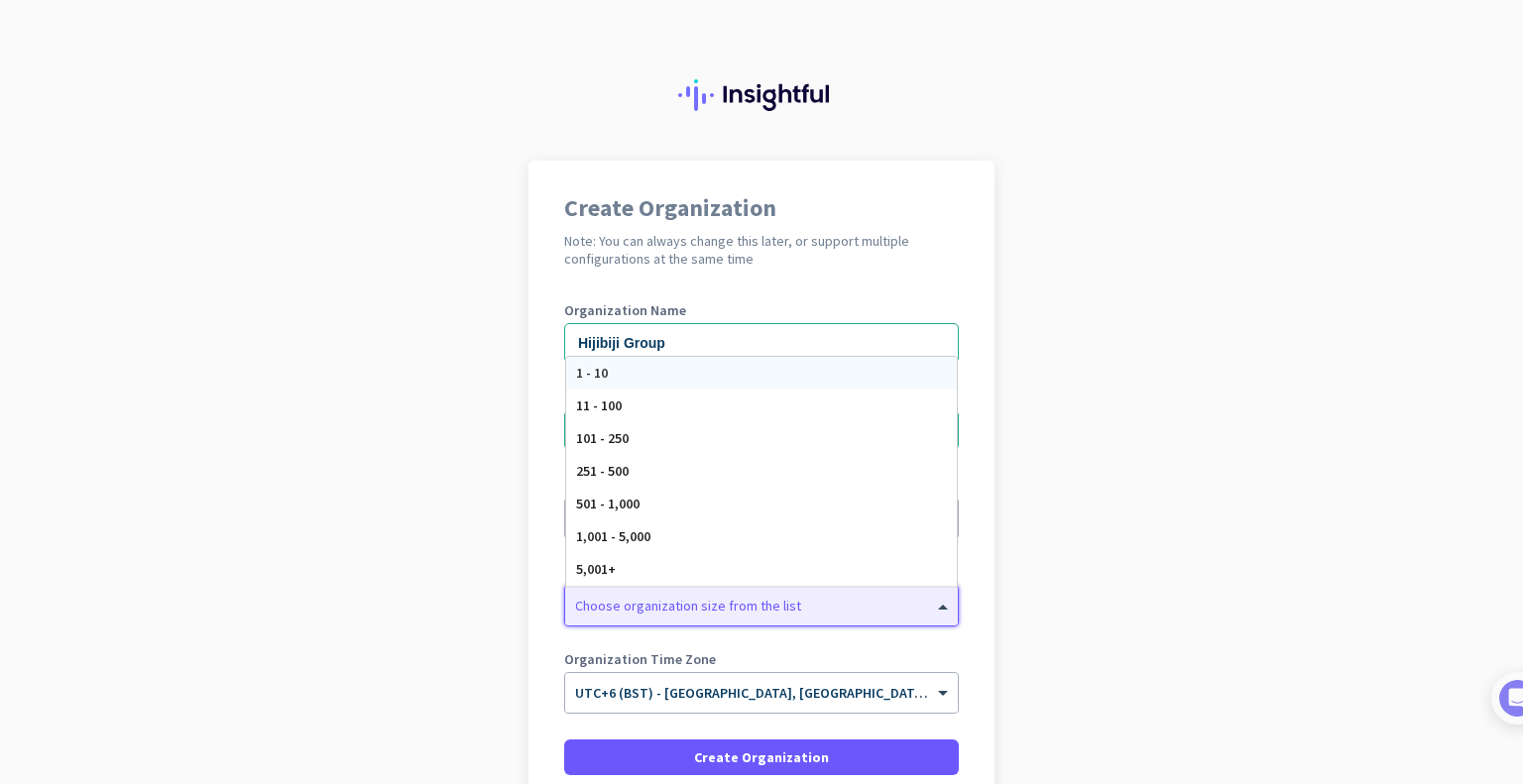 click on "1 - 10" at bounding box center [762, 373] 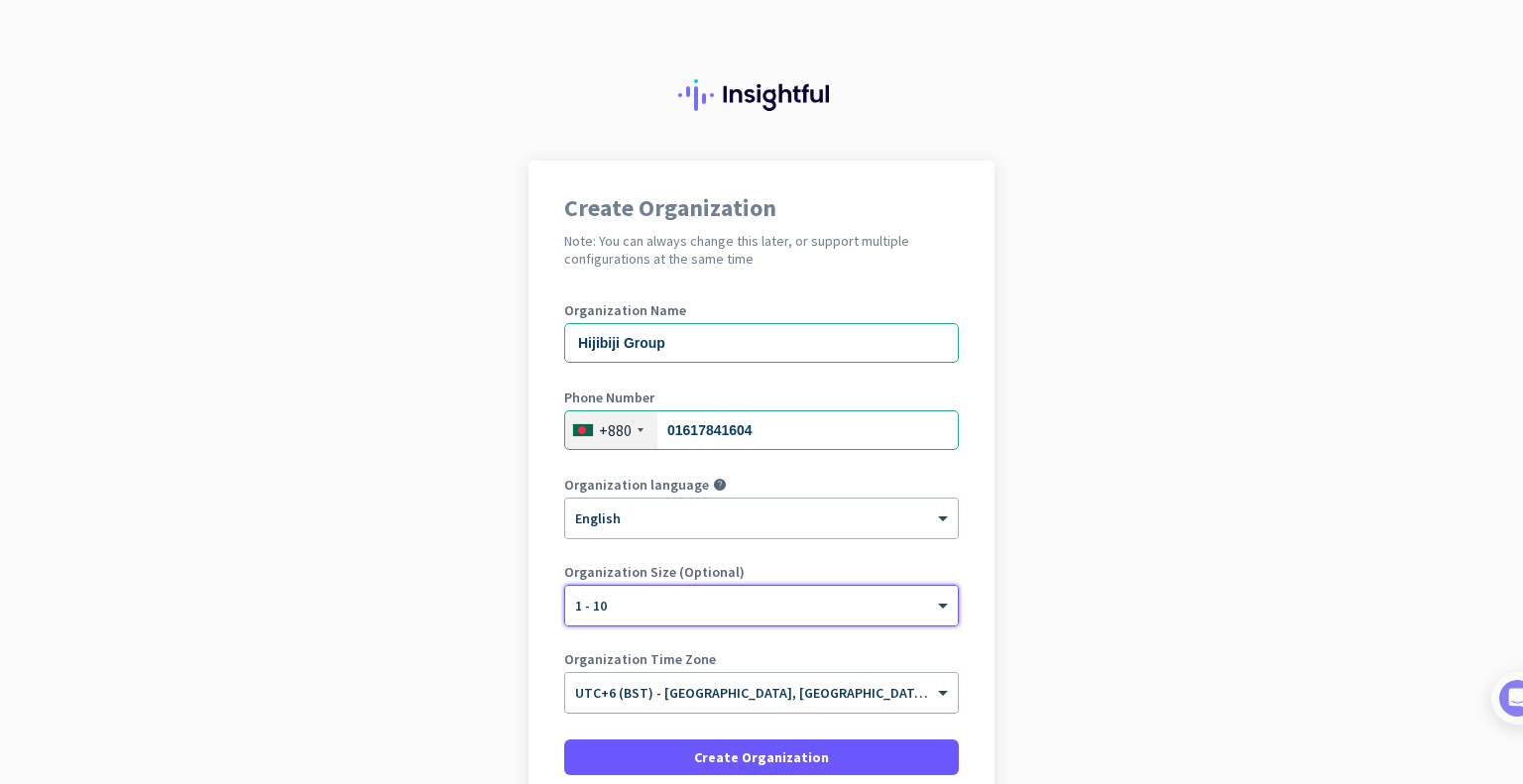 click on "UTC+6 (BST) - [GEOGRAPHIC_DATA], [GEOGRAPHIC_DATA], [GEOGRAPHIC_DATA], [GEOGRAPHIC_DATA]" 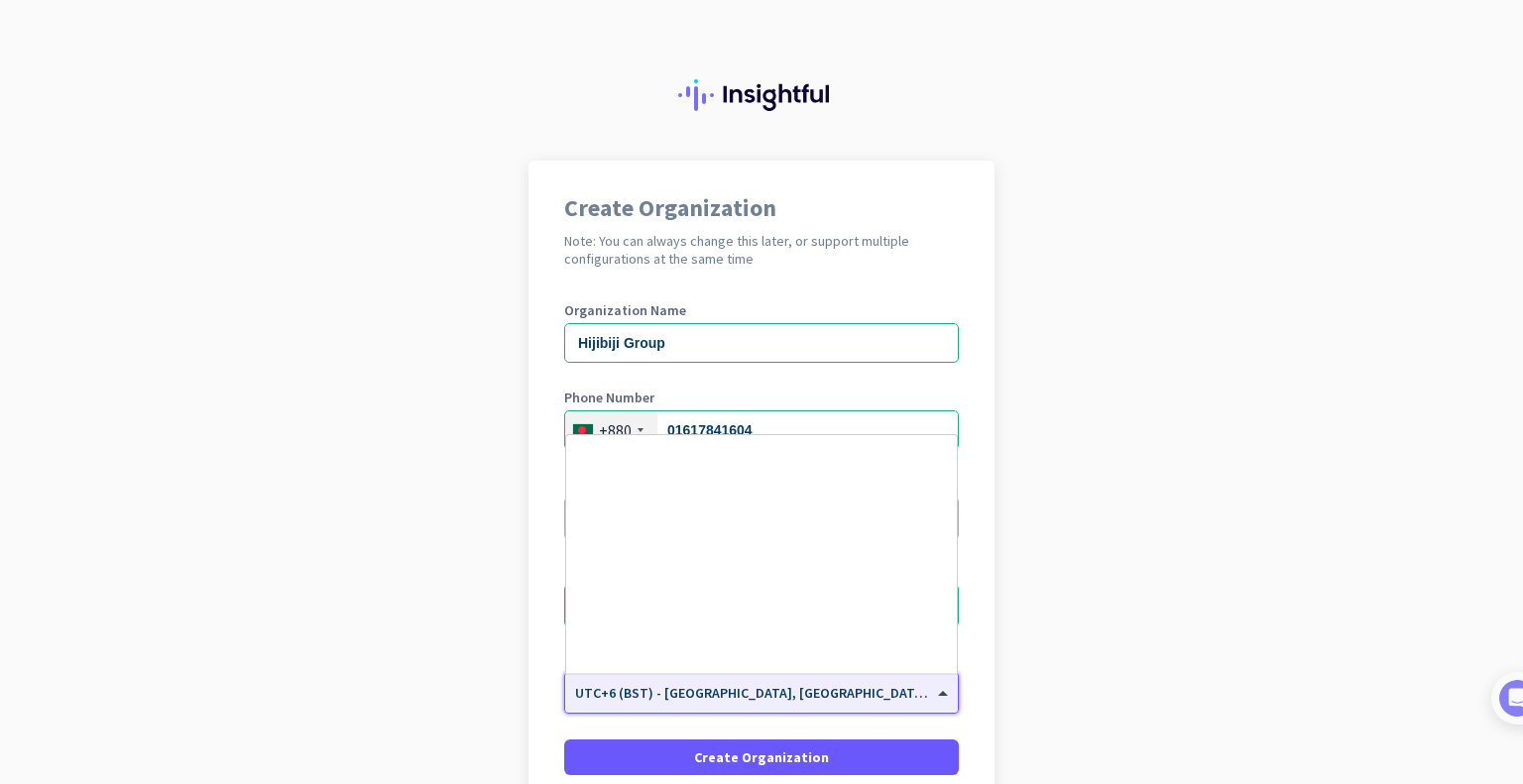scroll, scrollTop: 8013, scrollLeft: 0, axis: vertical 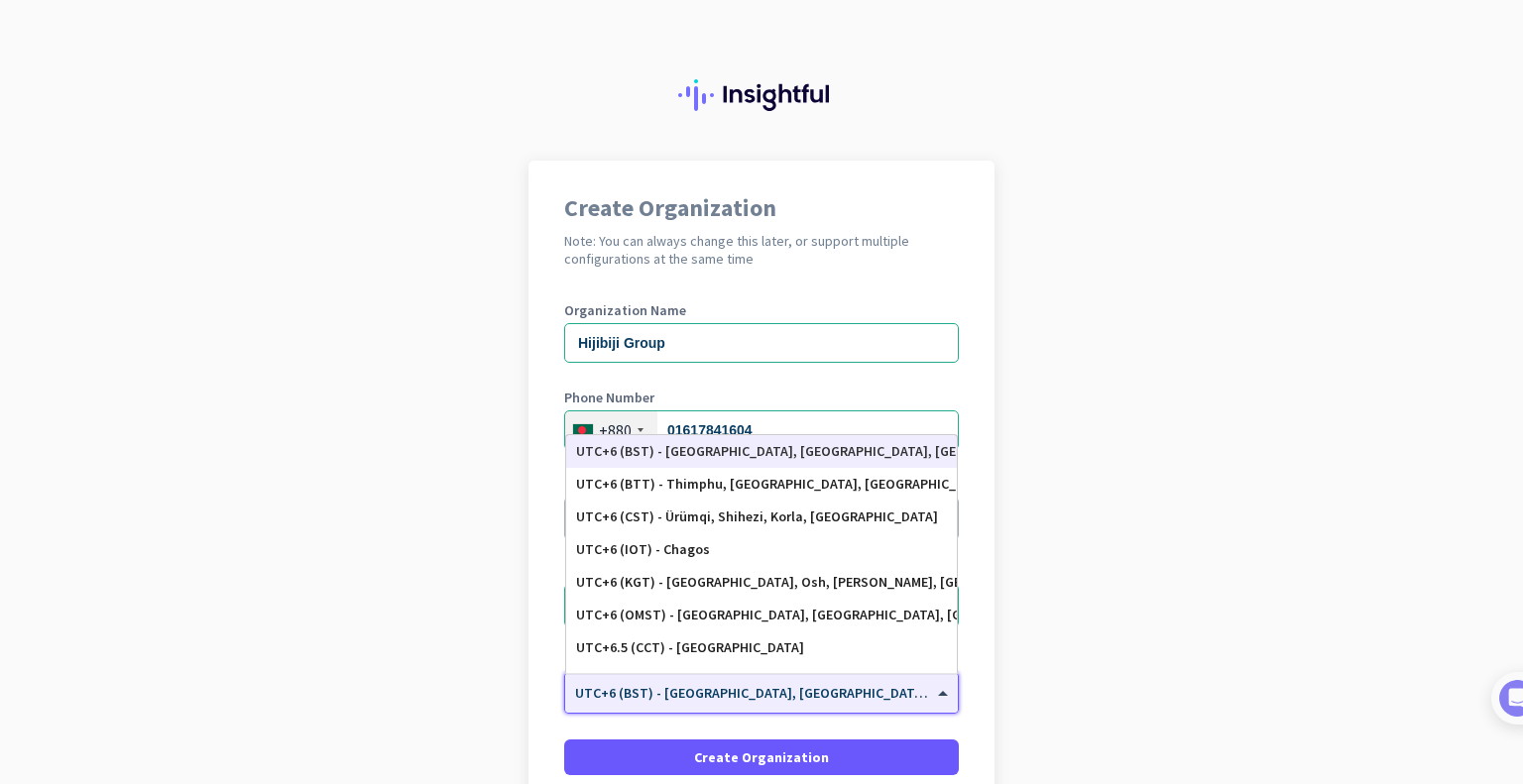 click on "Create Organization  Note: You can always change this later, or support multiple configurations at the same time  Organization Name Hijibiji Group Phone Number  [PHONE_NUMBER] Organization language help × English Organization Size (Optional) × 1 - 10 Organization Time Zone × UTC+6 (BST) - [GEOGRAPHIC_DATA], [GEOGRAPHIC_DATA], [GEOGRAPHIC_DATA], [GEOGRAPHIC_DATA]  UTC+5 (YEKT) - [GEOGRAPHIC_DATA], [GEOGRAPHIC_DATA], [GEOGRAPHIC_DATA], [GEOGRAPHIC_DATA]   UTC+5.5 (IST) - [GEOGRAPHIC_DATA], [GEOGRAPHIC_DATA]-[GEOGRAPHIC_DATA], [GEOGRAPHIC_DATA], [GEOGRAPHIC_DATA]   UTC+5.5 (IST) - [GEOGRAPHIC_DATA], [GEOGRAPHIC_DATA], [GEOGRAPHIC_DATA], [GEOGRAPHIC_DATA]   UTC+5.75 (NPT) - [GEOGRAPHIC_DATA], [GEOGRAPHIC_DATA], [GEOGRAPHIC_DATA], [GEOGRAPHIC_DATA]   UTC+6 (BST) - [GEOGRAPHIC_DATA], [GEOGRAPHIC_DATA], [GEOGRAPHIC_DATA], [GEOGRAPHIC_DATA]   UTC+6 (BTT) - [GEOGRAPHIC_DATA], [GEOGRAPHIC_DATA], [GEOGRAPHIC_DATA], [GEOGRAPHIC_DATA]   UTC+6 (CST) - [GEOGRAPHIC_DATA], [GEOGRAPHIC_DATA], [GEOGRAPHIC_DATA], [GEOGRAPHIC_DATA]   UTC+6 (IOT) - Chagos   UTC+6 (KGT) - [GEOGRAPHIC_DATA], [GEOGRAPHIC_DATA], [PERSON_NAME], [GEOGRAPHIC_DATA]   UTC+6 (OMST) - [GEOGRAPHIC_DATA], [GEOGRAPHIC_DATA], [GEOGRAPHIC_DATA], [GEOGRAPHIC_DATA]’   UTC+6.5 (CCT) - [GEOGRAPHIC_DATA]   UTC+6.5 (MMT) - [GEOGRAPHIC_DATA], [GEOGRAPHIC_DATA], [GEOGRAPHIC_DATA], Mawlamyine   UTC+7 (CXT) - Flying Fish Cove   UTC+7 (DAVT) - [PERSON_NAME]    Create Organization" 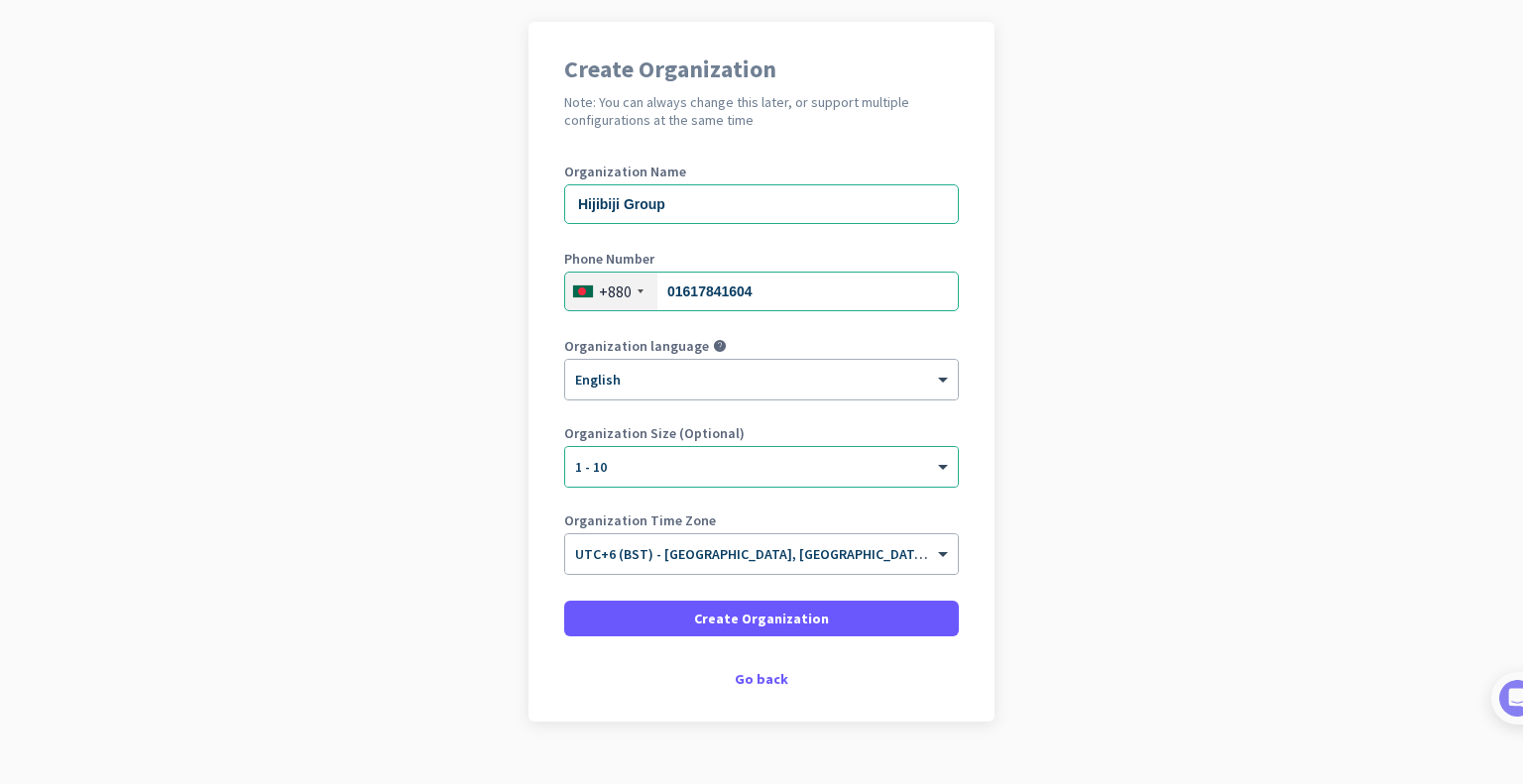 scroll, scrollTop: 174, scrollLeft: 0, axis: vertical 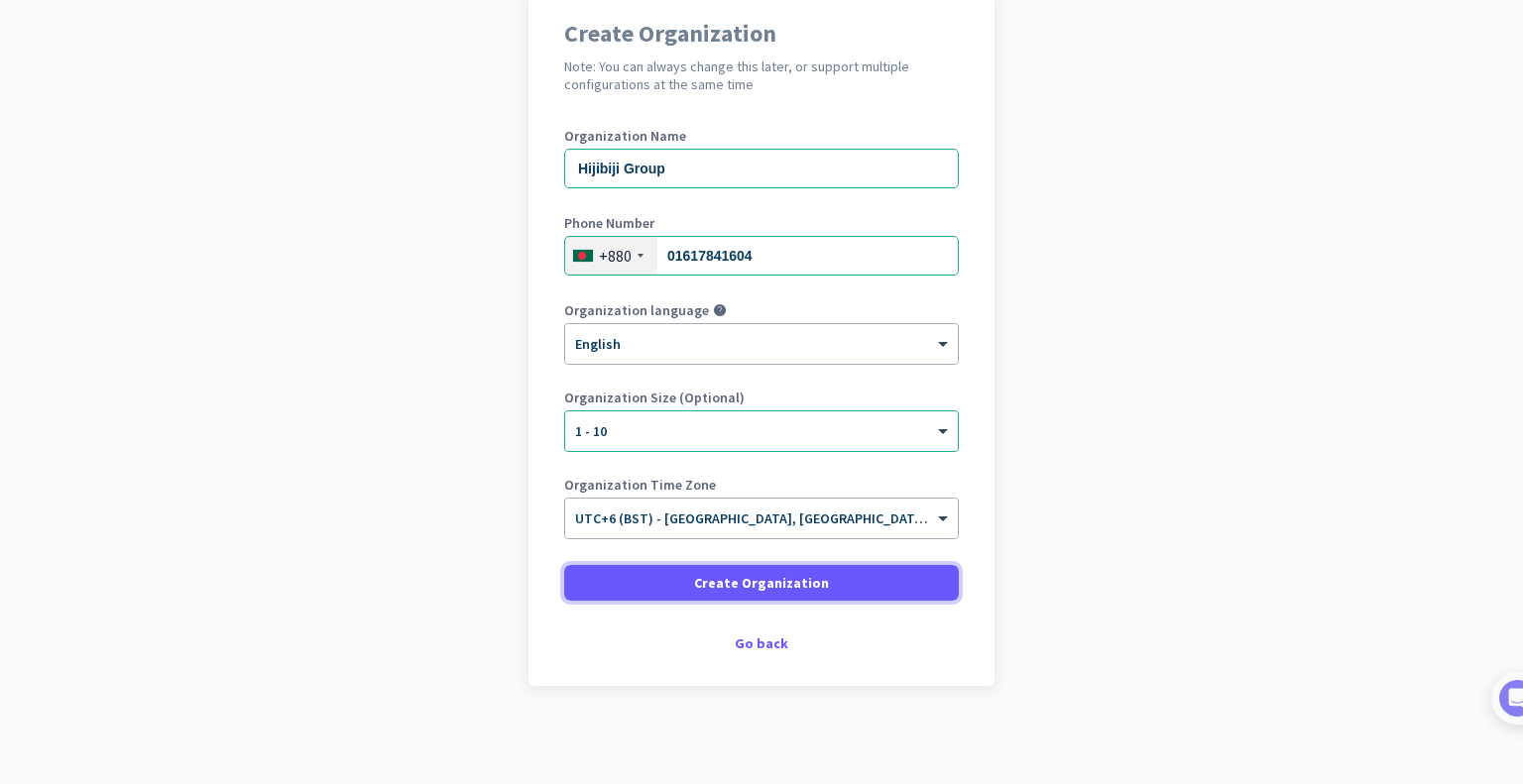 click 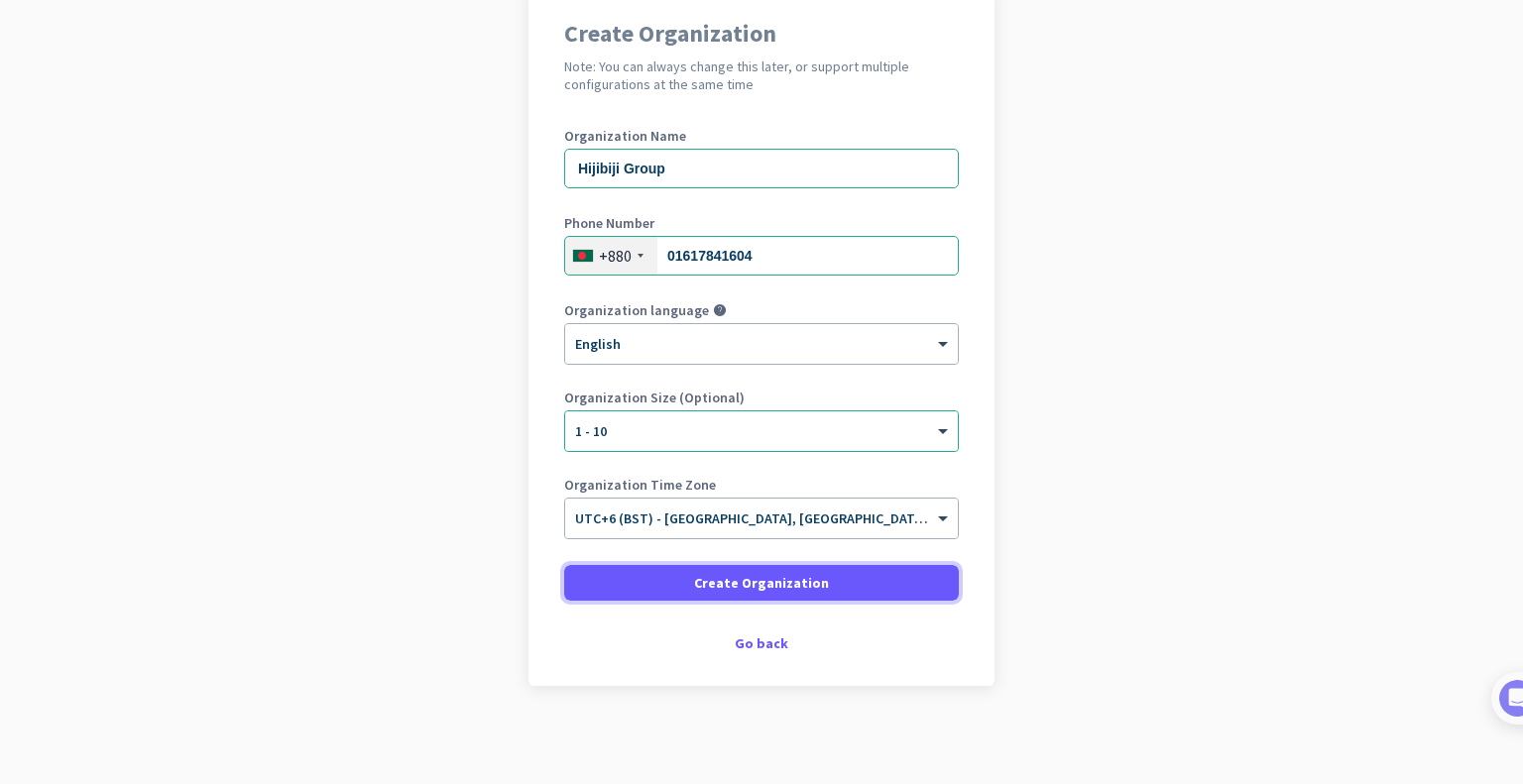 click on "Create Organization" 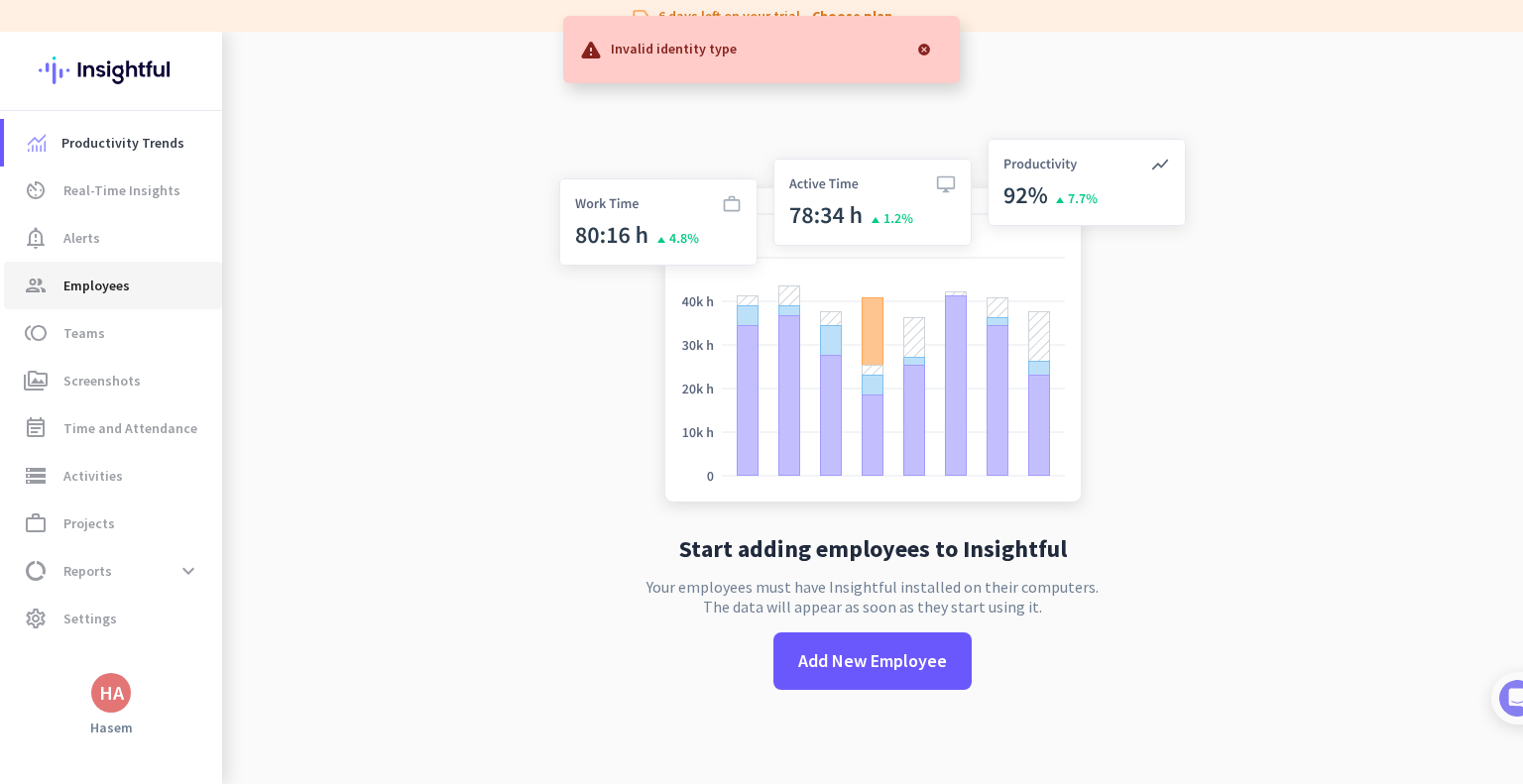 click on "group  Employees" 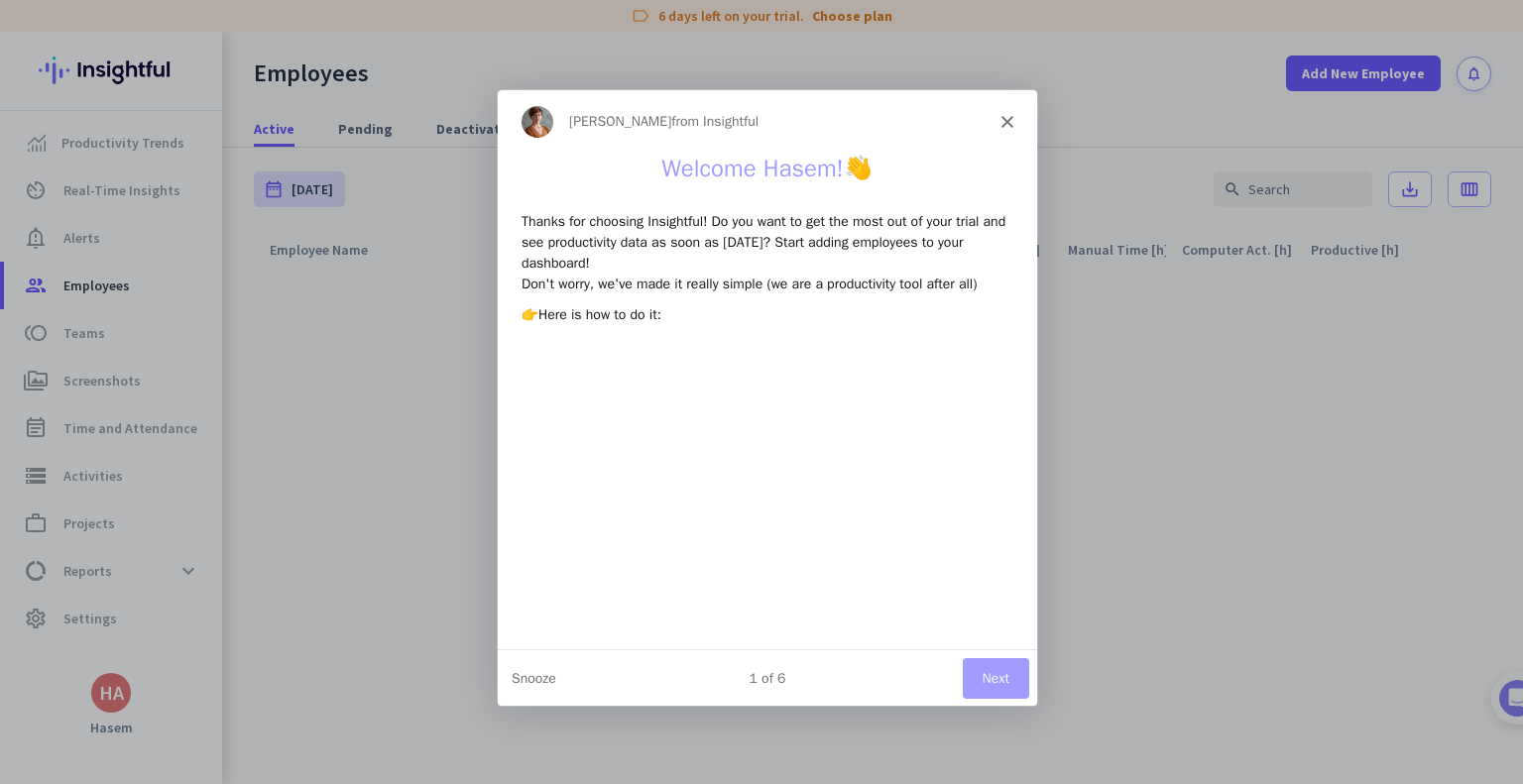 scroll, scrollTop: 0, scrollLeft: 0, axis: both 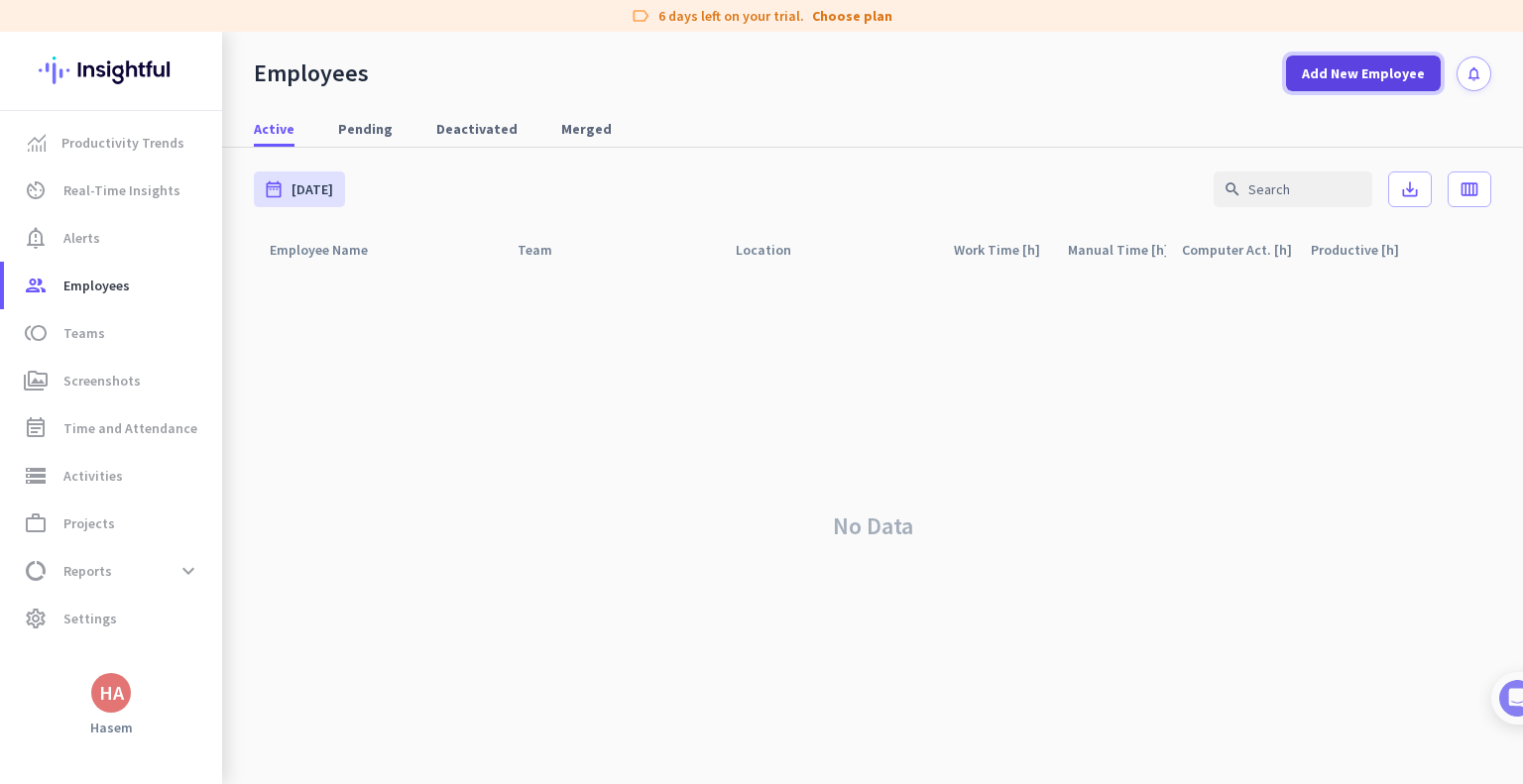 click on "Add New Employee" at bounding box center [1363, 73] 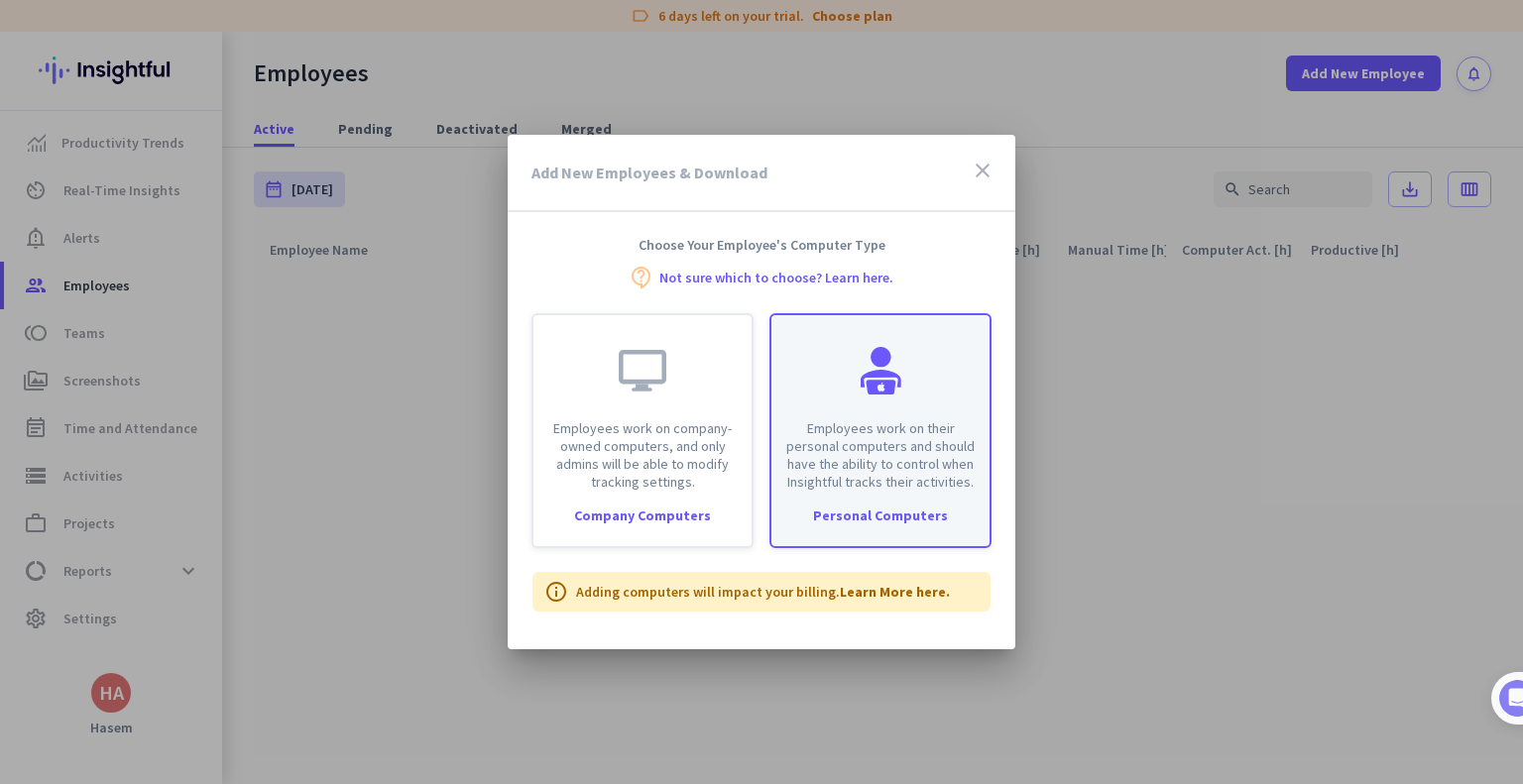click on "Employees work on their personal computers and should have the ability to control when Insightful tracks their activities." at bounding box center [880, 455] 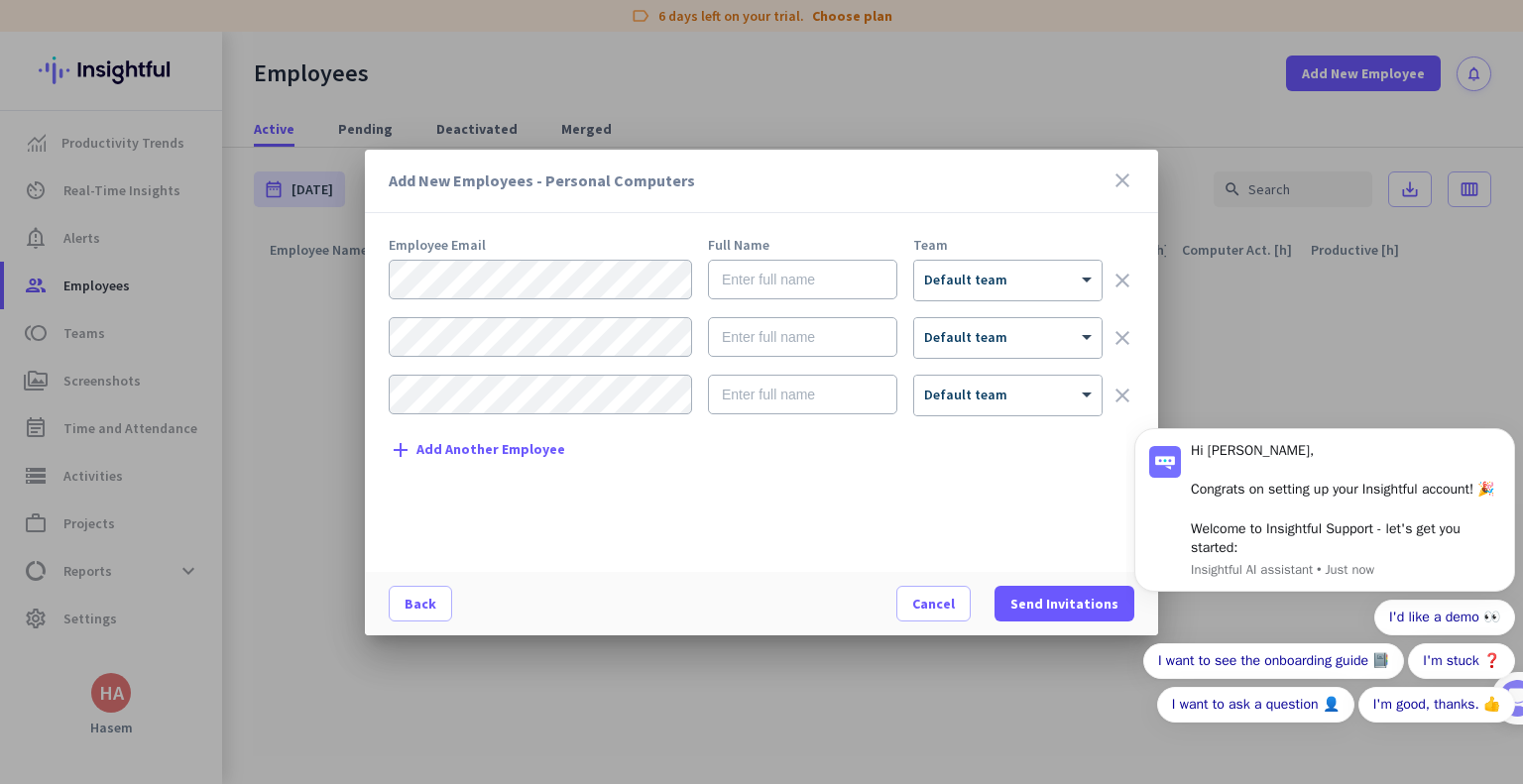 scroll, scrollTop: 0, scrollLeft: 0, axis: both 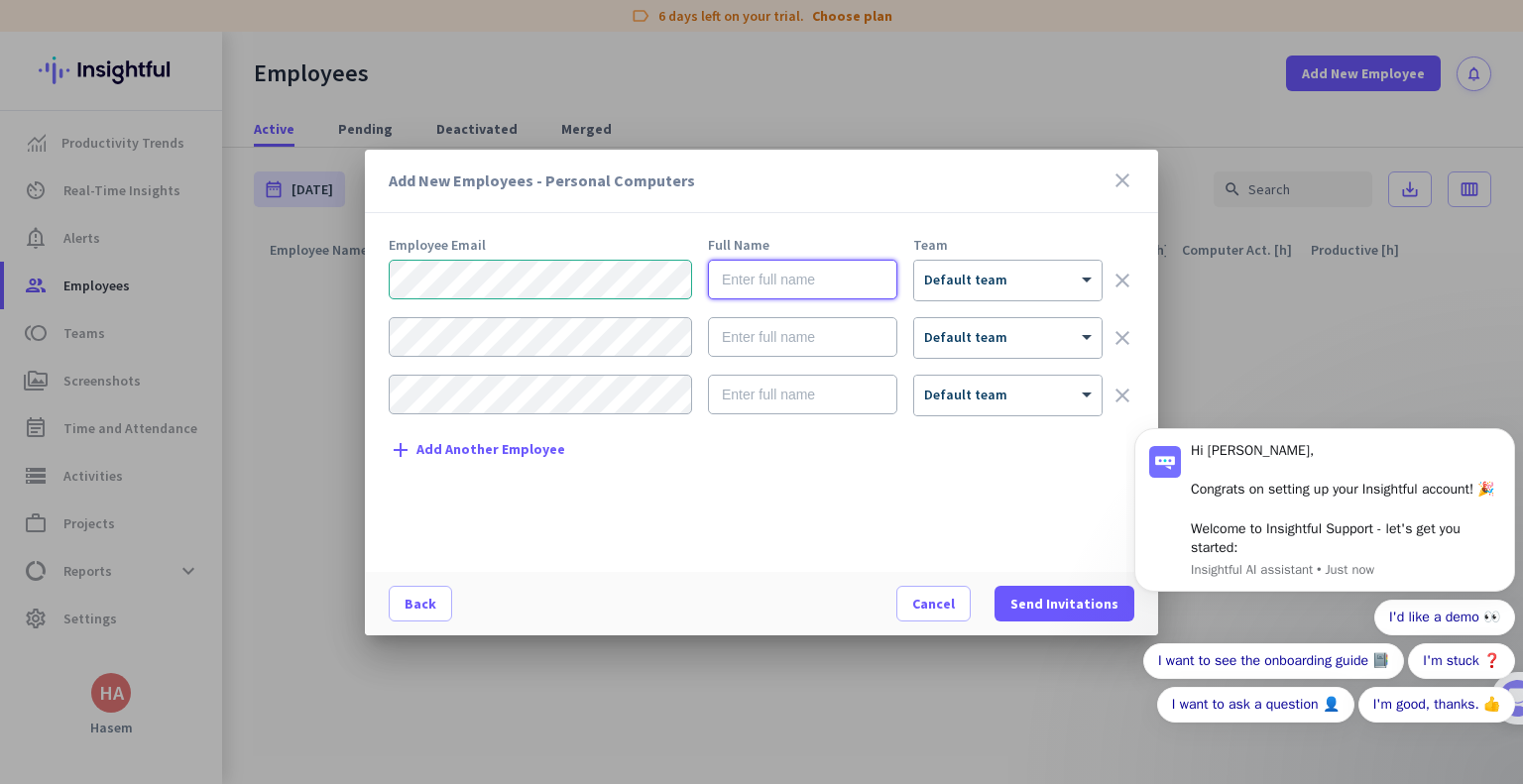 click at bounding box center (802, 280) 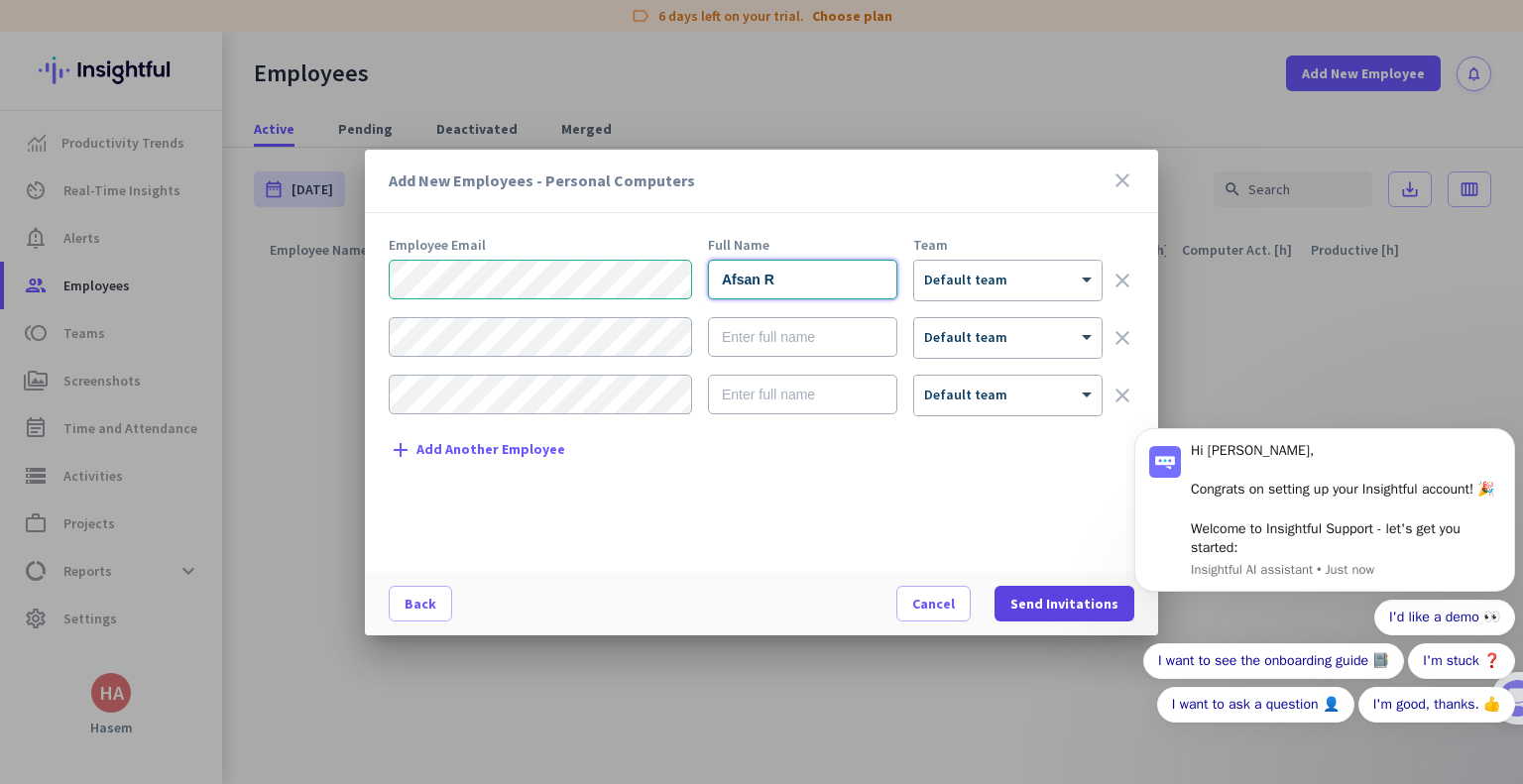 type on "Afsan R" 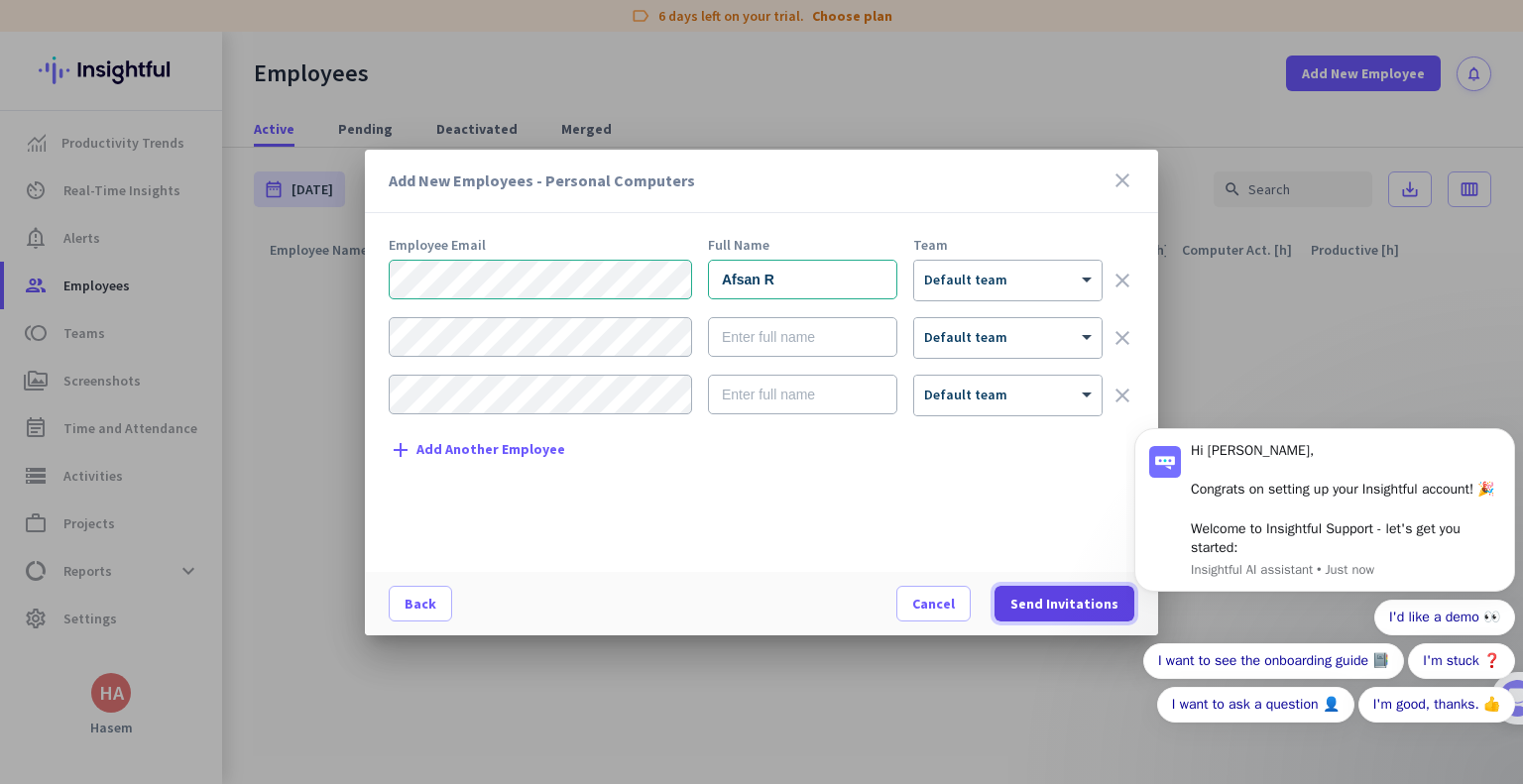 click on "Send Invitations" 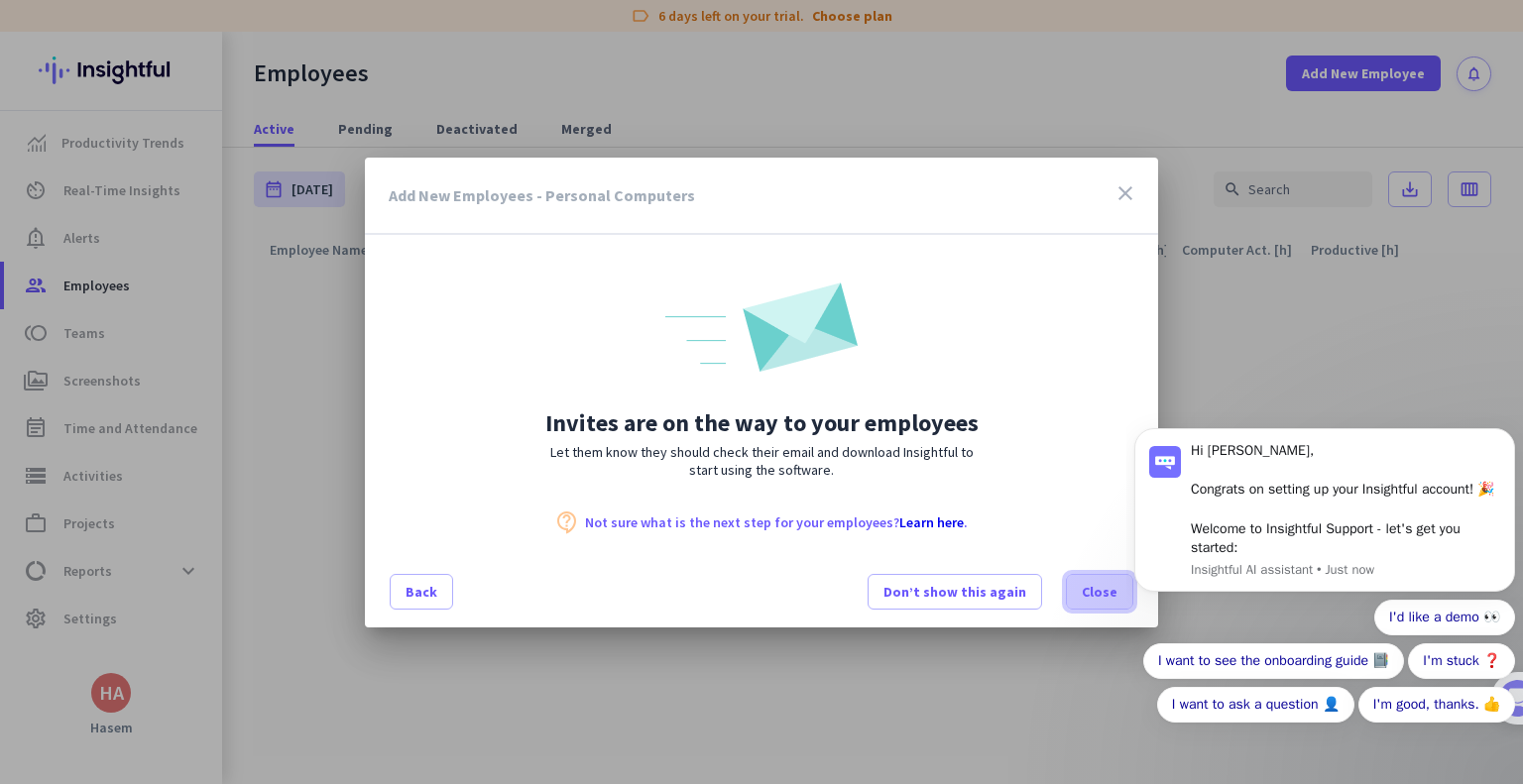 click on "Close" at bounding box center [1100, 592] 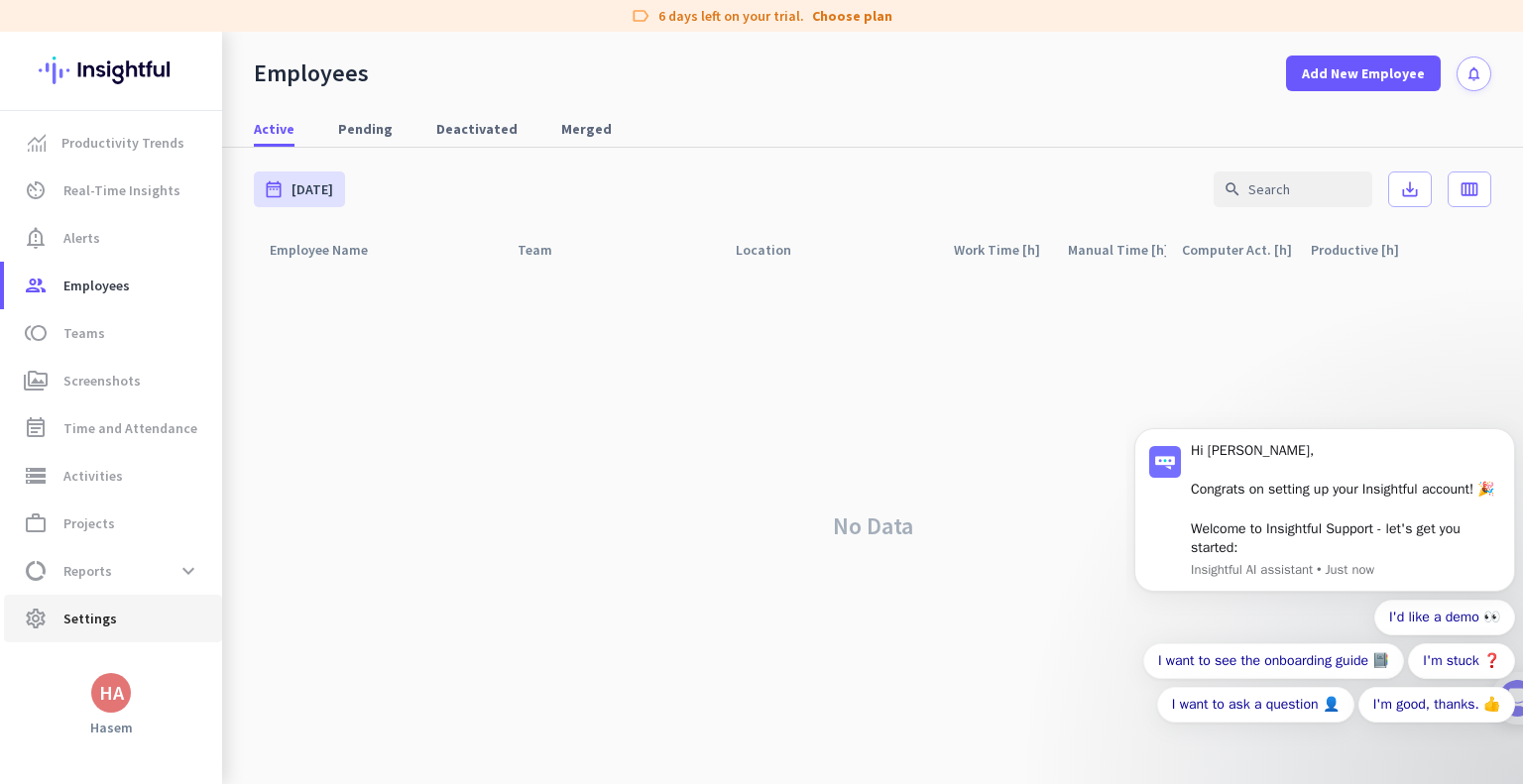 click on "settings  Settings" 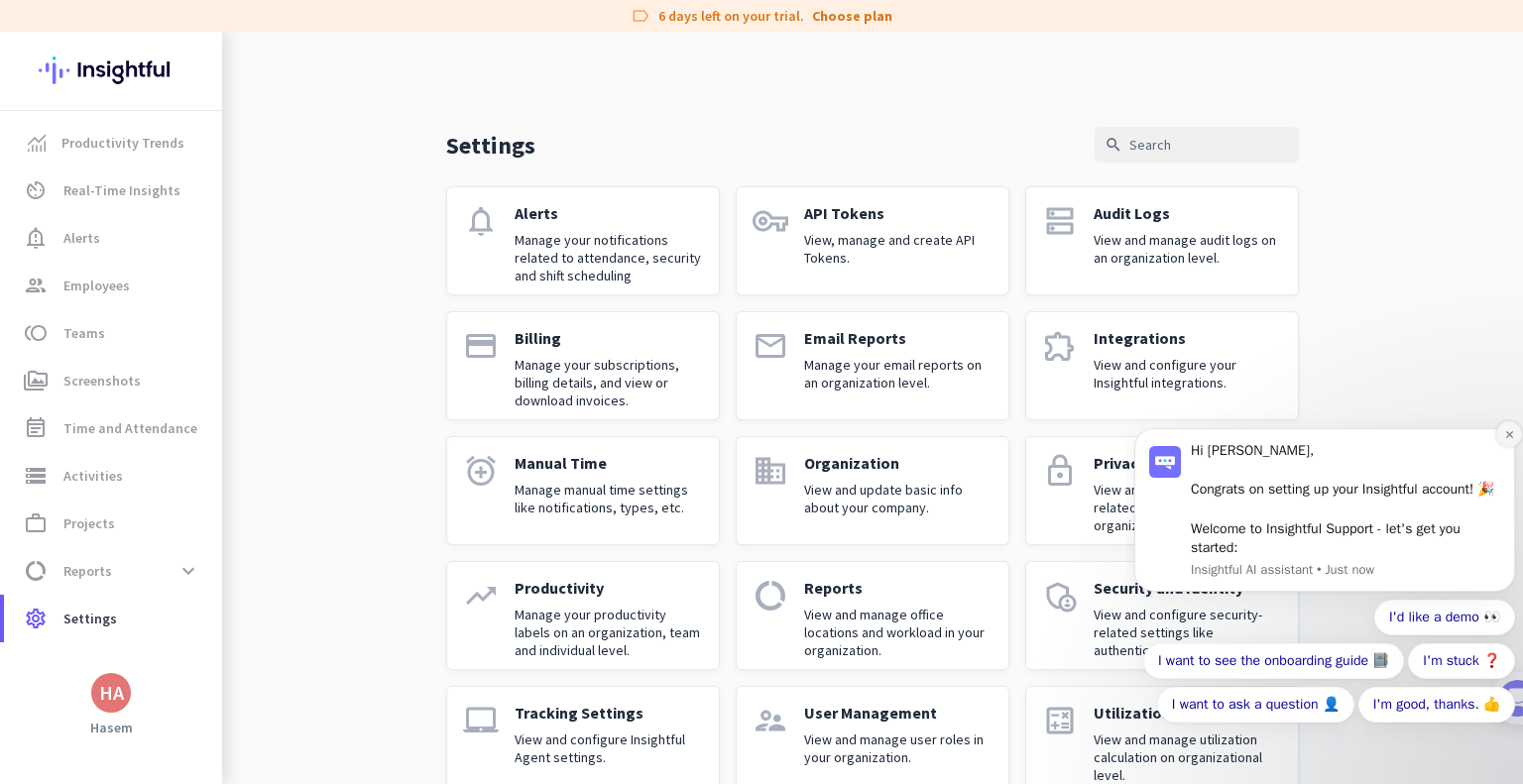 click 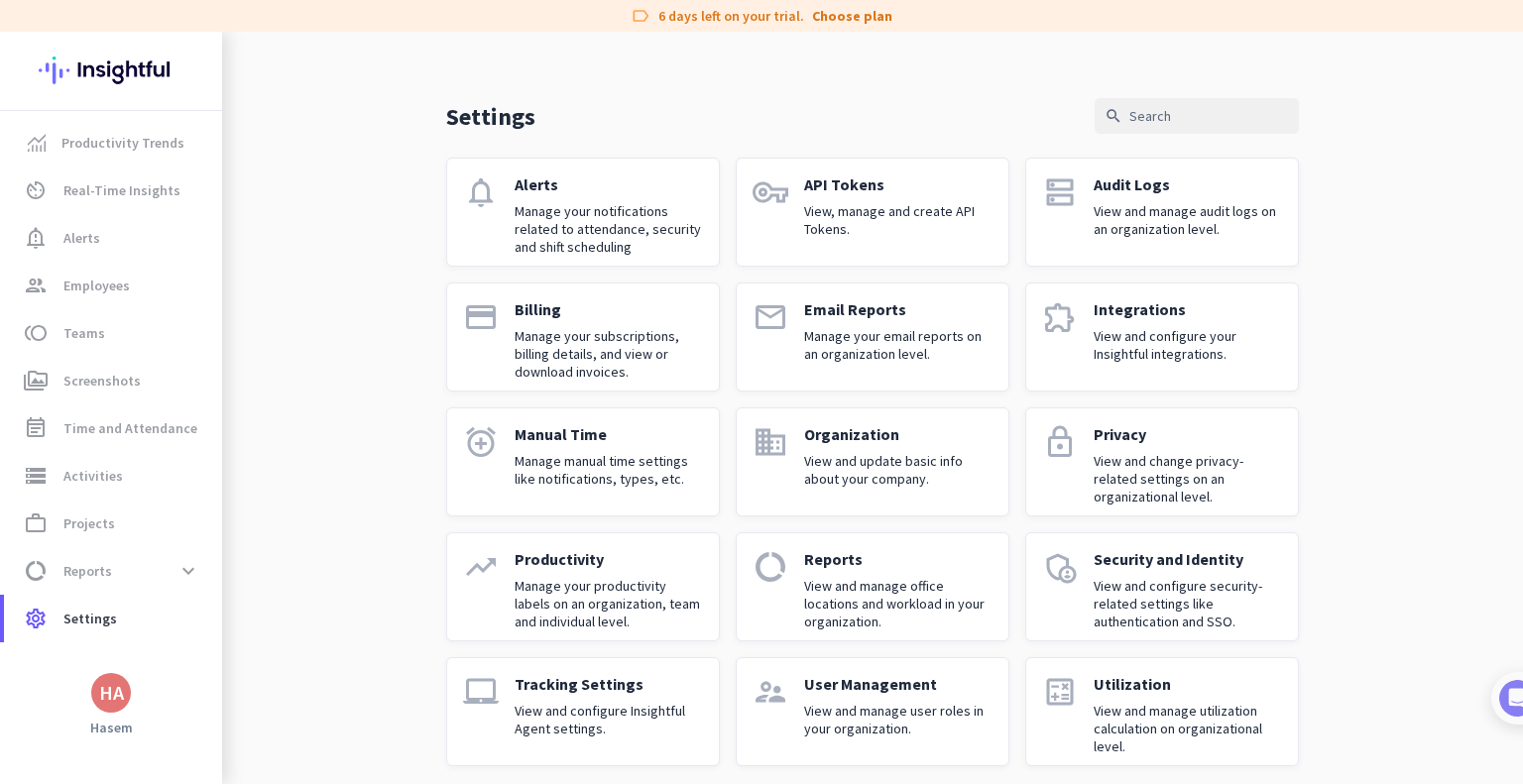 scroll, scrollTop: 42, scrollLeft: 0, axis: vertical 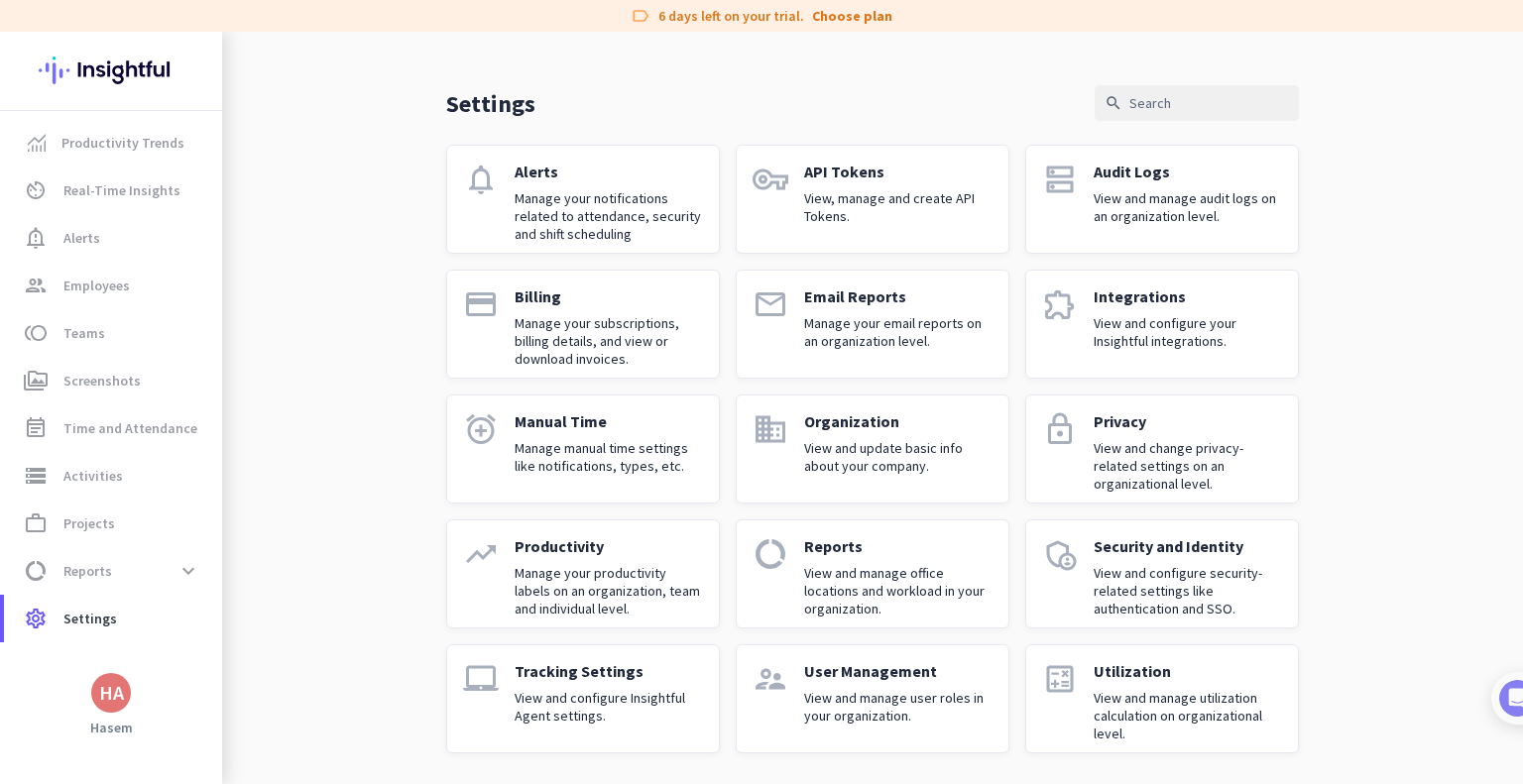 click on "User Management" 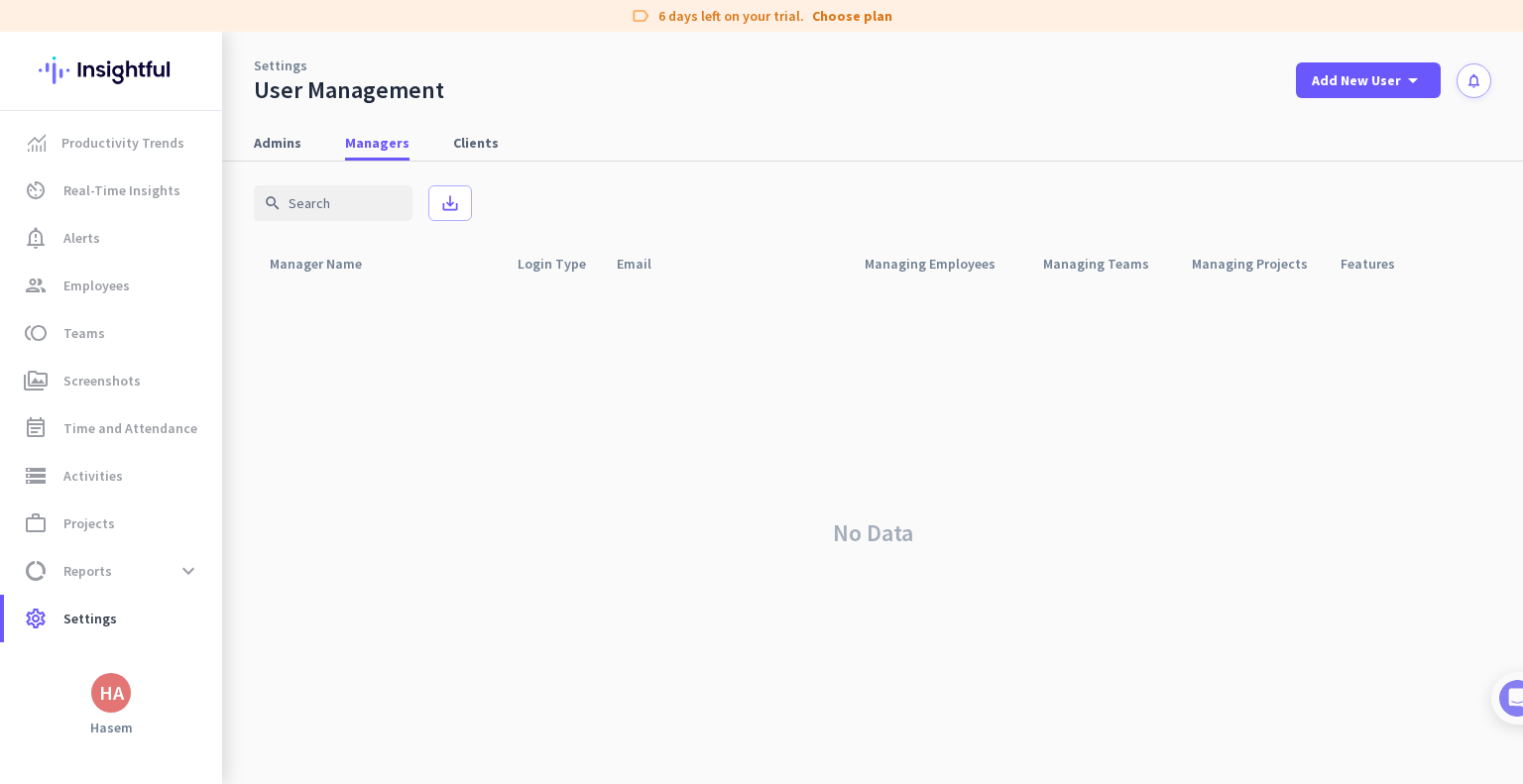 scroll, scrollTop: 0, scrollLeft: 0, axis: both 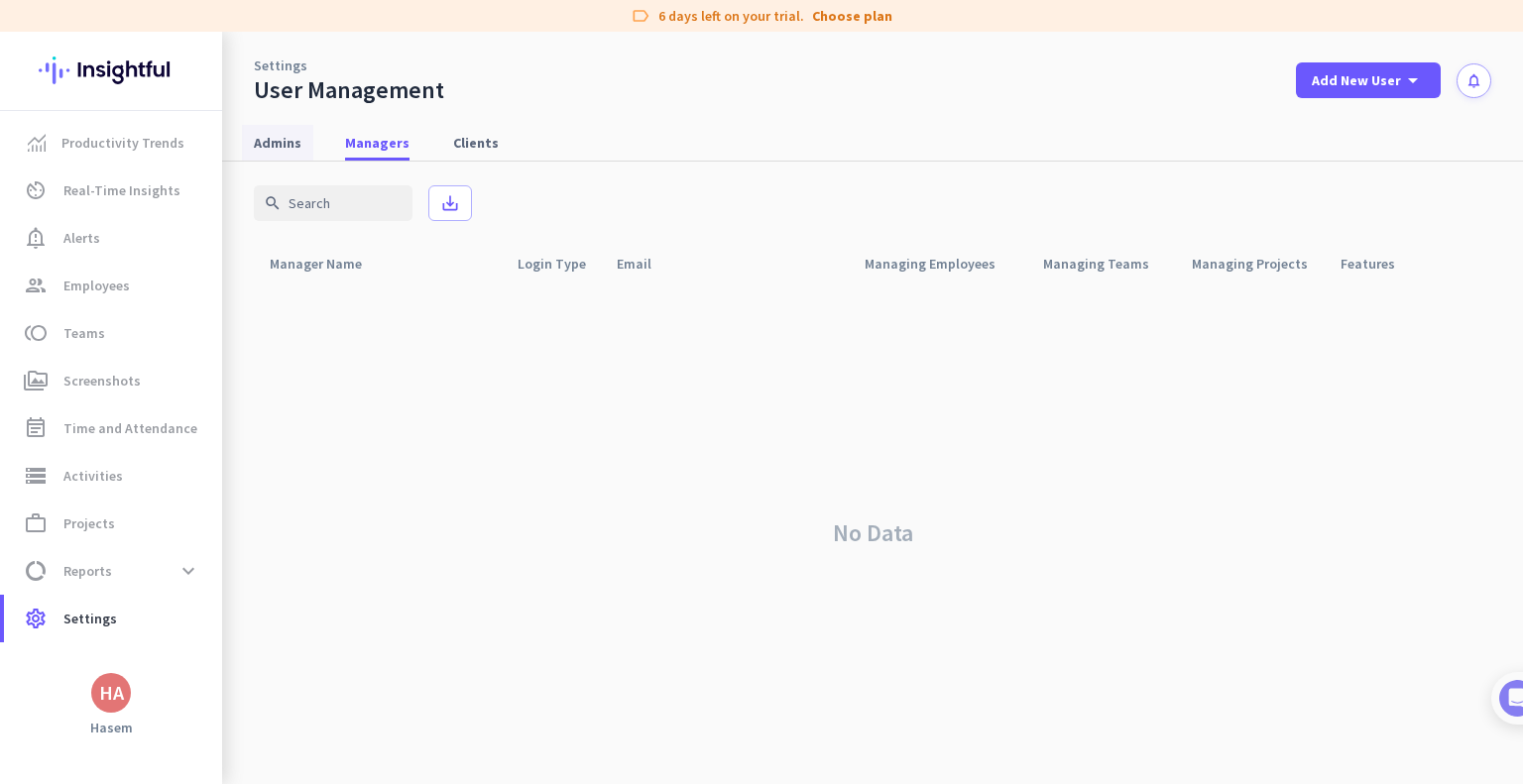 click on "Admins" at bounding box center [278, 143] 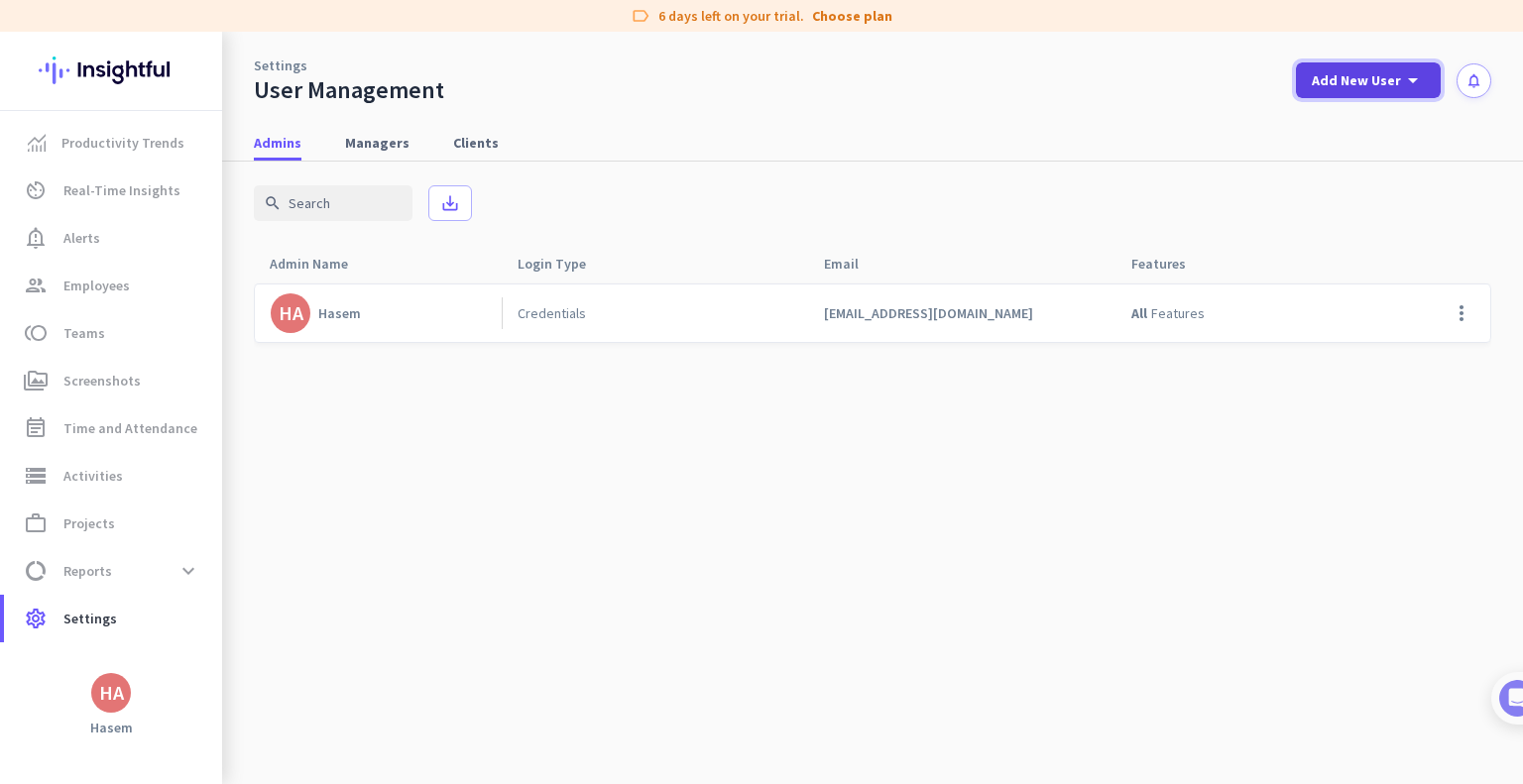 click on "Add New User" at bounding box center (1356, 80) 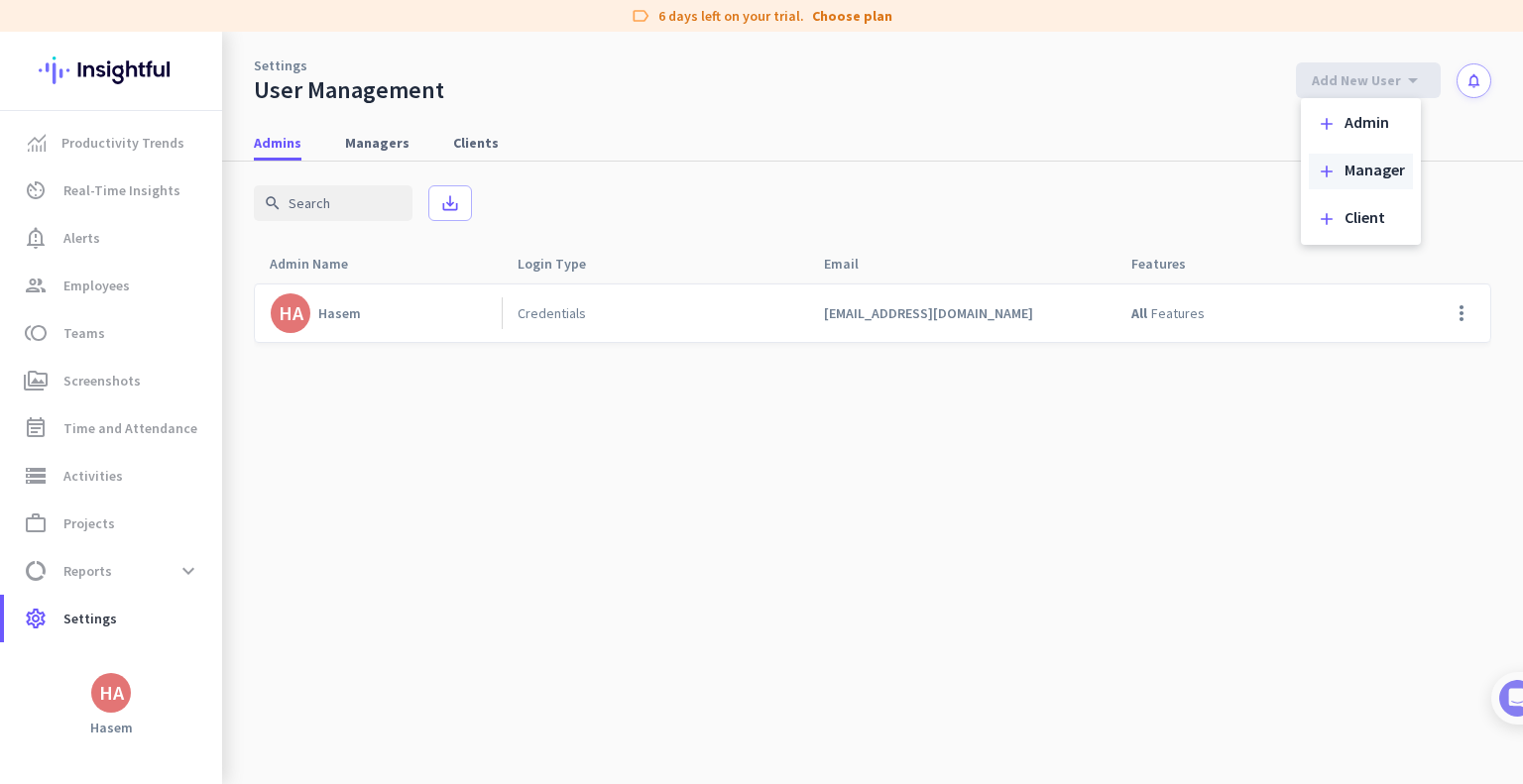 click on "Manager" at bounding box center (1374, 171) 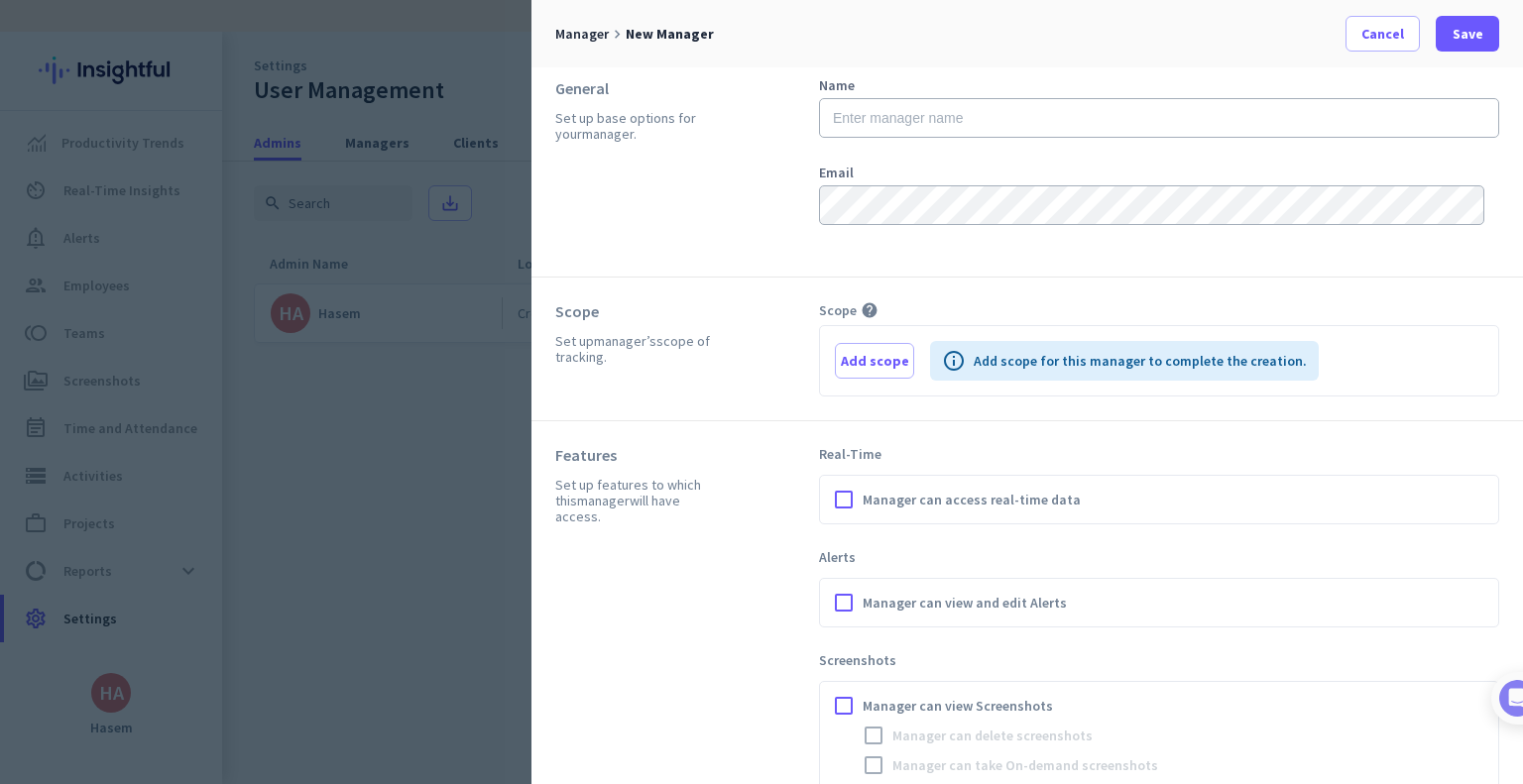 scroll, scrollTop: 0, scrollLeft: 0, axis: both 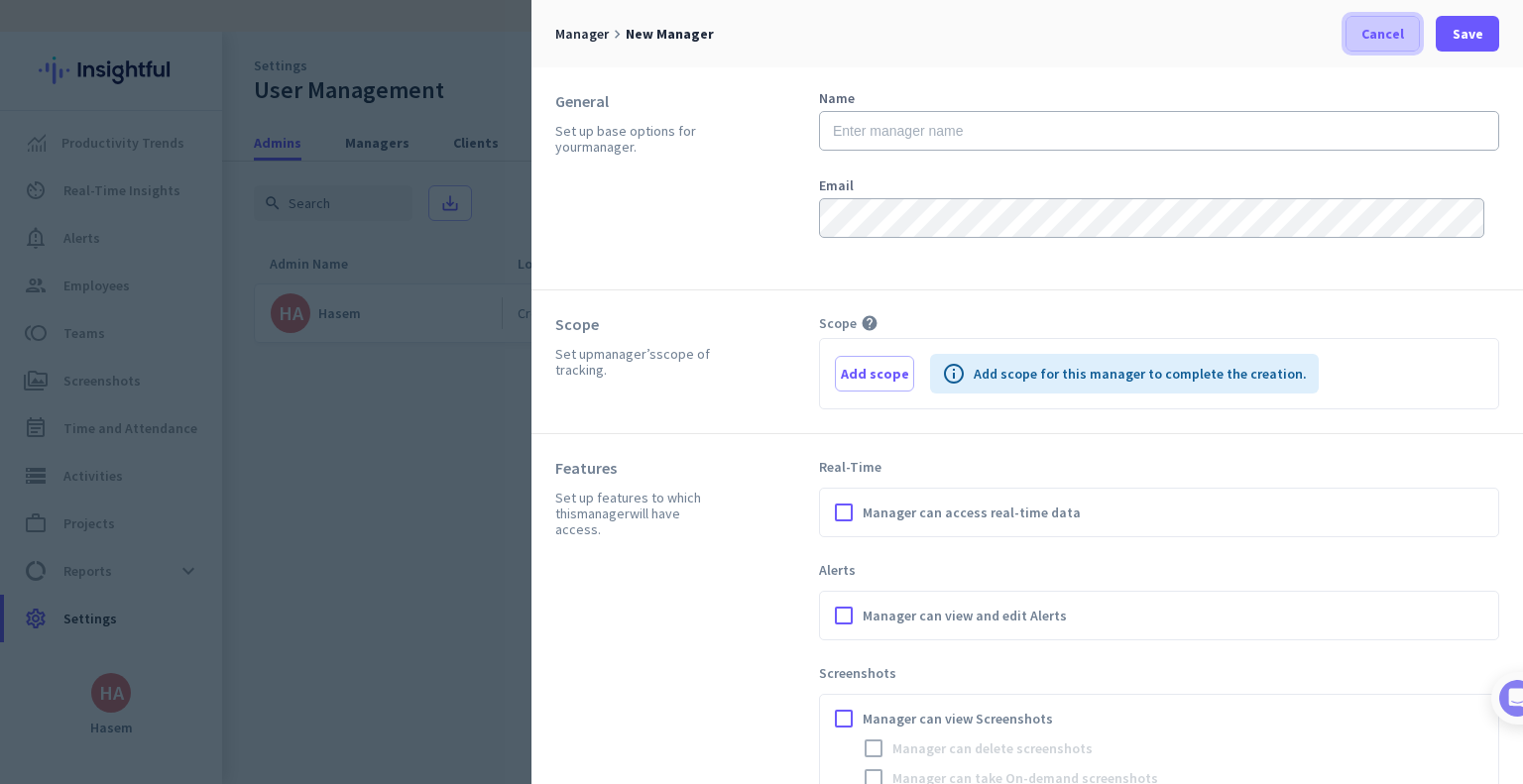 click at bounding box center [1382, 34] 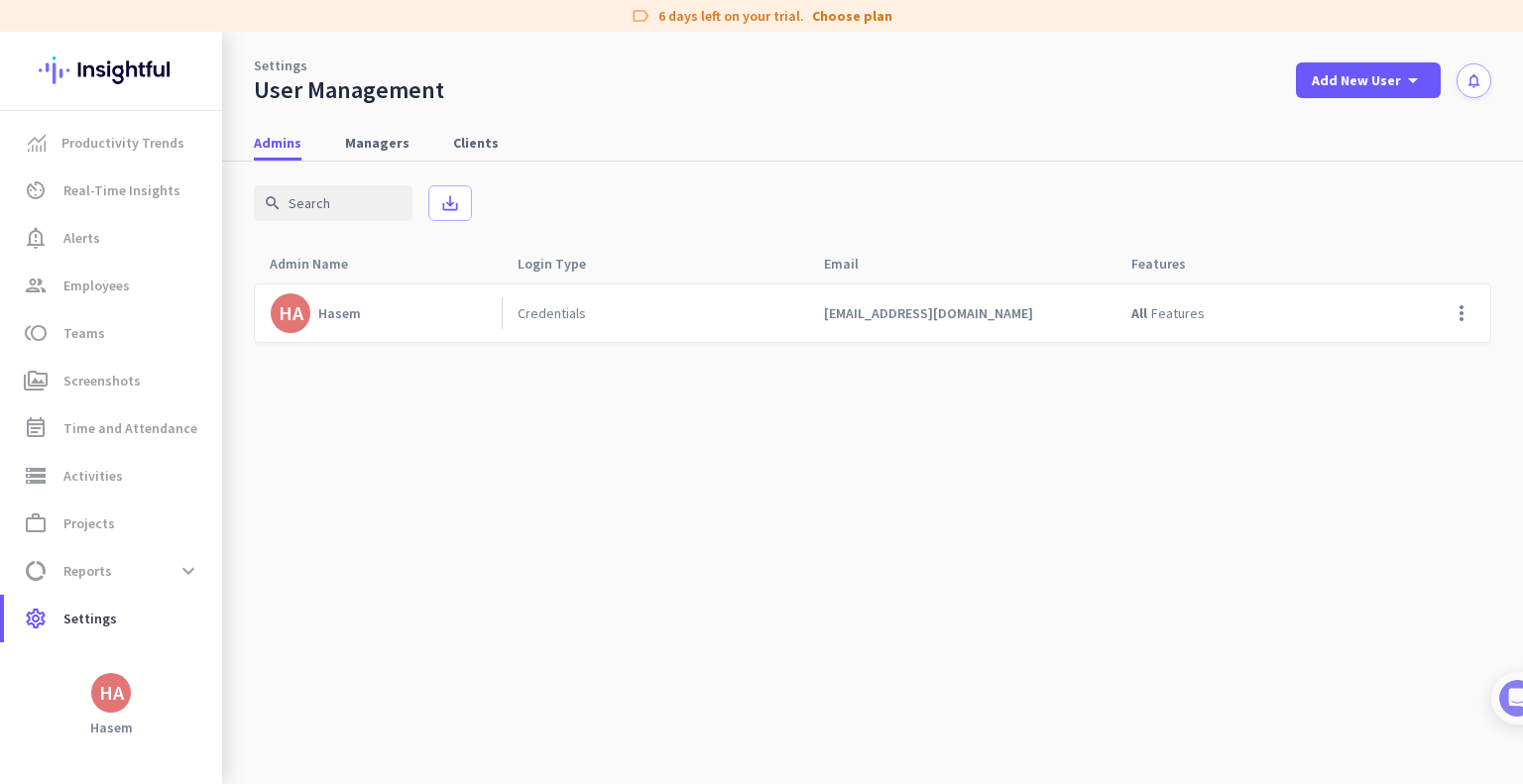 click on "[PERSON_NAME]   Credentials   [EMAIL_ADDRESS][DOMAIN_NAME]  All Features more_vert" 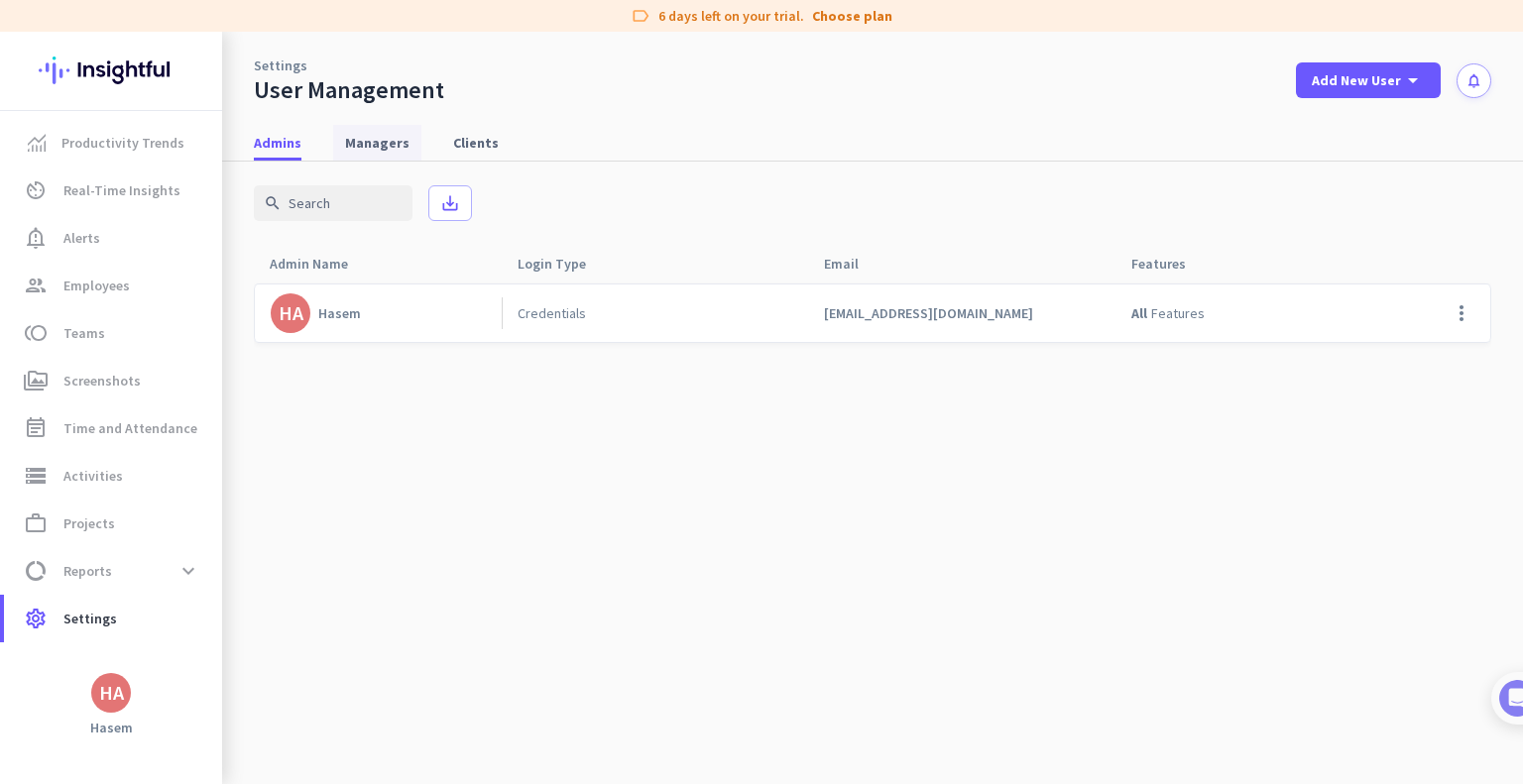 click on "Managers" at bounding box center (377, 143) 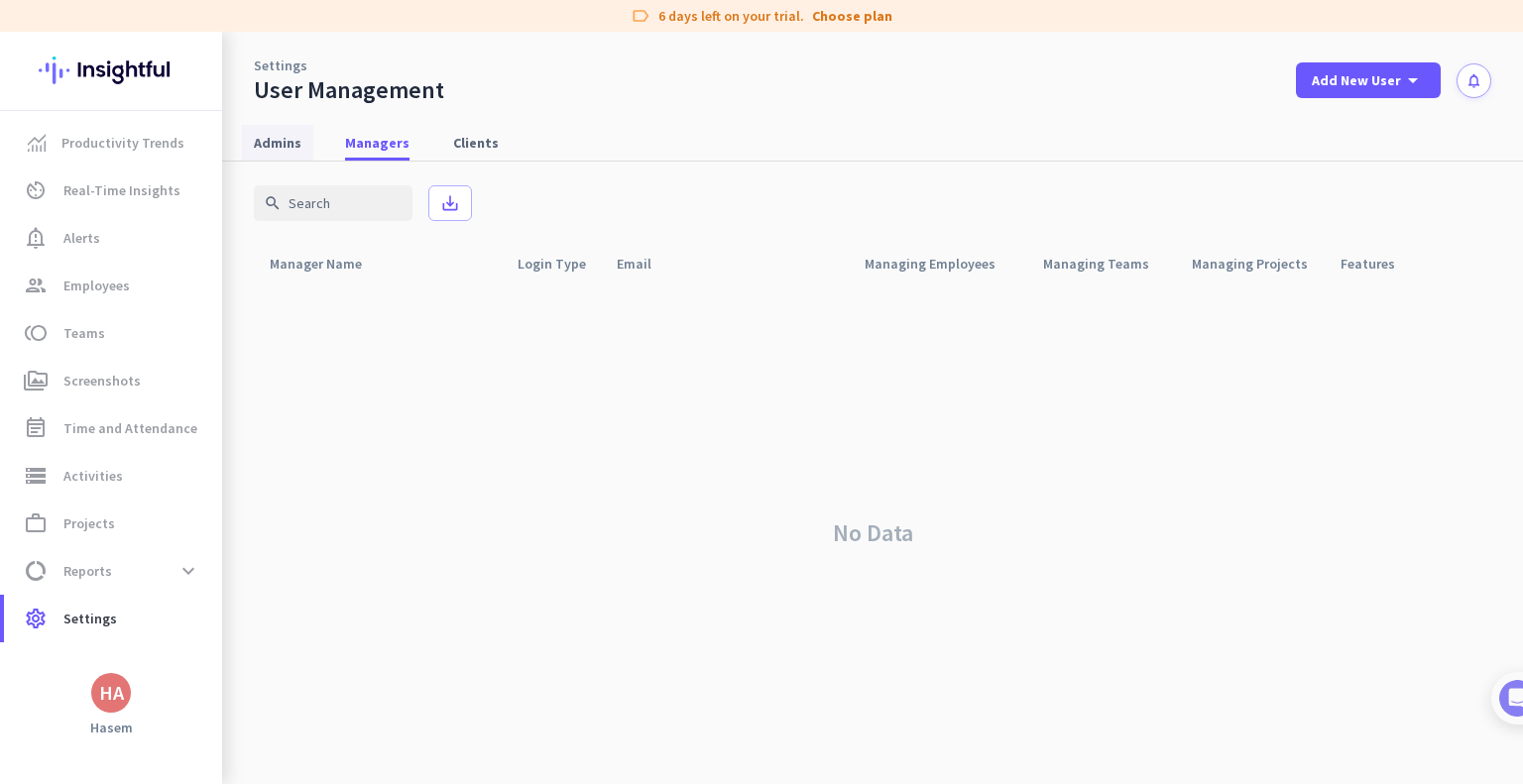 click on "Admins" at bounding box center (278, 143) 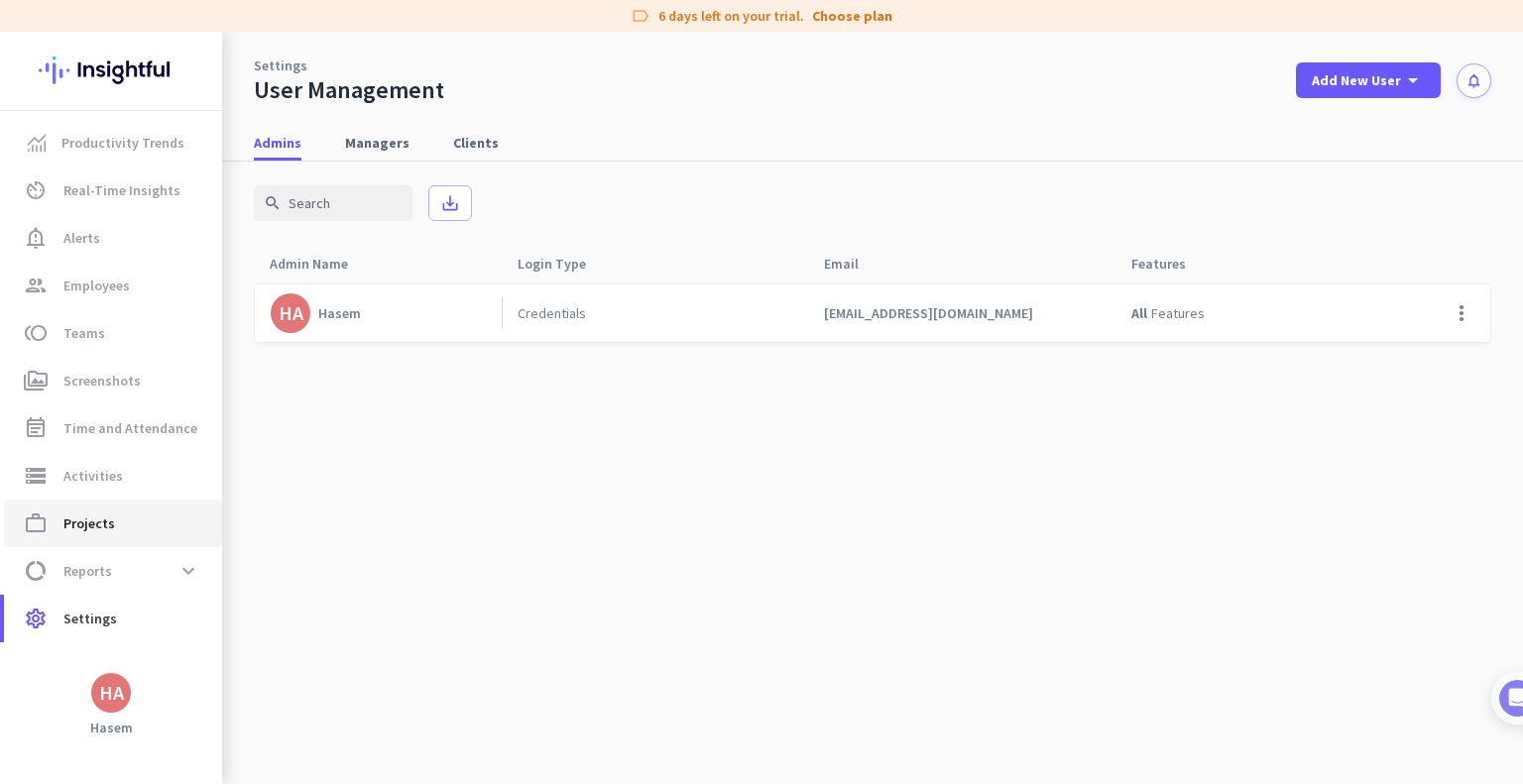 click on "Projects" 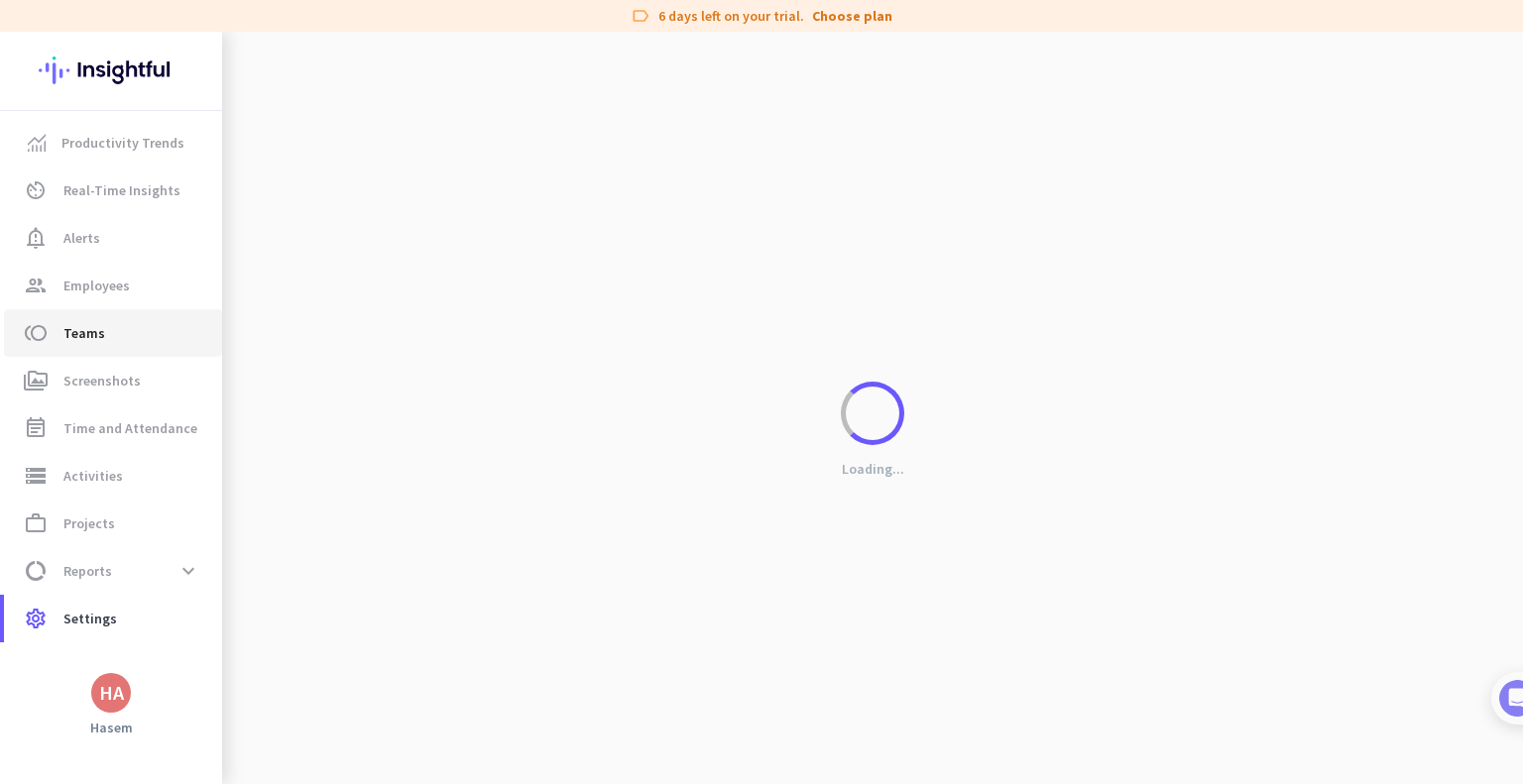 click on "toll  Teams" 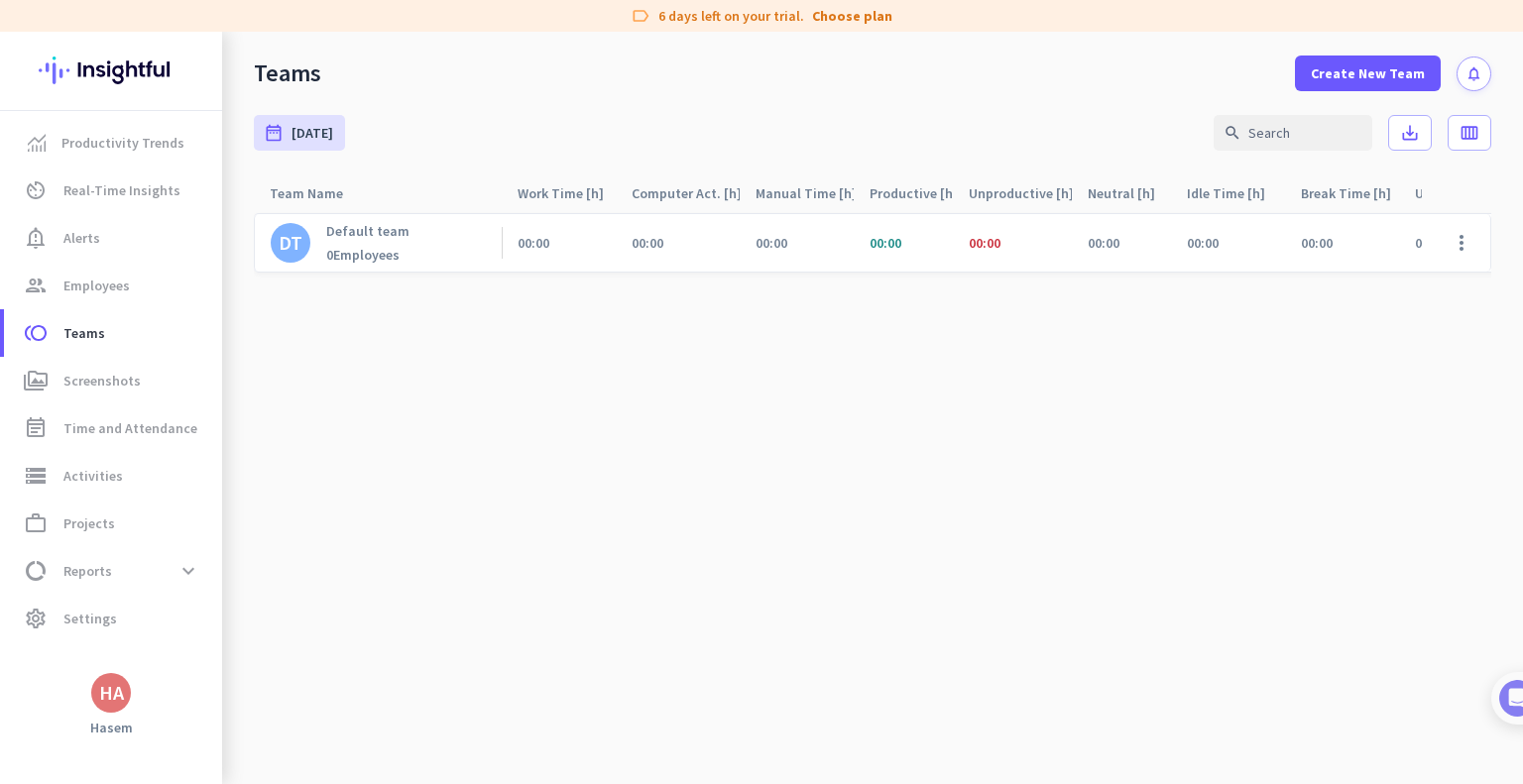 click on "Default team" 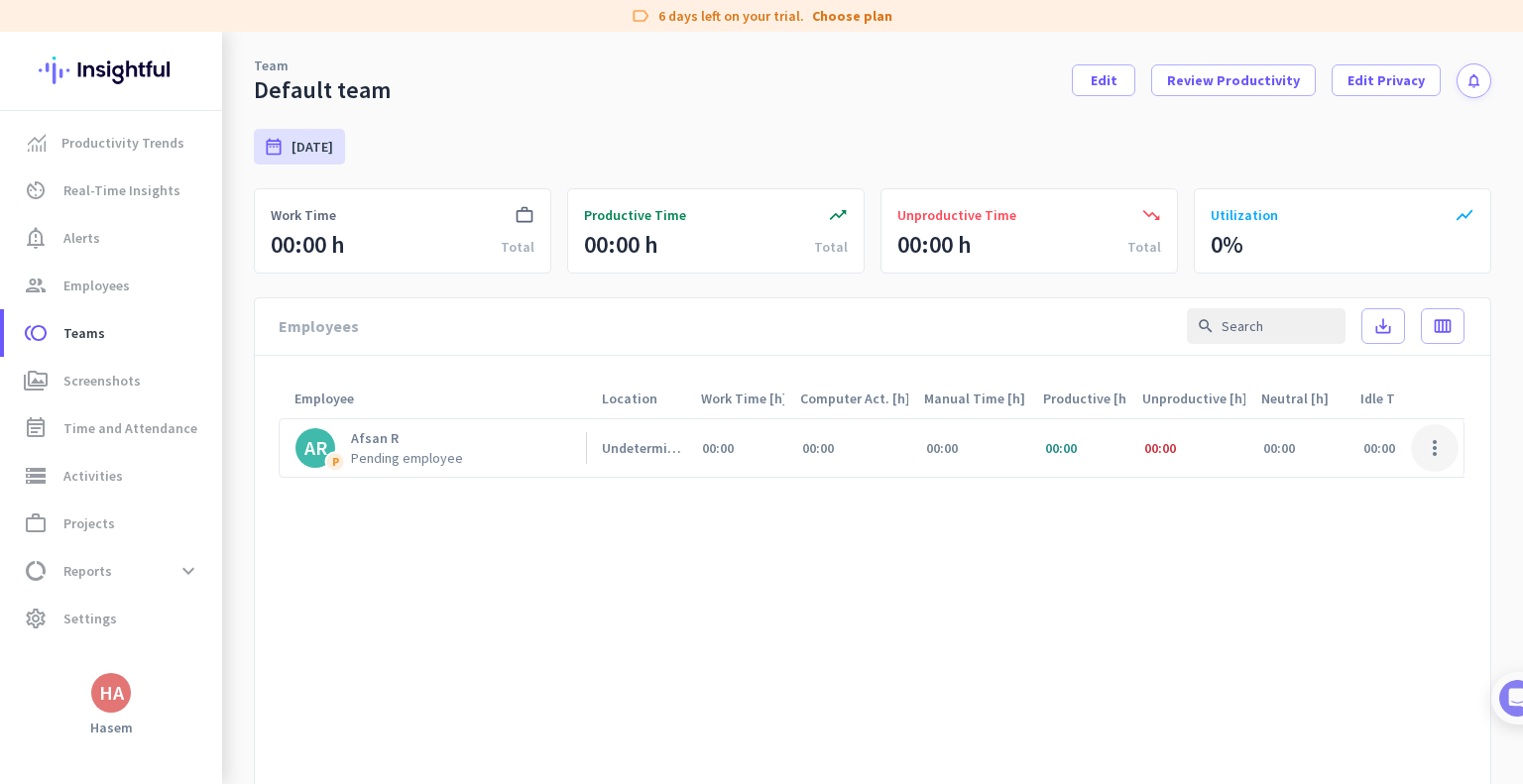 click 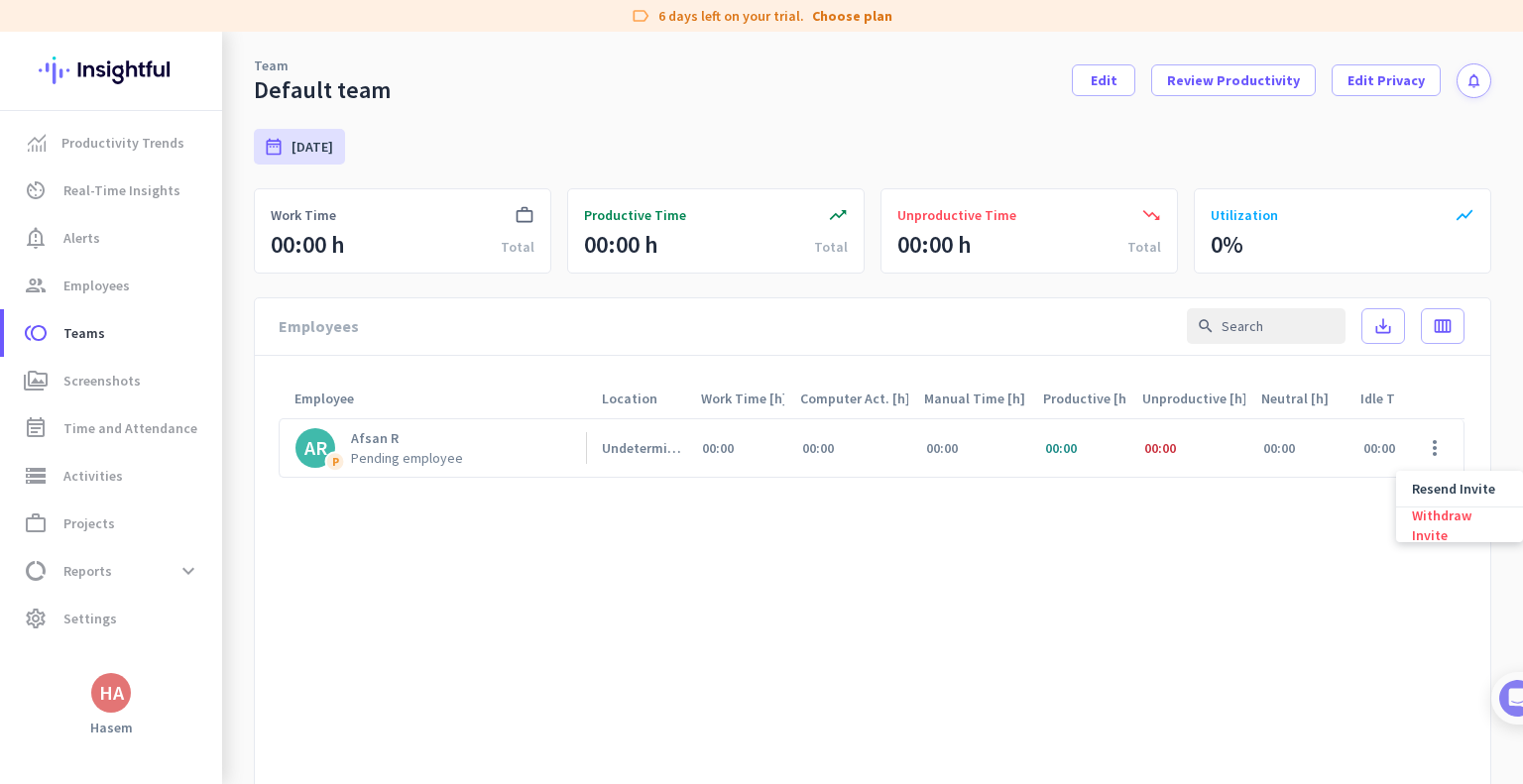 click at bounding box center (762, 392) 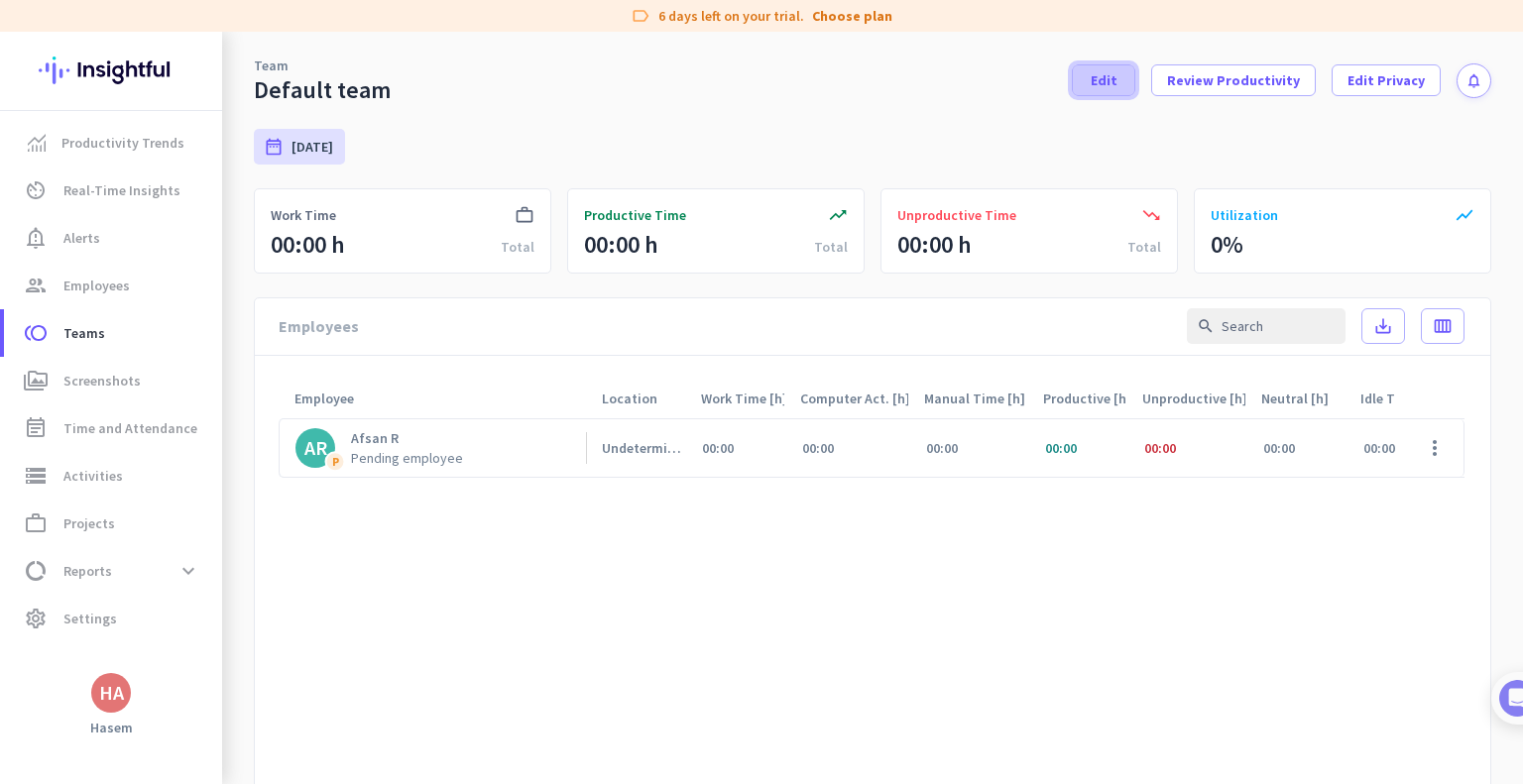 click at bounding box center (1104, 80) 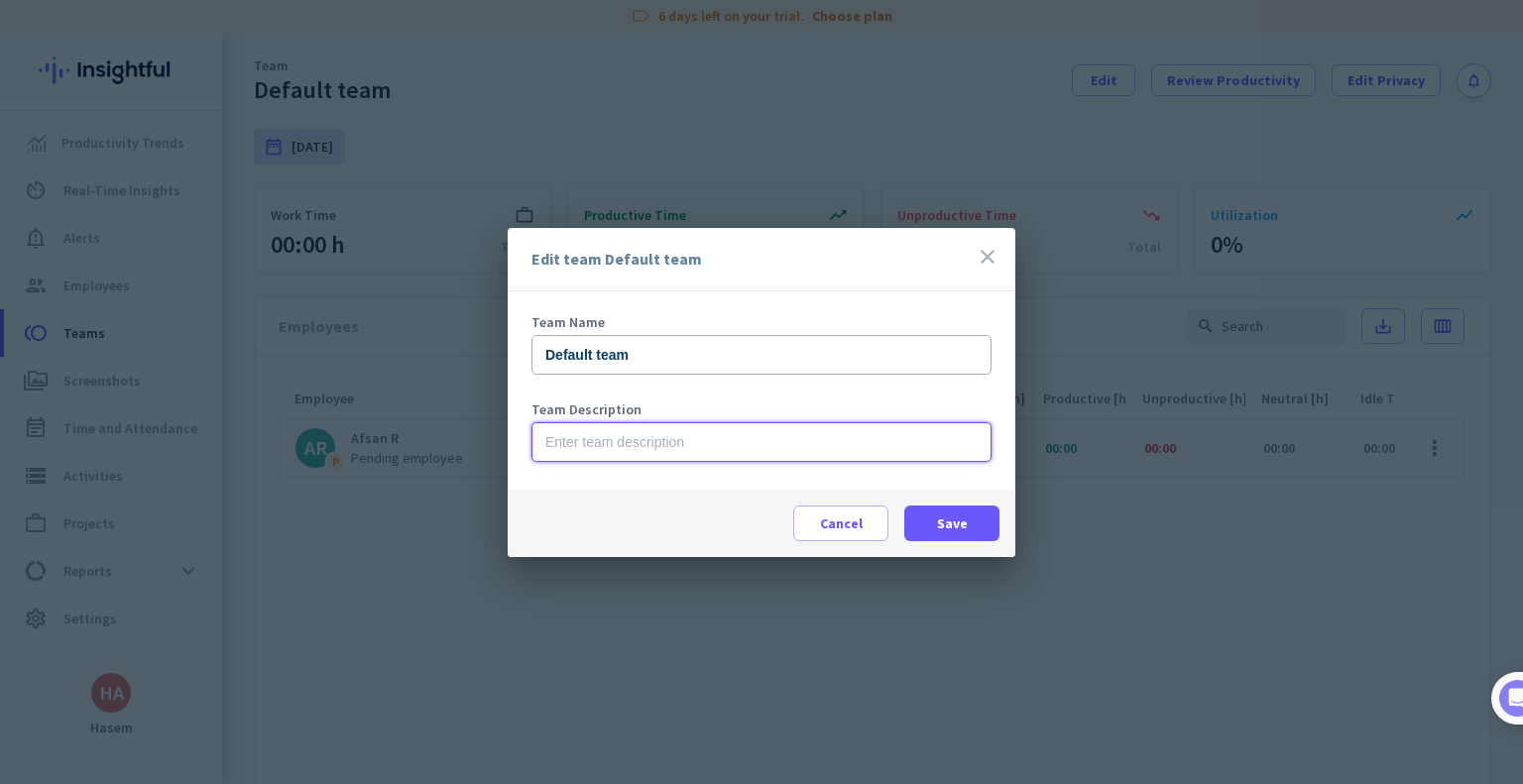 click at bounding box center [762, 442] 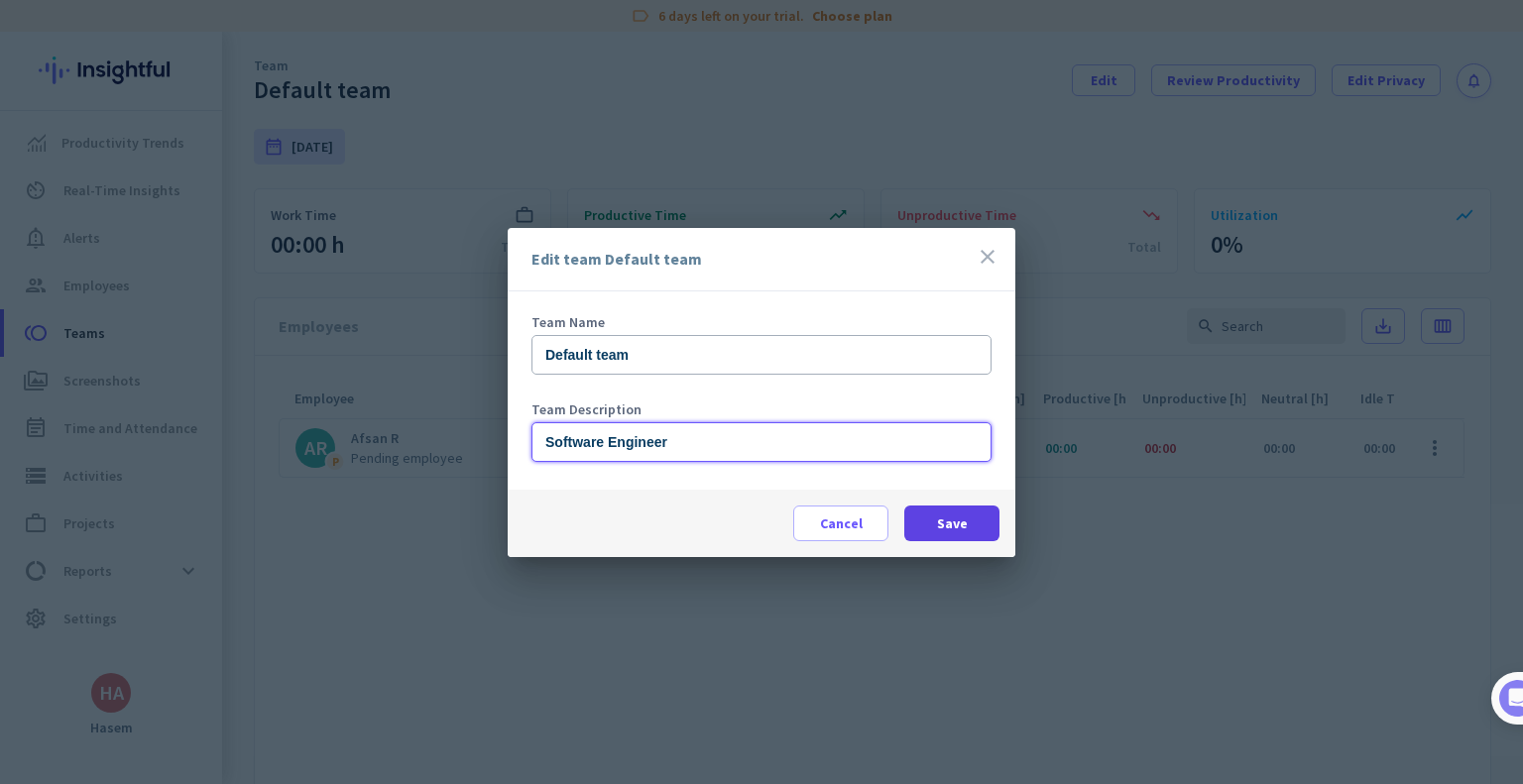 type on "Software Engineer" 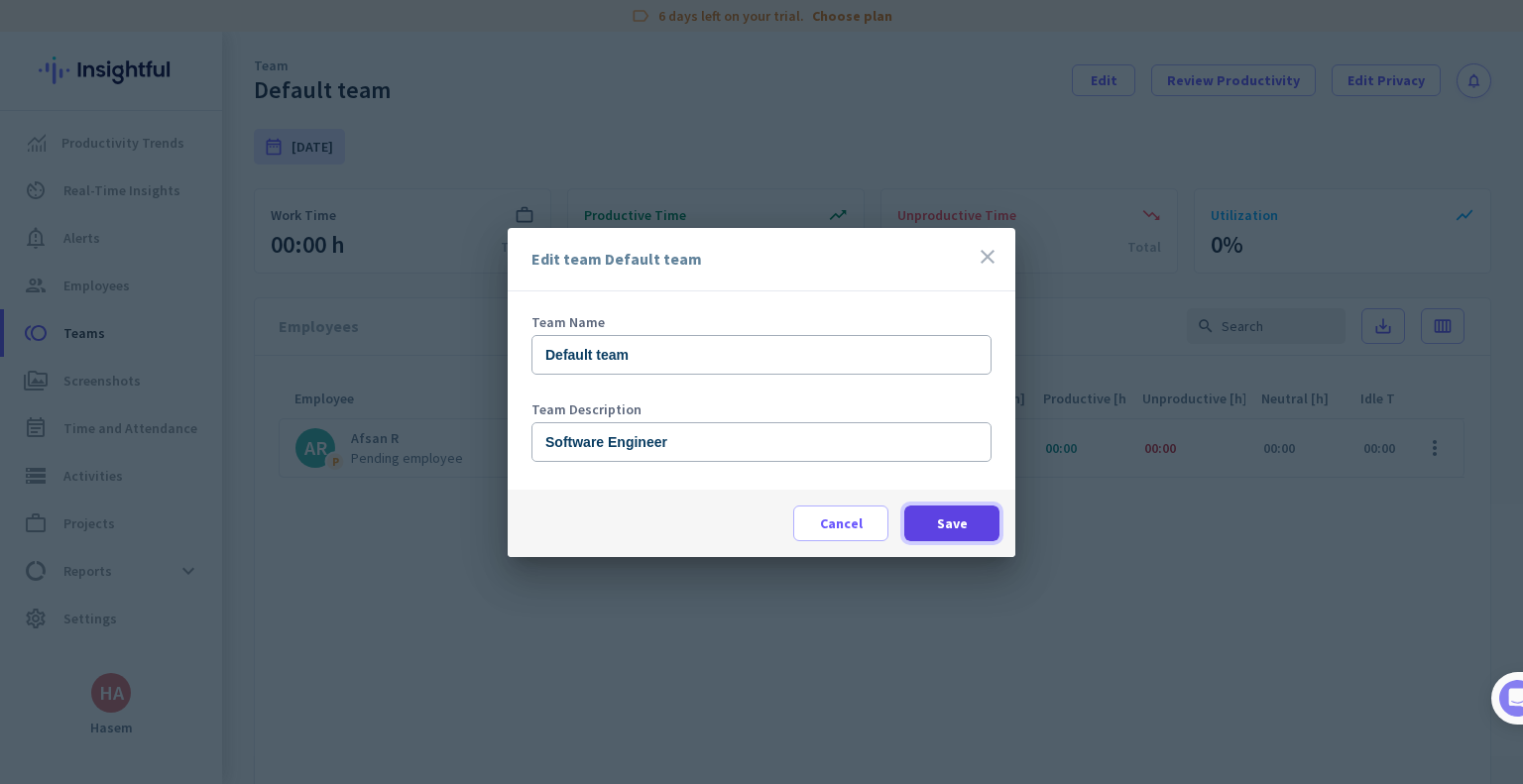click on "Save" at bounding box center [952, 523] 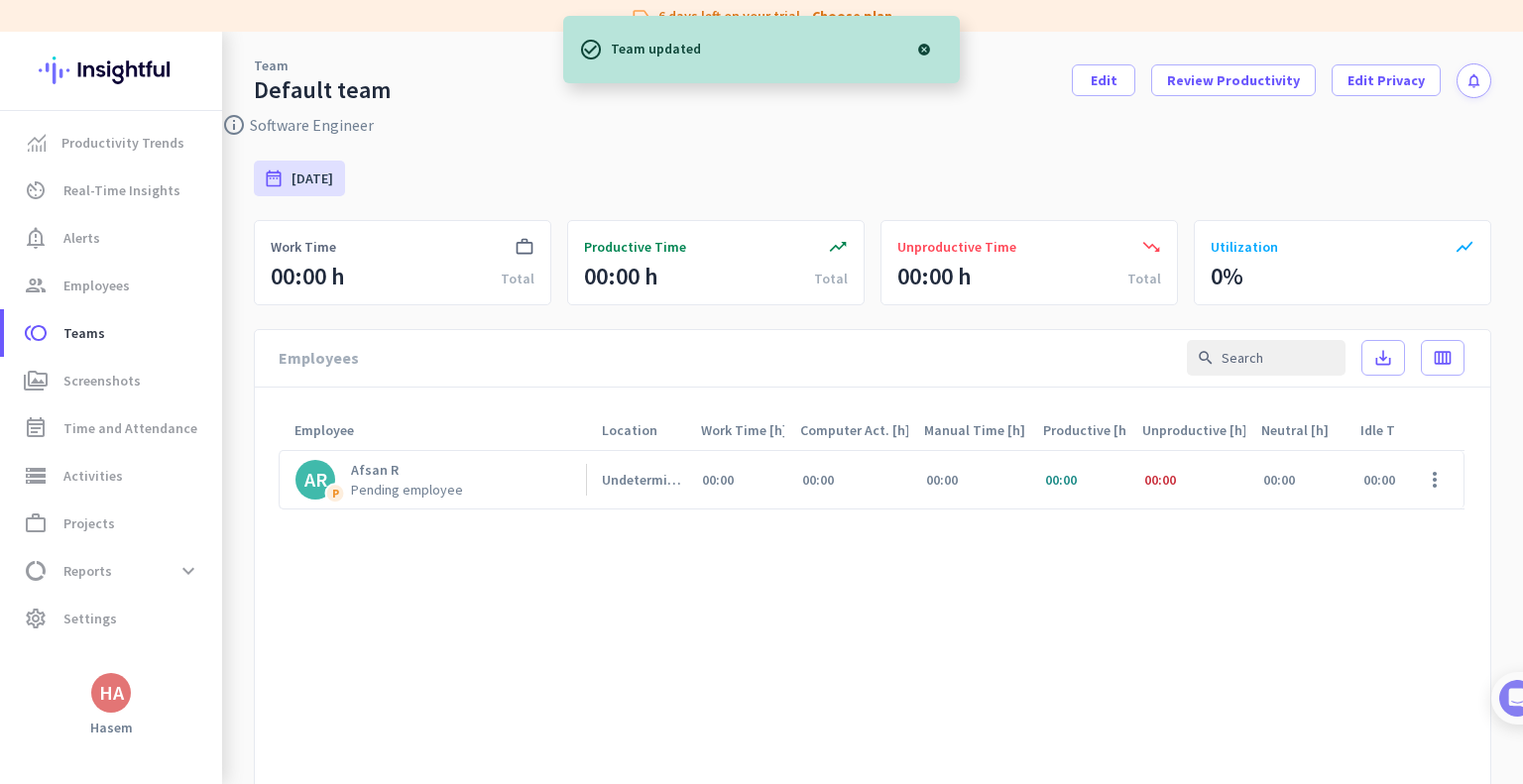 click at bounding box center (924, 50) 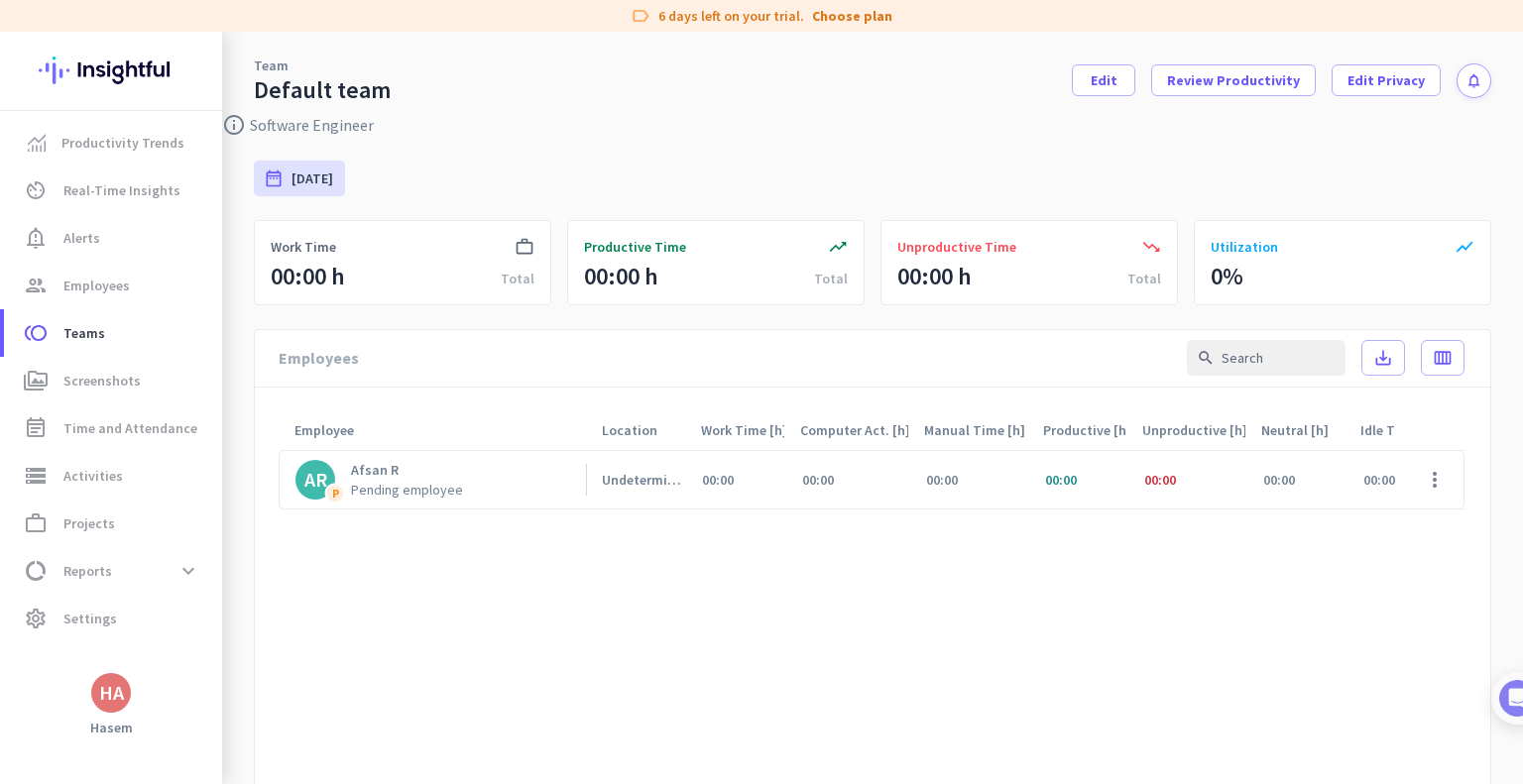 click on "AR   P   Afsan R   Pending employee   Undetermined   00:00   00:00   00:00   00:00   00:00   00:00   00:00   00:00   0%  more_vert" 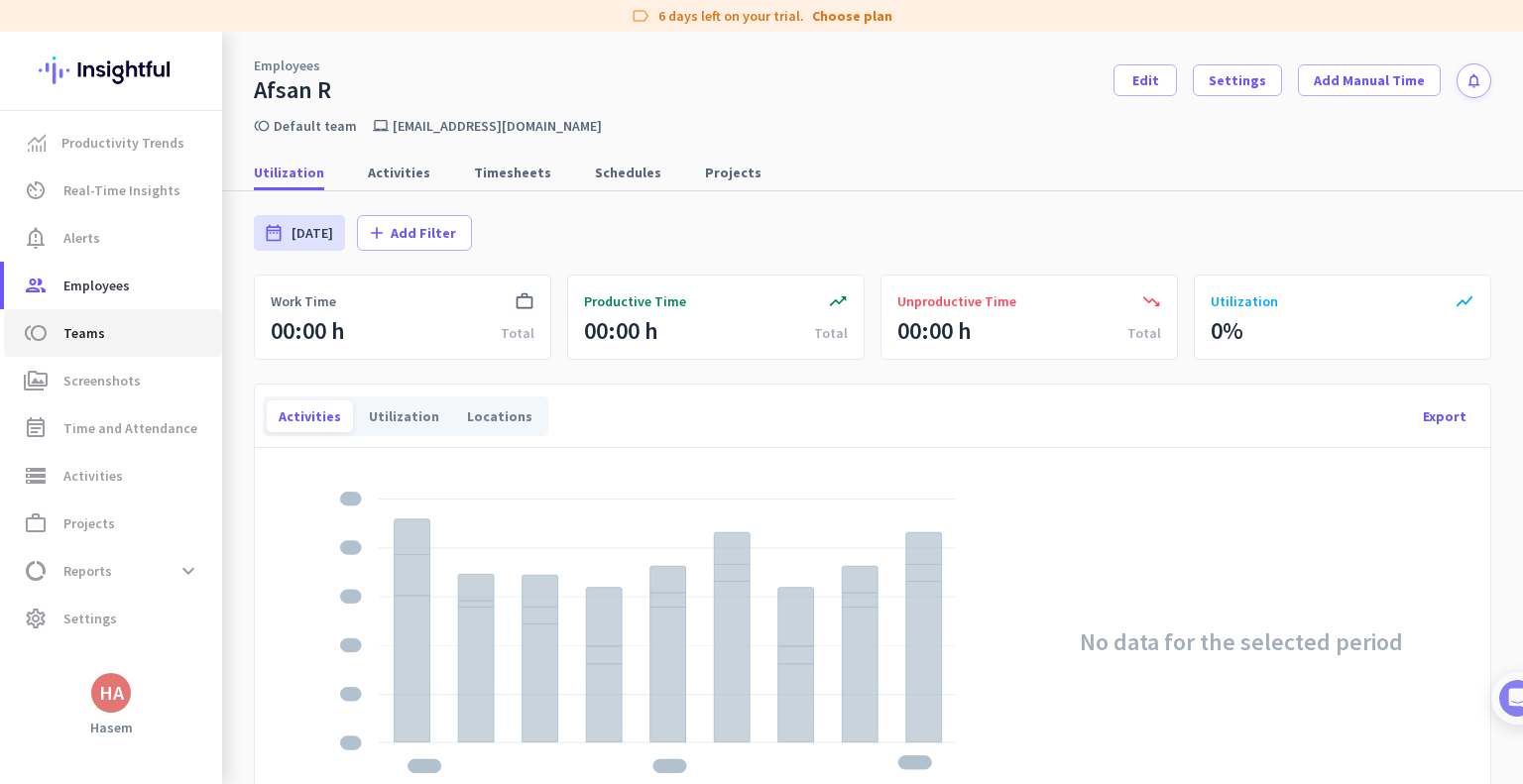 click on "toll  Teams" 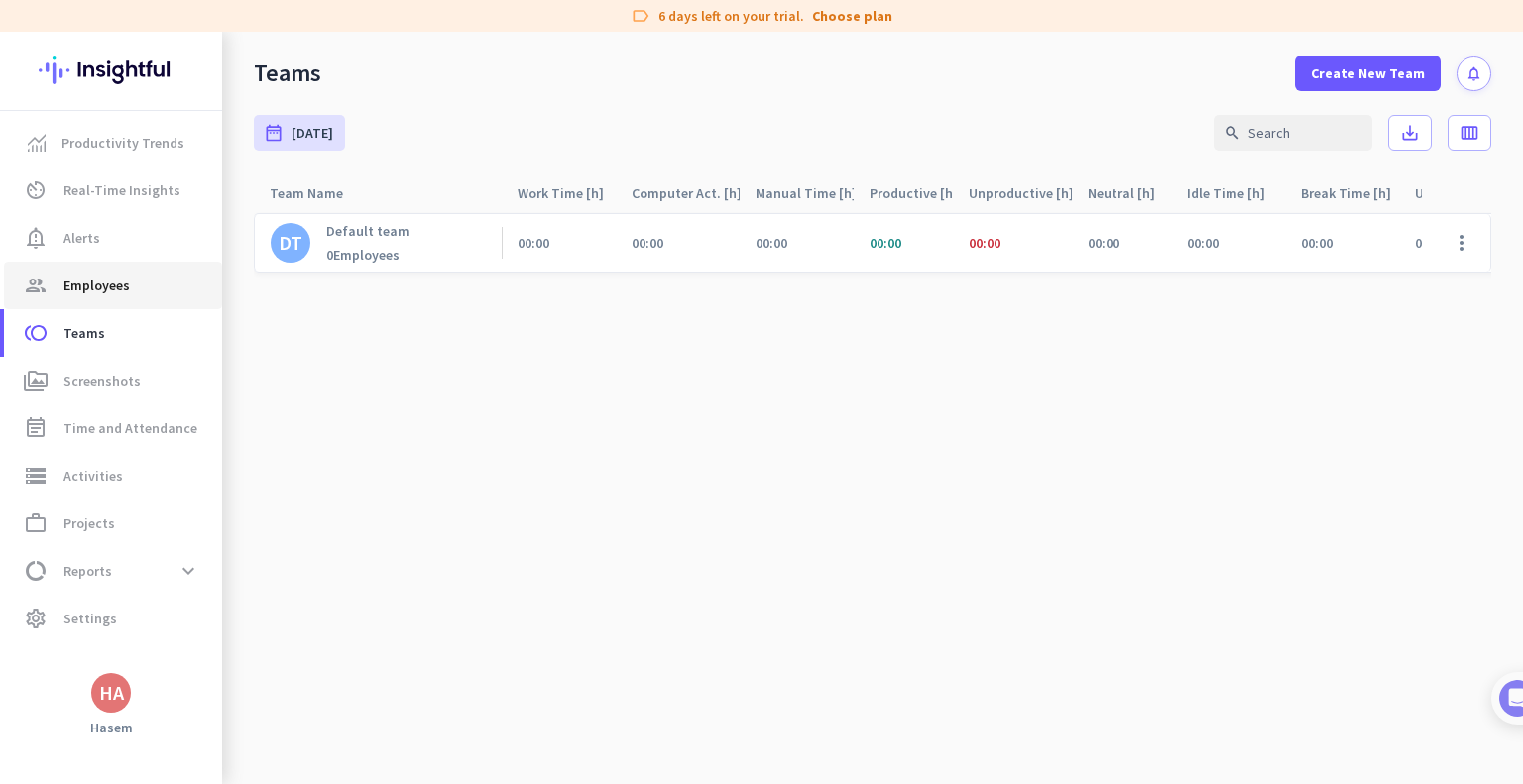 click on "Employees" 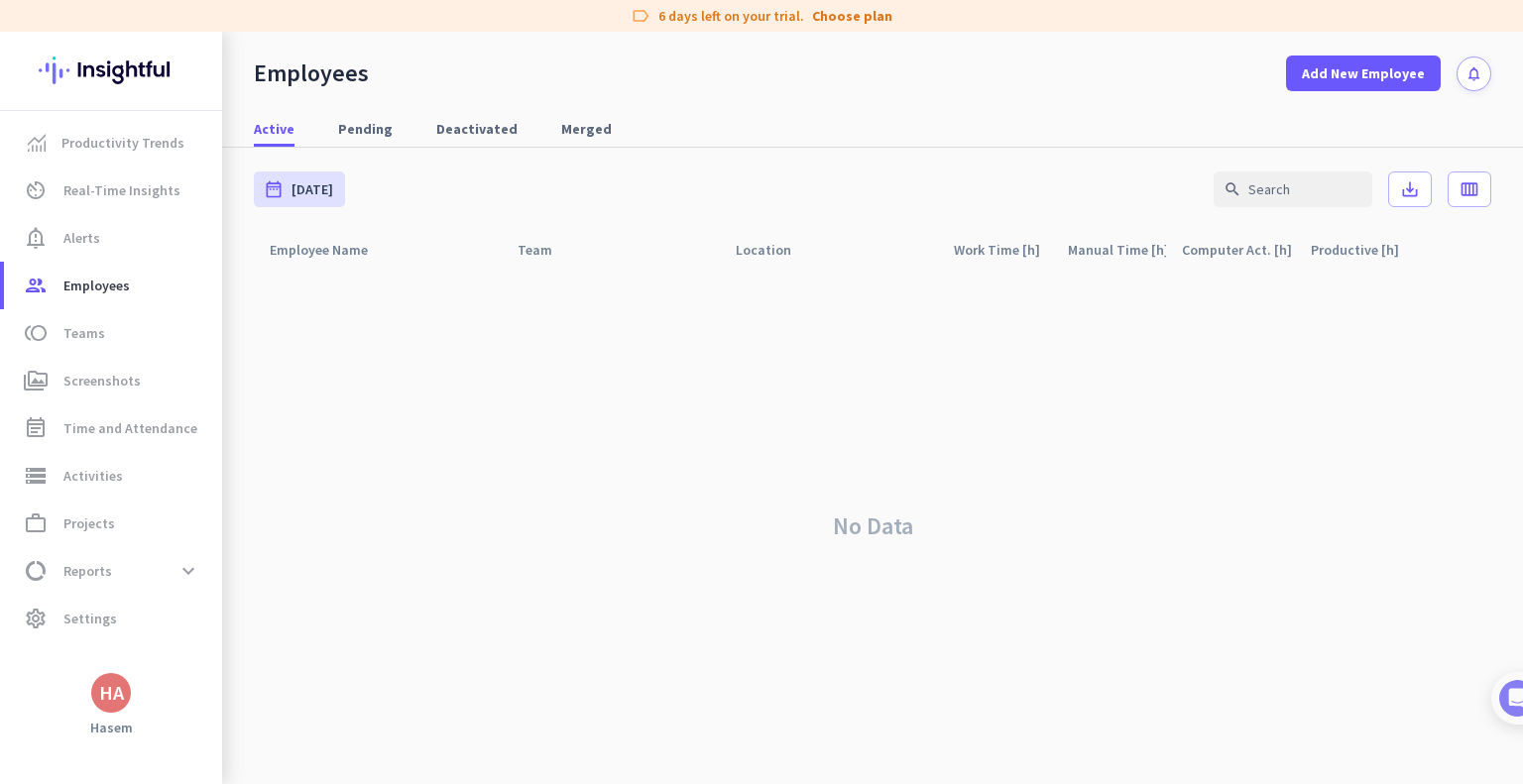 click on "No Data" 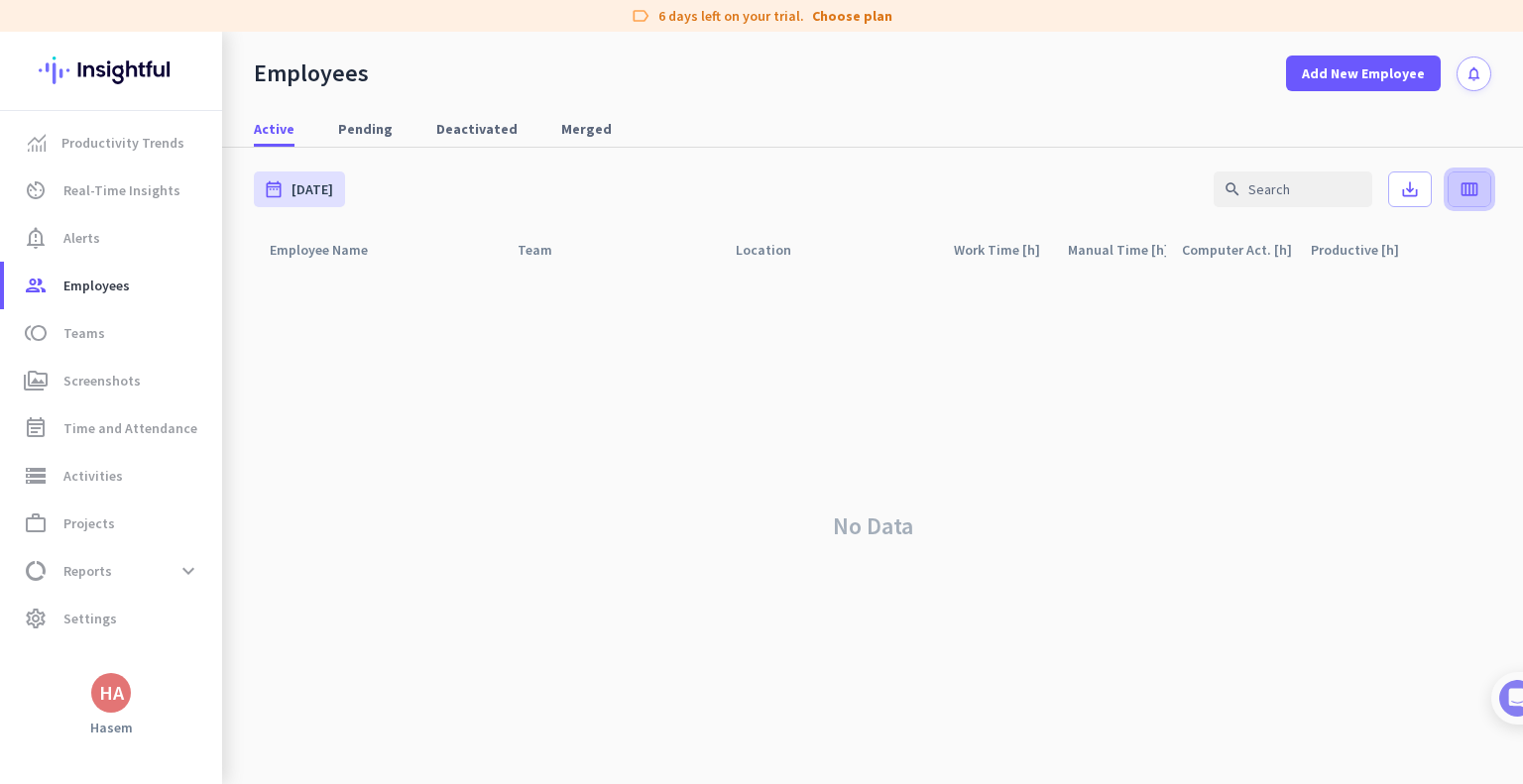 click on "calendar_view_week" 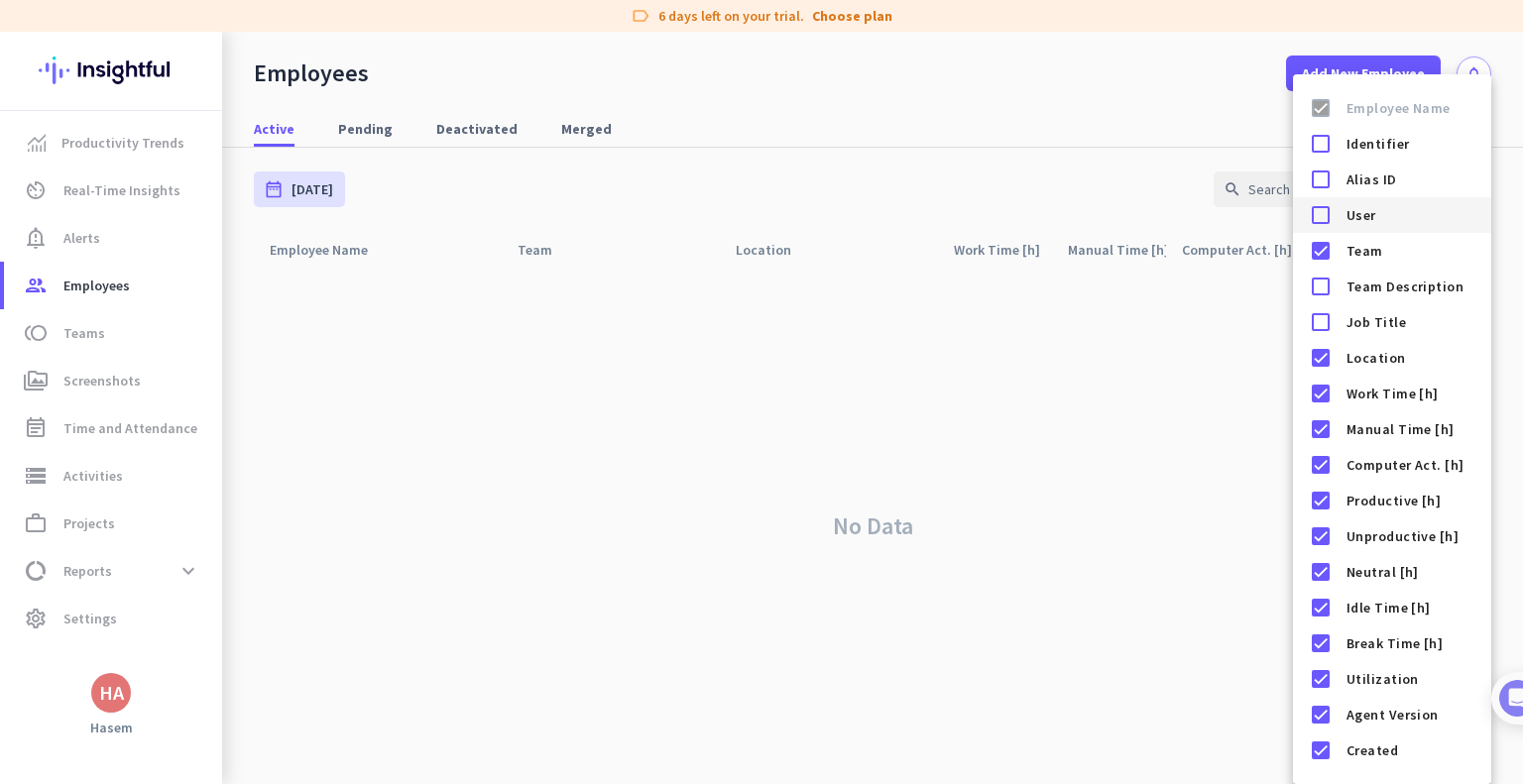 click at bounding box center (1321, 215) 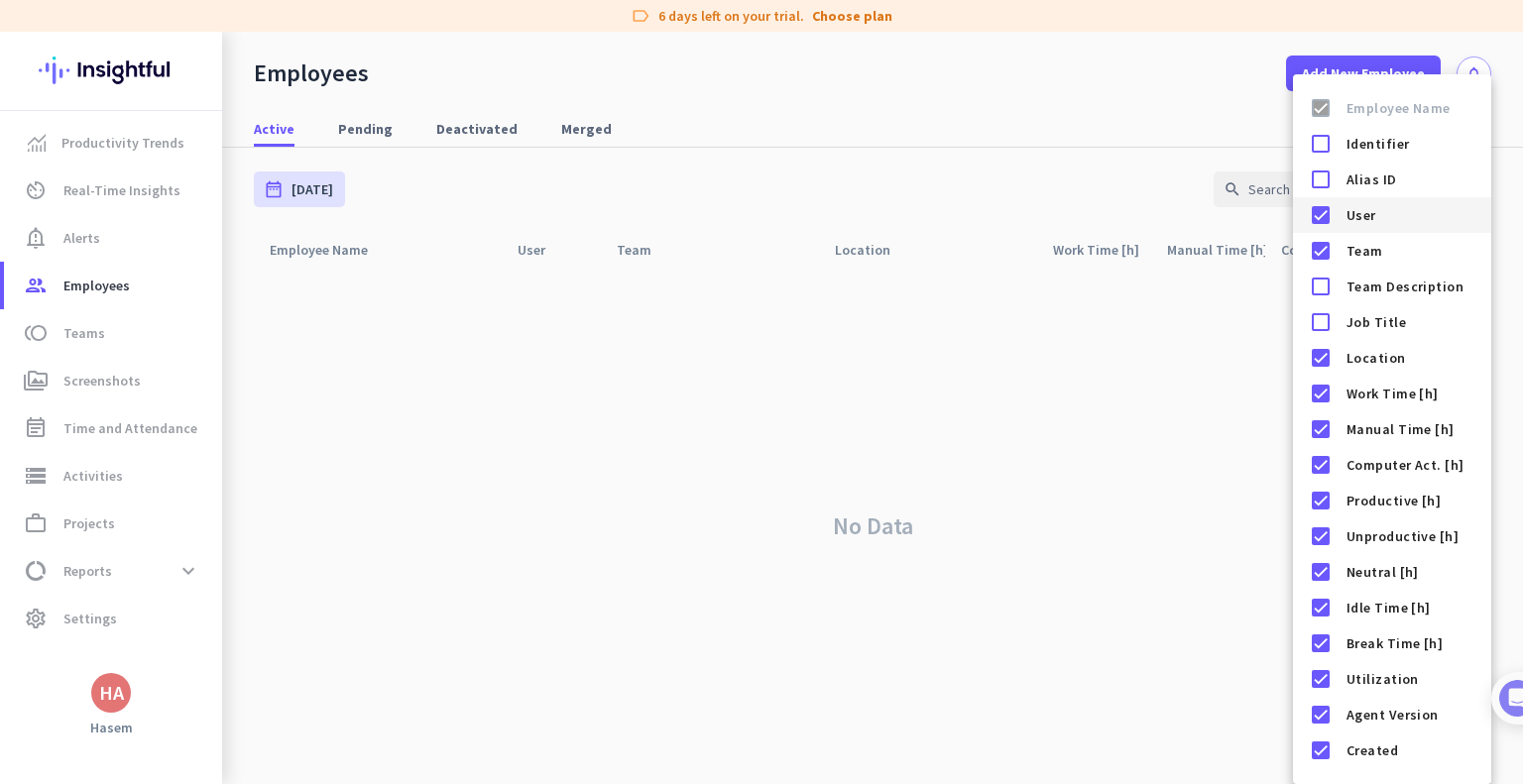 click at bounding box center (1321, 215) 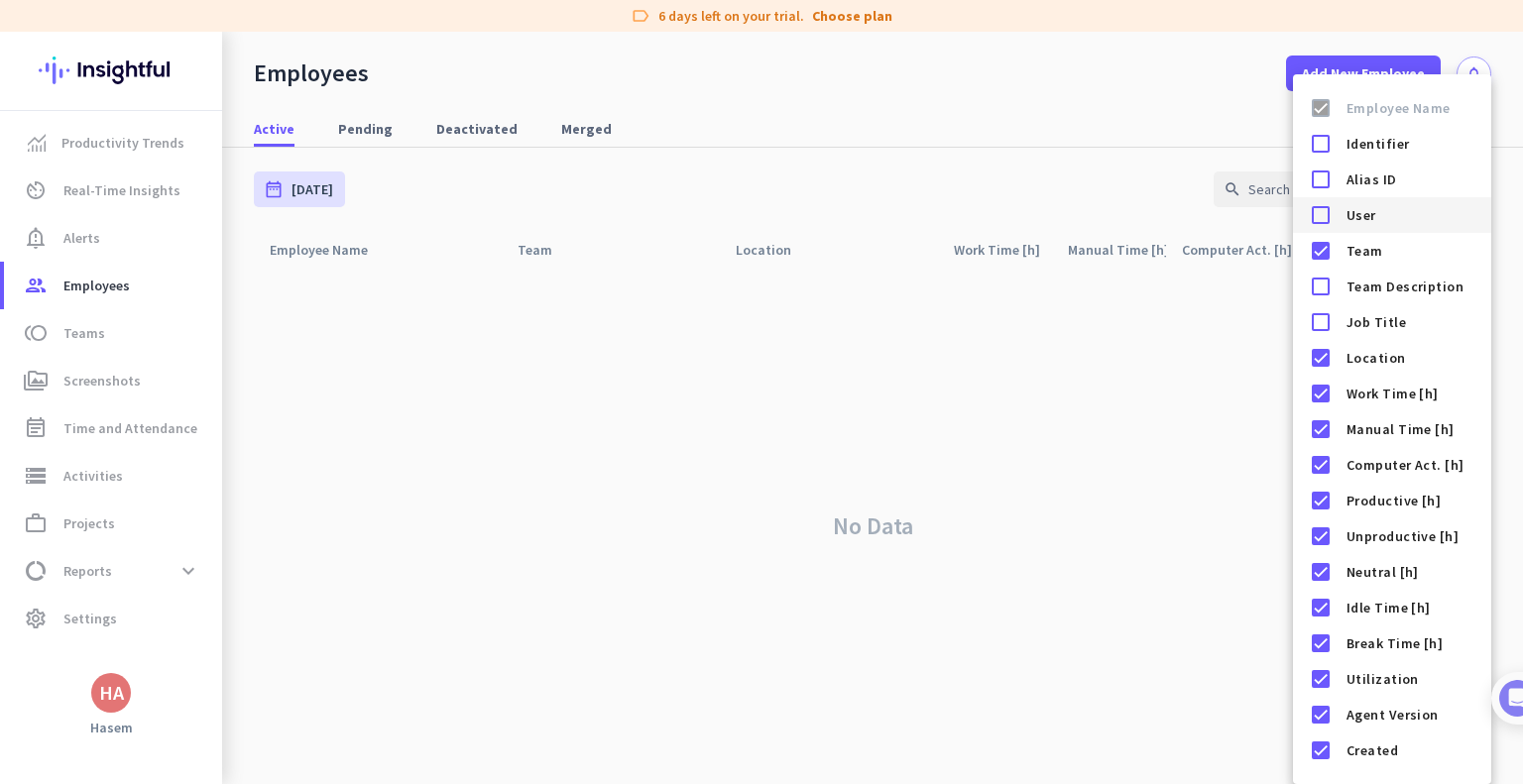 click at bounding box center [1321, 215] 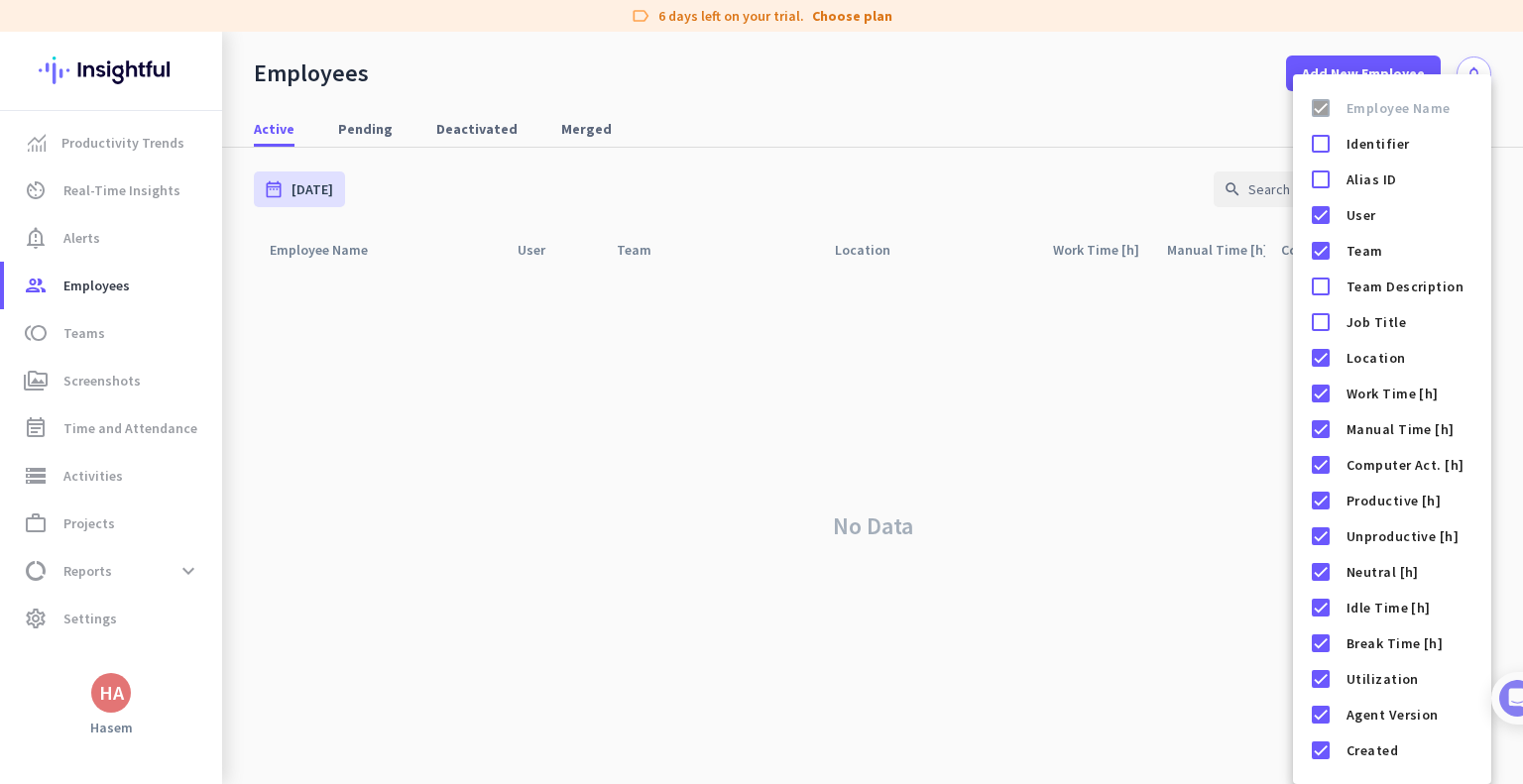 click at bounding box center [762, 392] 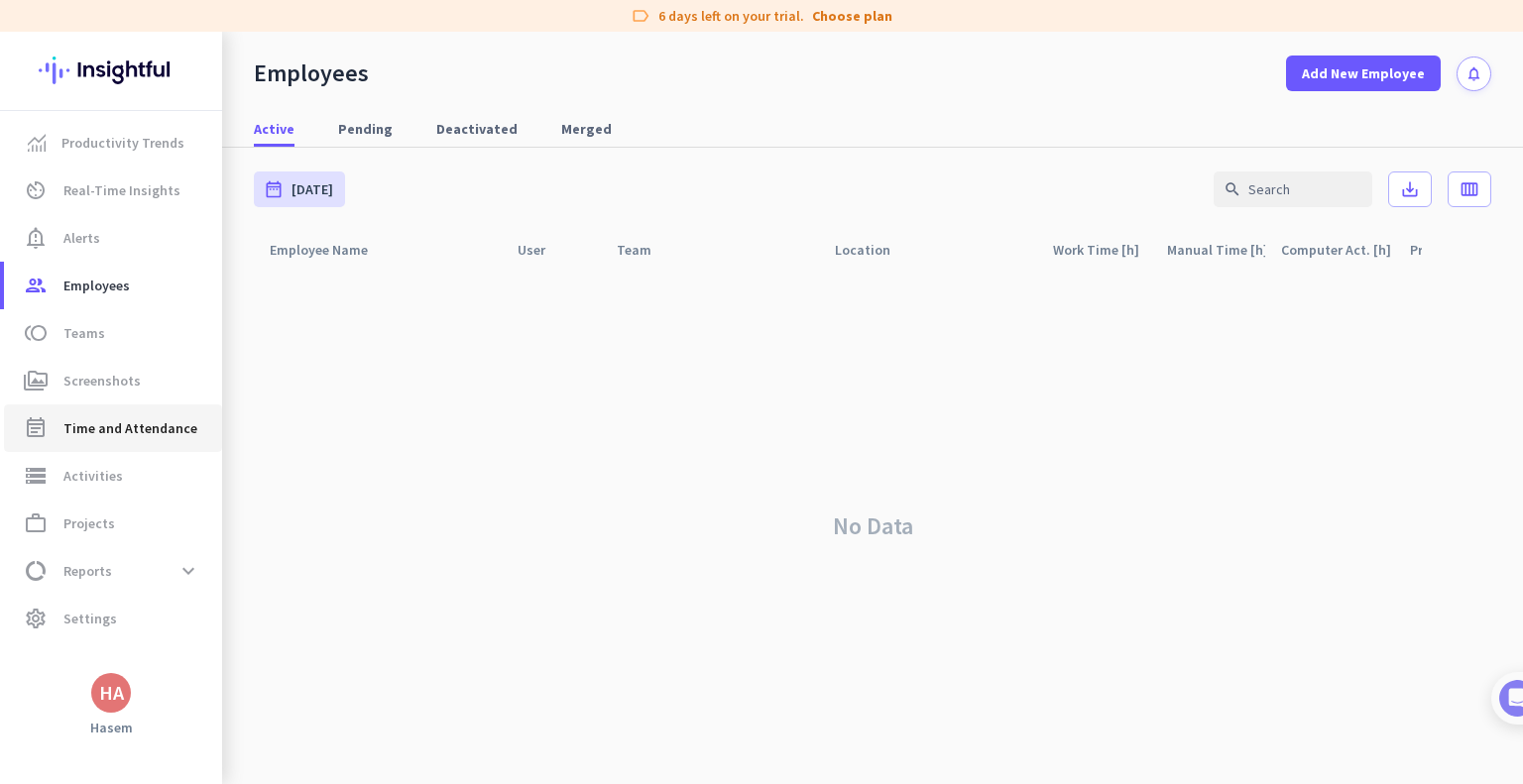 click on "Time and Attendance" 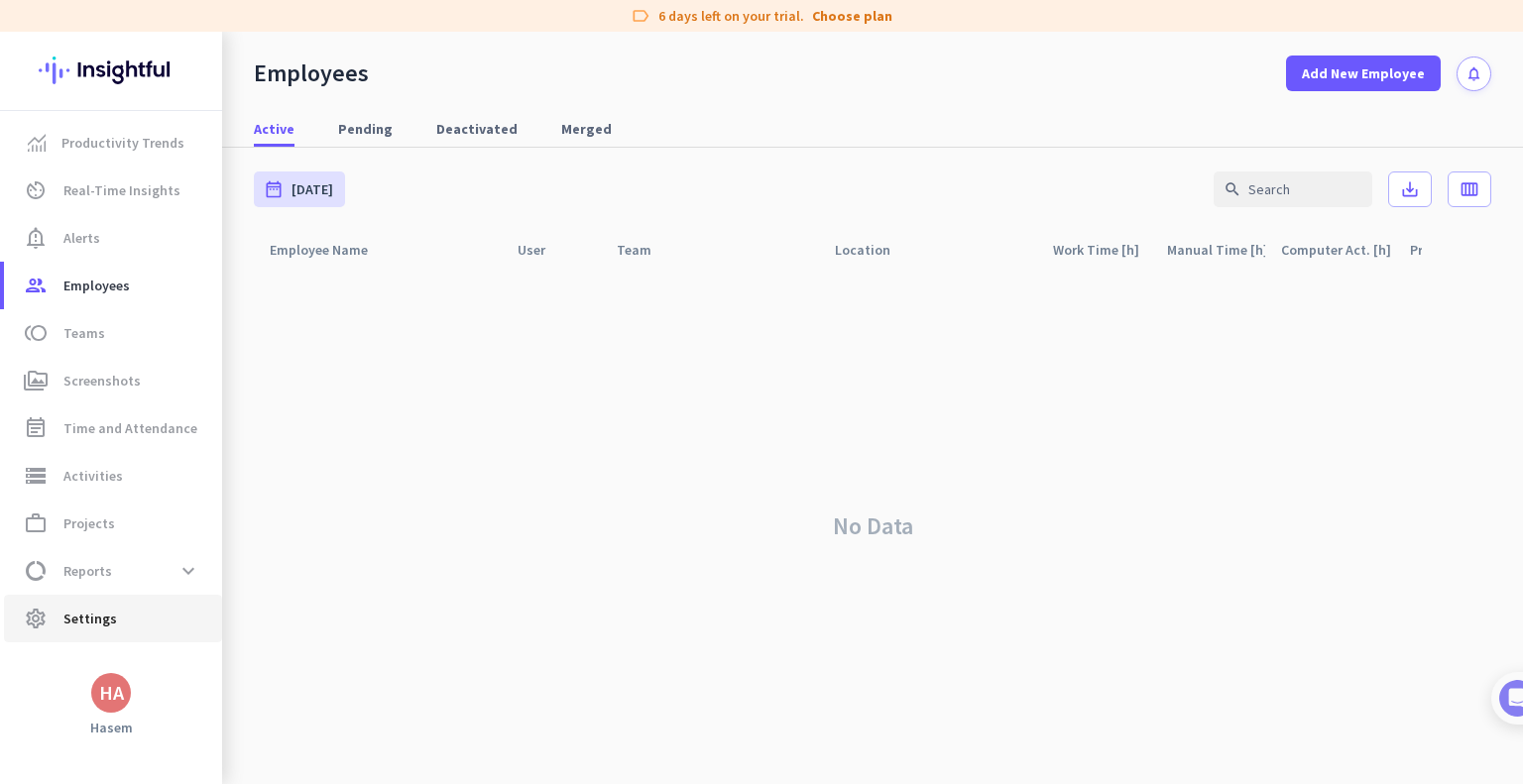 click on "settings  Settings" 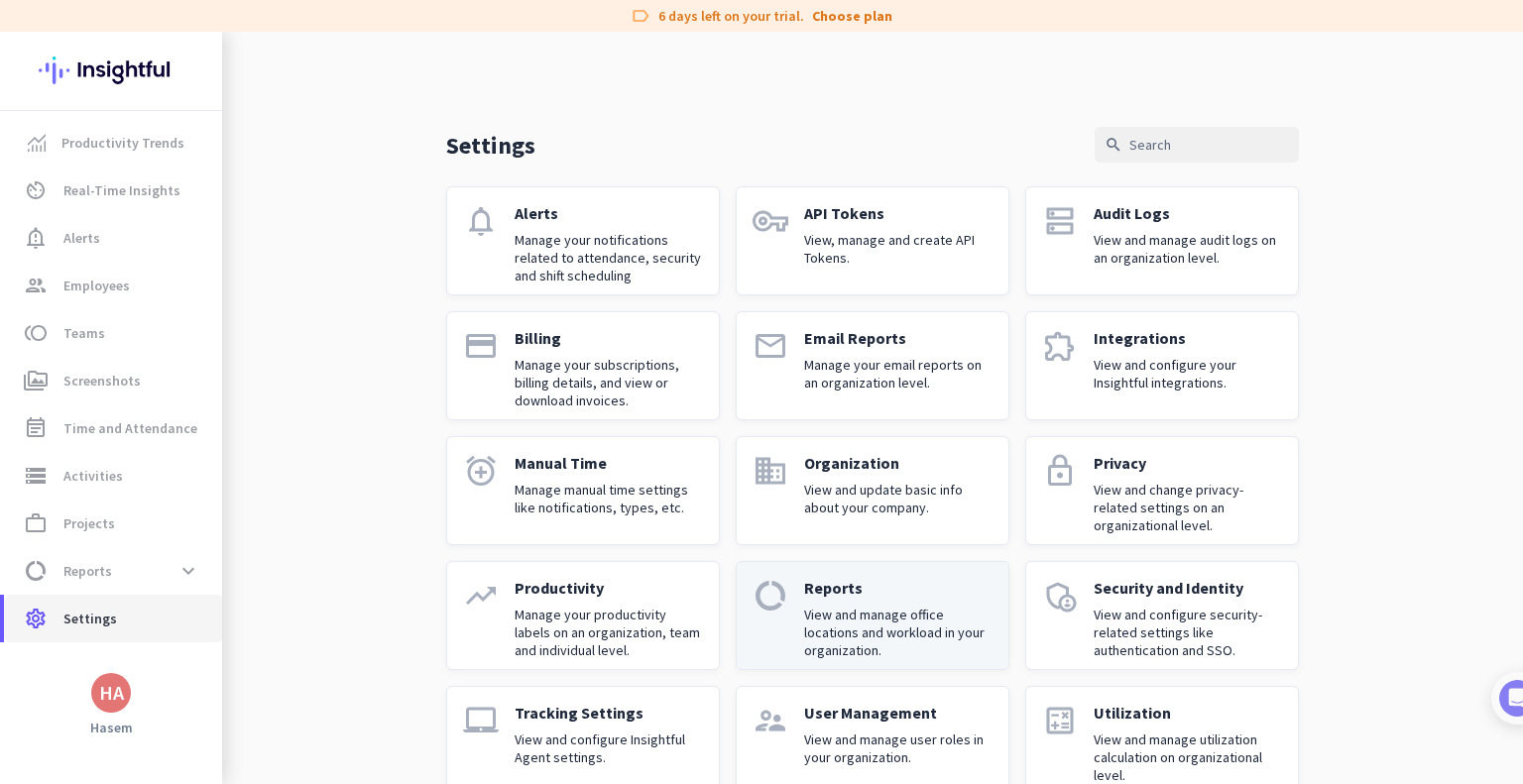 scroll, scrollTop: 42, scrollLeft: 0, axis: vertical 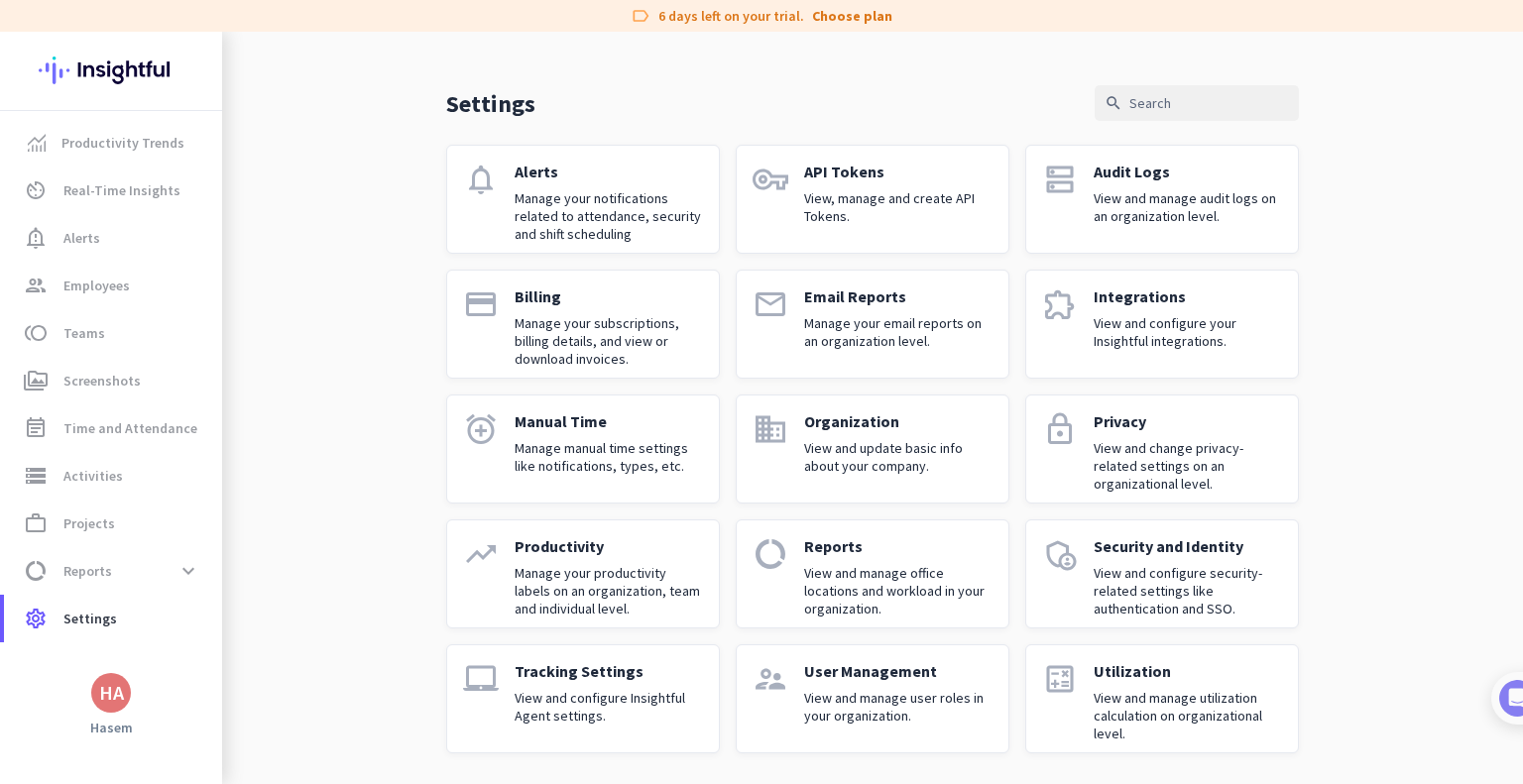 click on "Productivity" 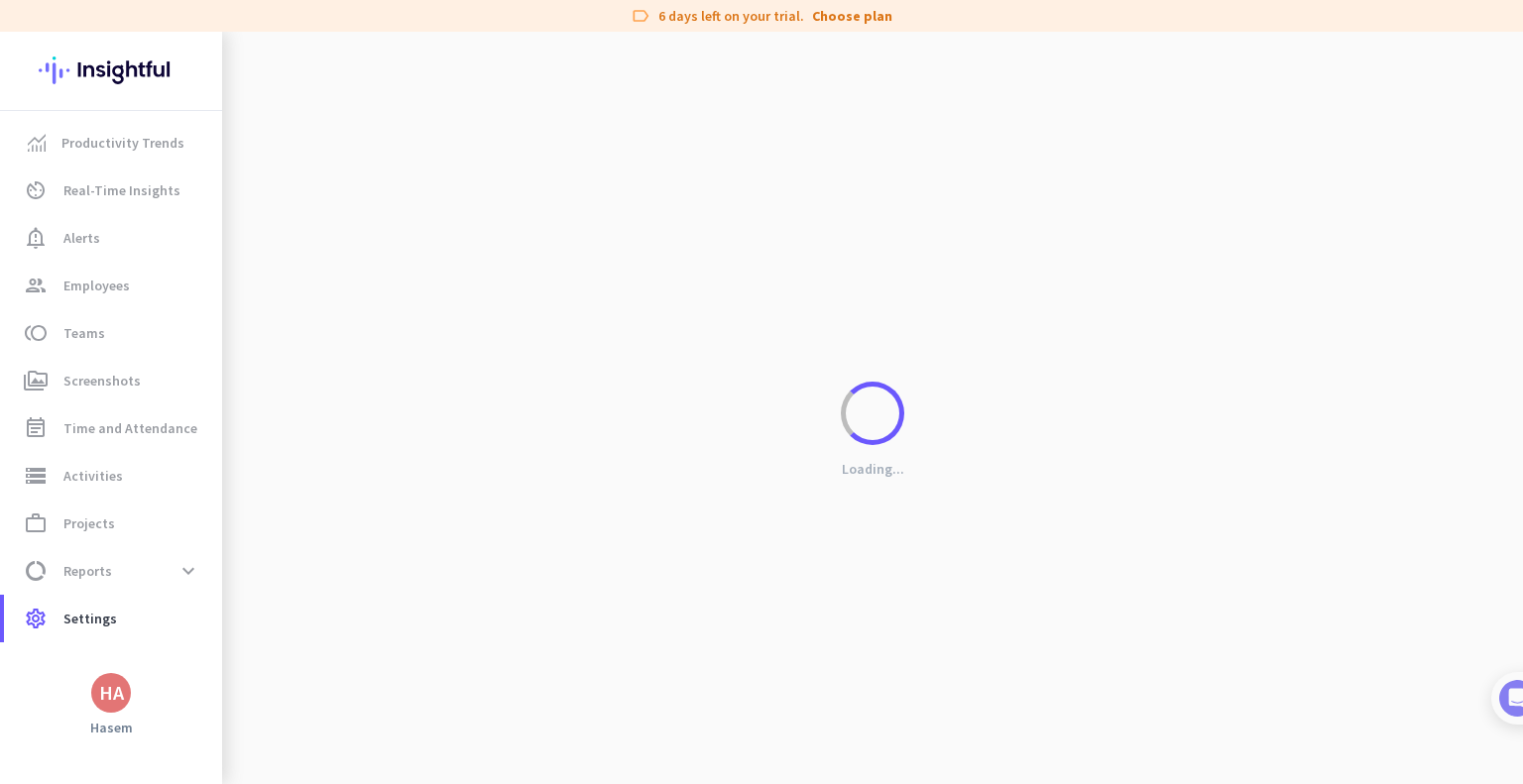 scroll, scrollTop: 0, scrollLeft: 0, axis: both 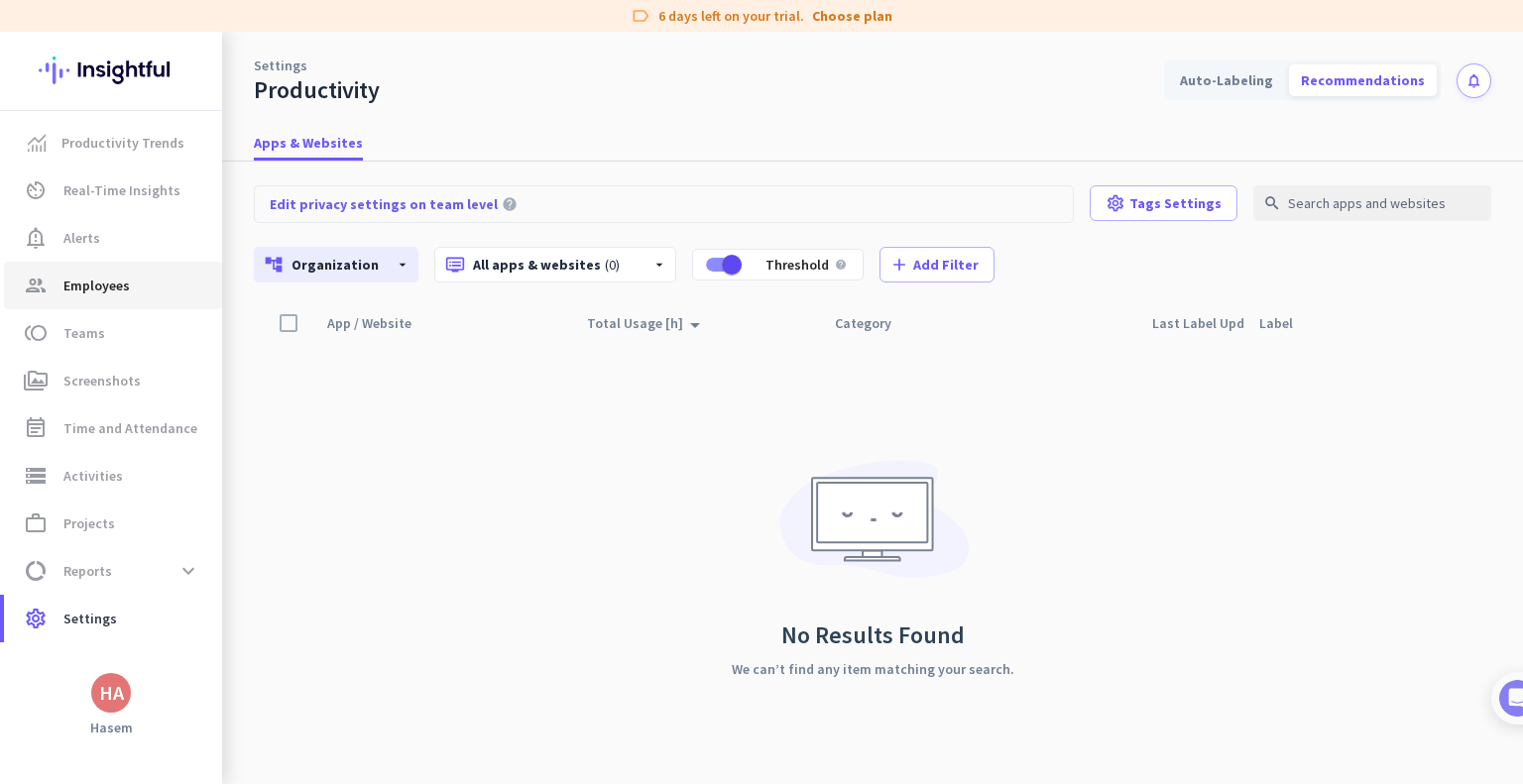 click on "Employees" 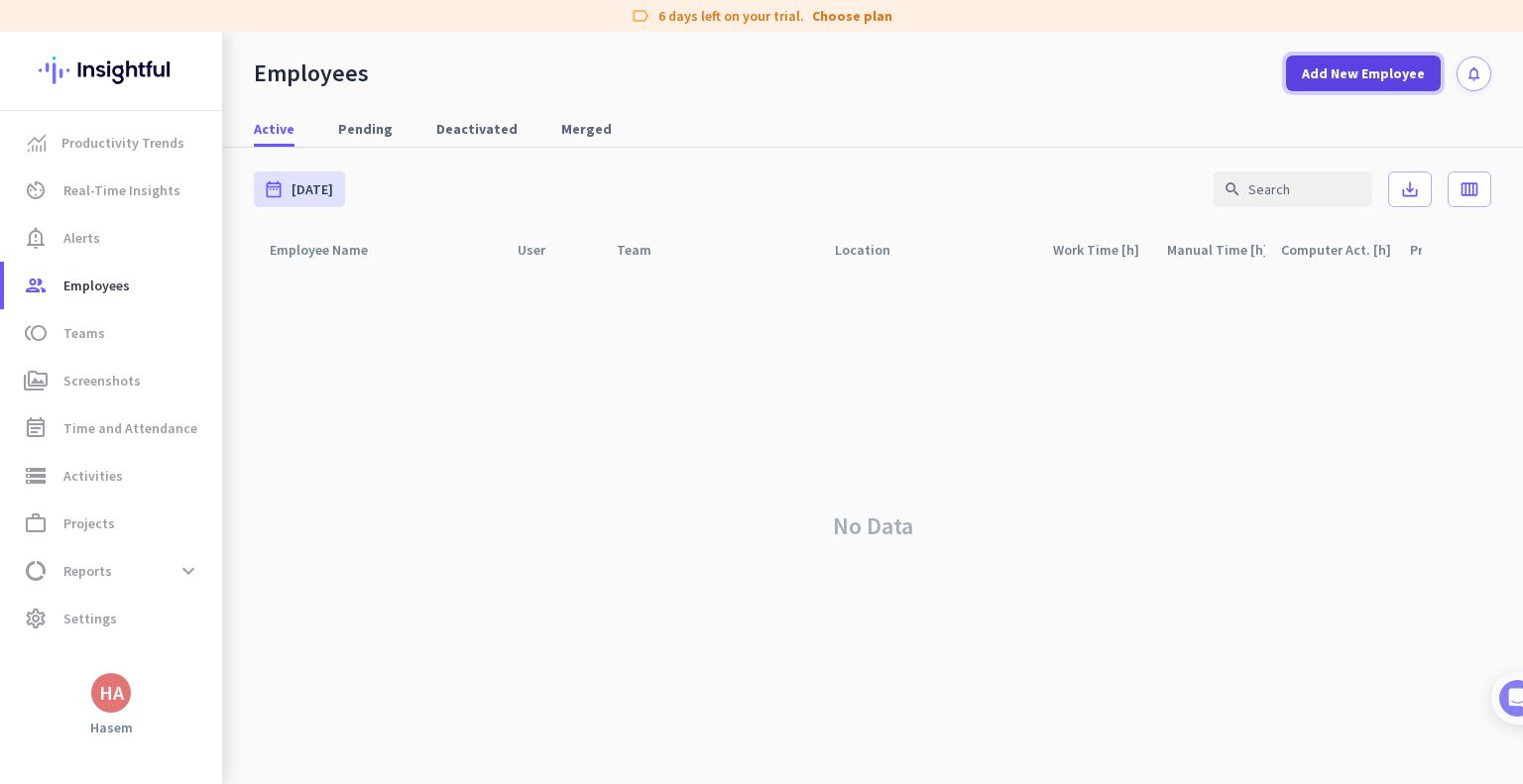 click on "Add New Employee" at bounding box center (1363, 73) 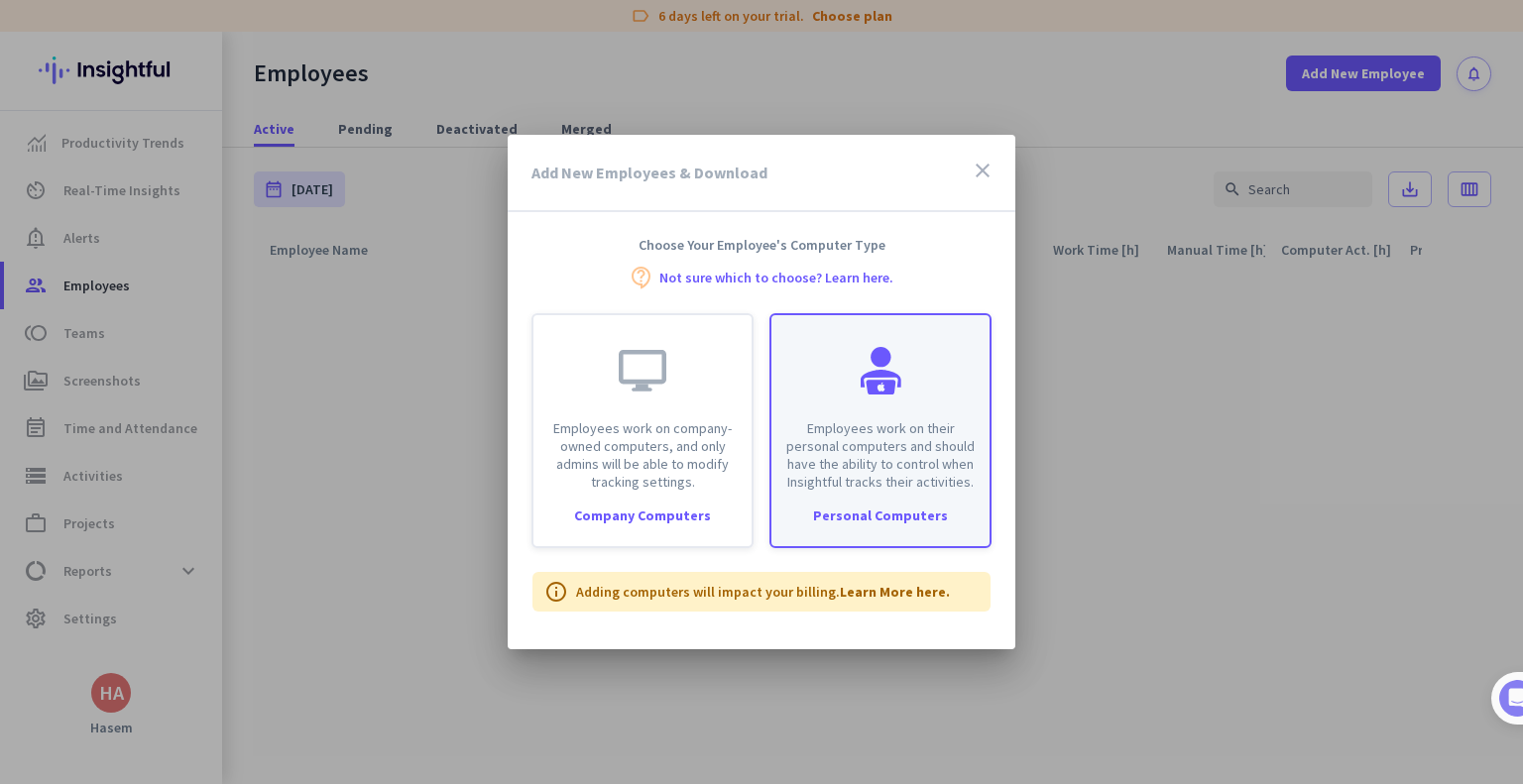 click on "Personal Computers" at bounding box center [880, 515] 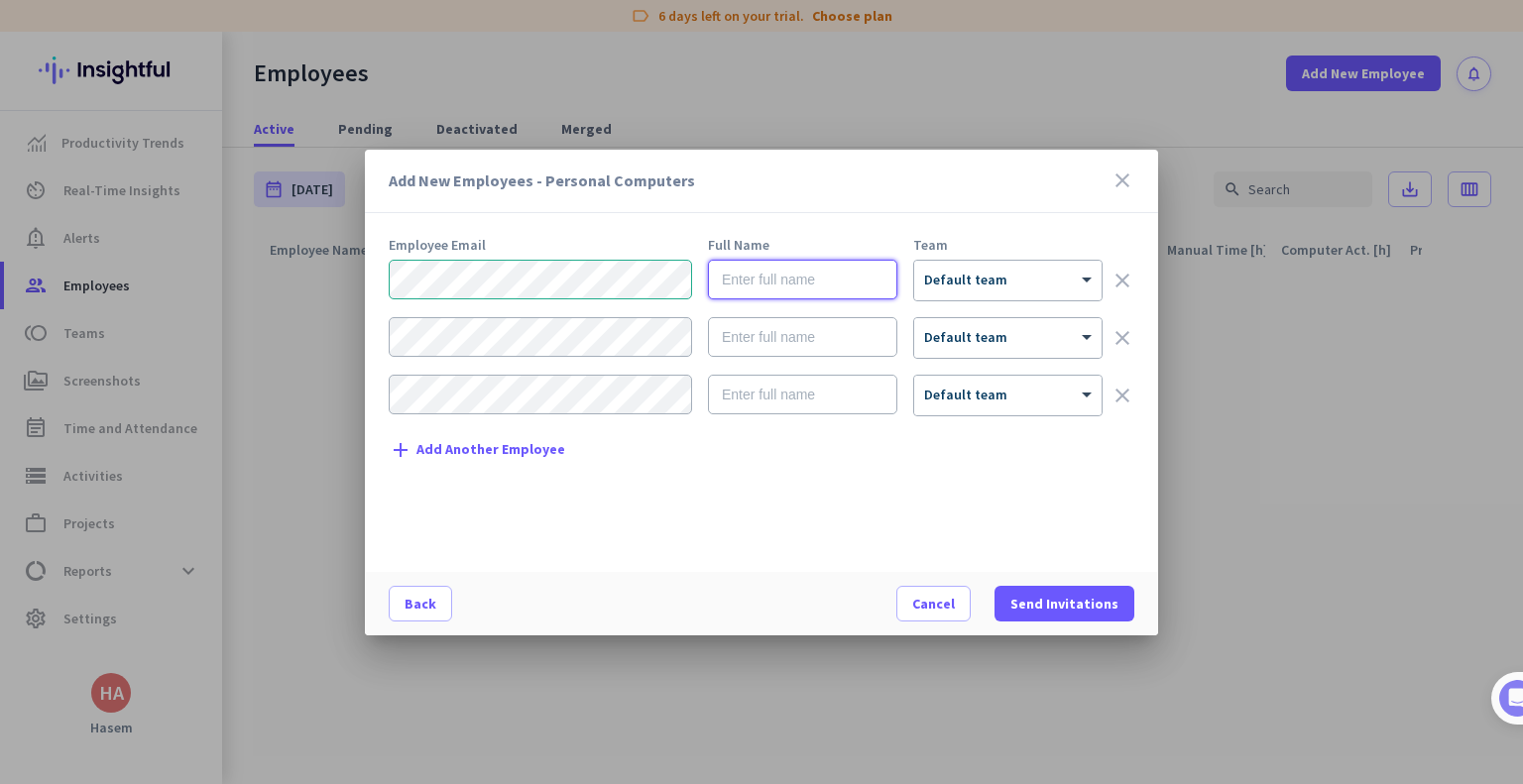 click at bounding box center [802, 280] 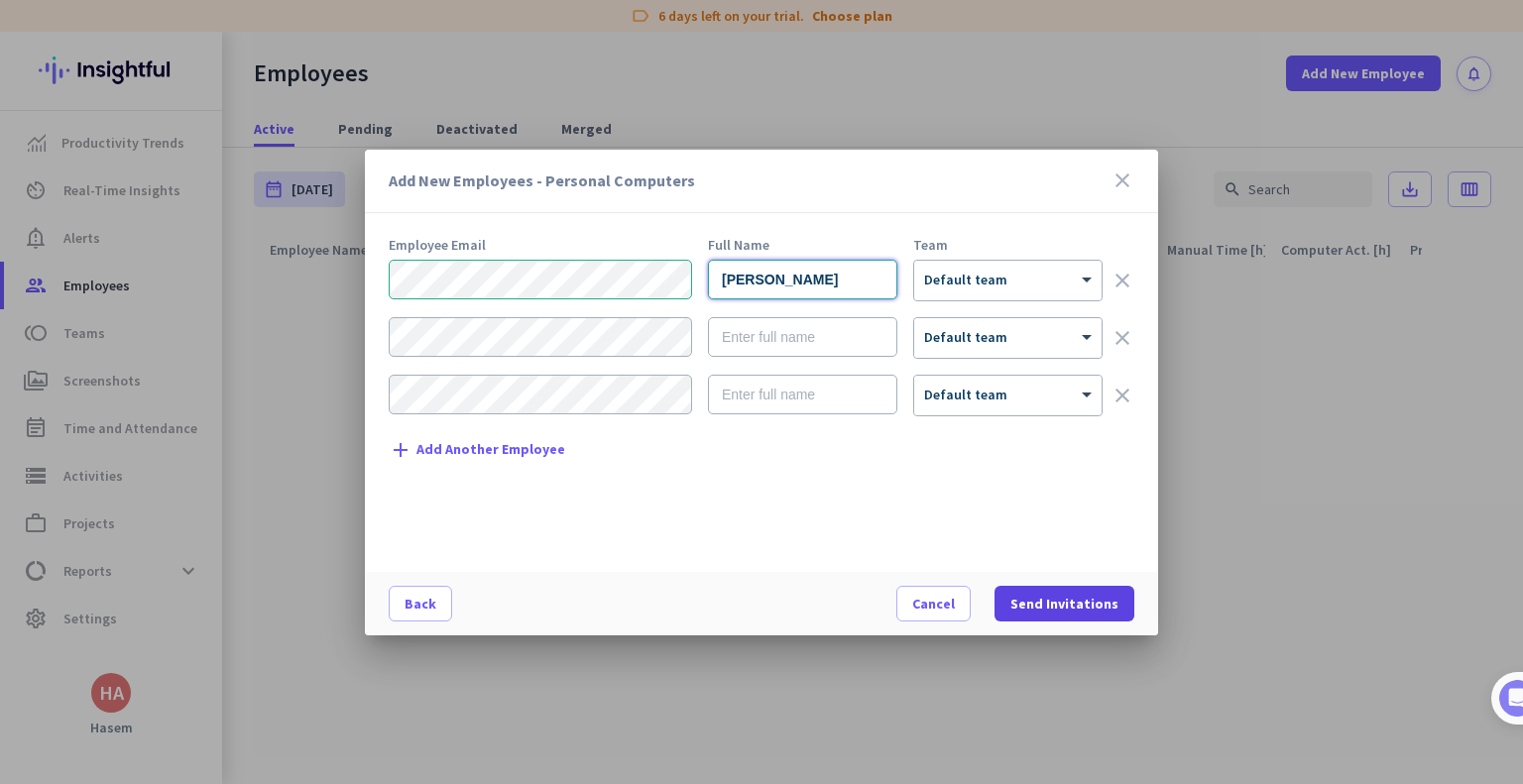 type on "[PERSON_NAME]" 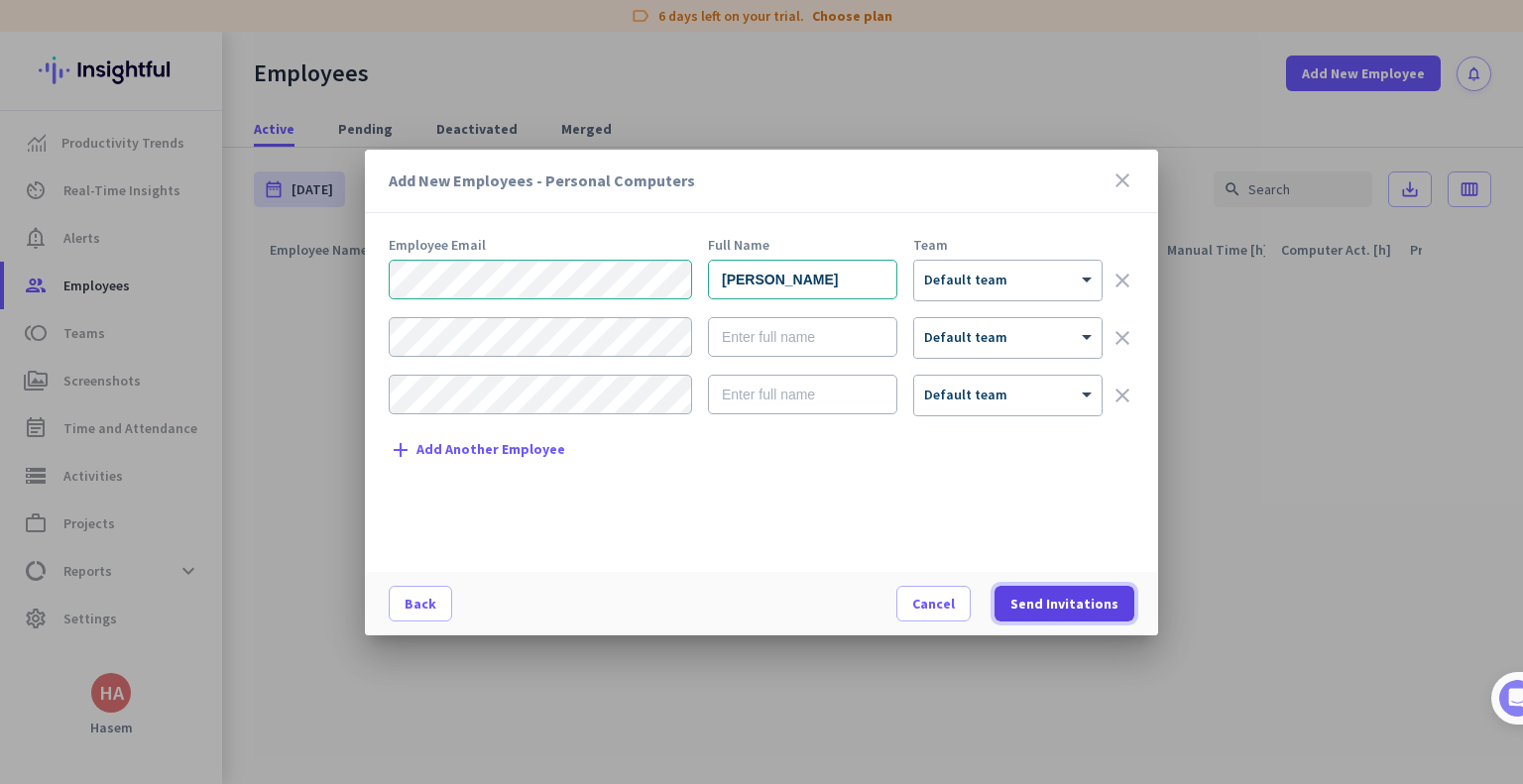 click 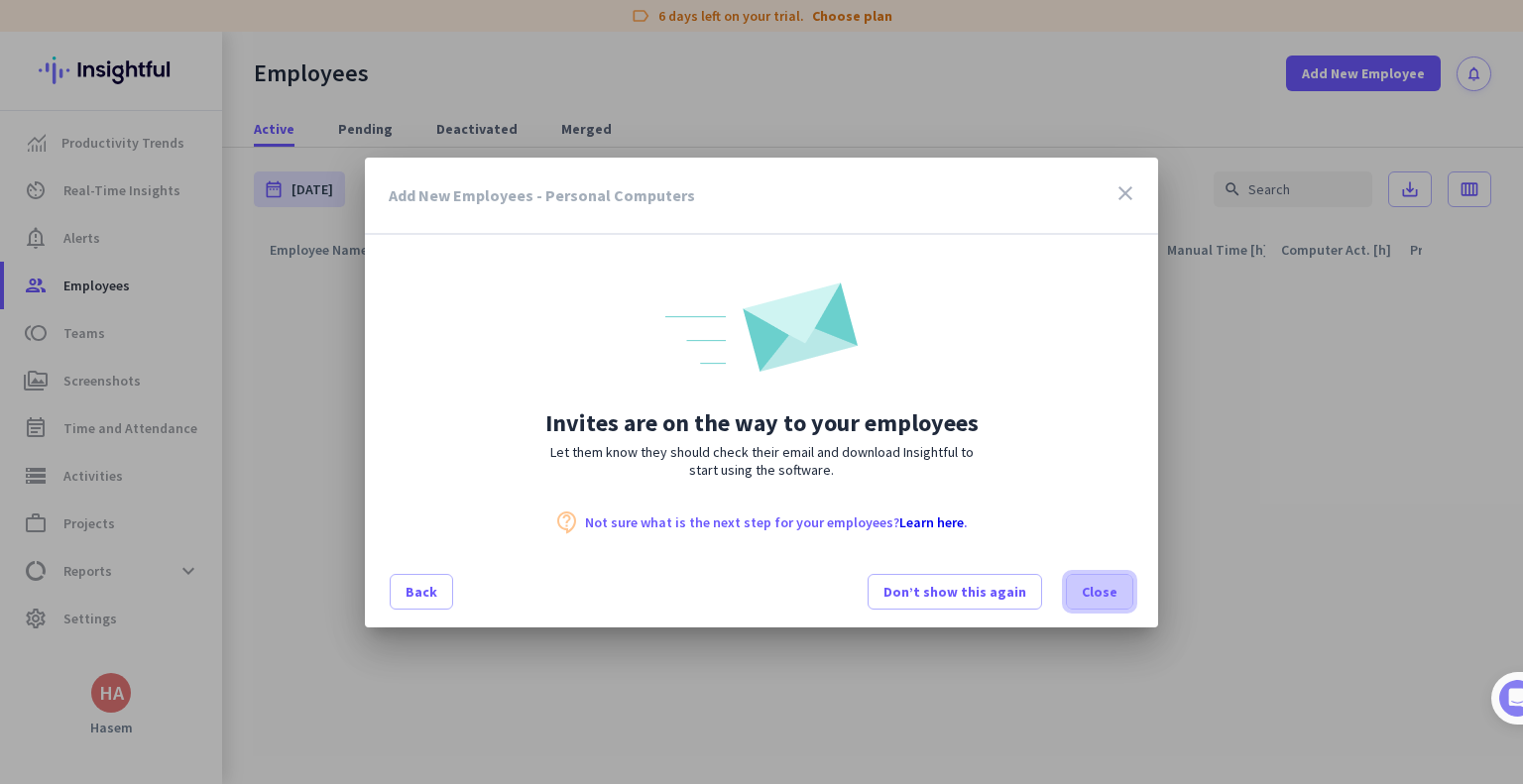 click on "Close" at bounding box center (1100, 592) 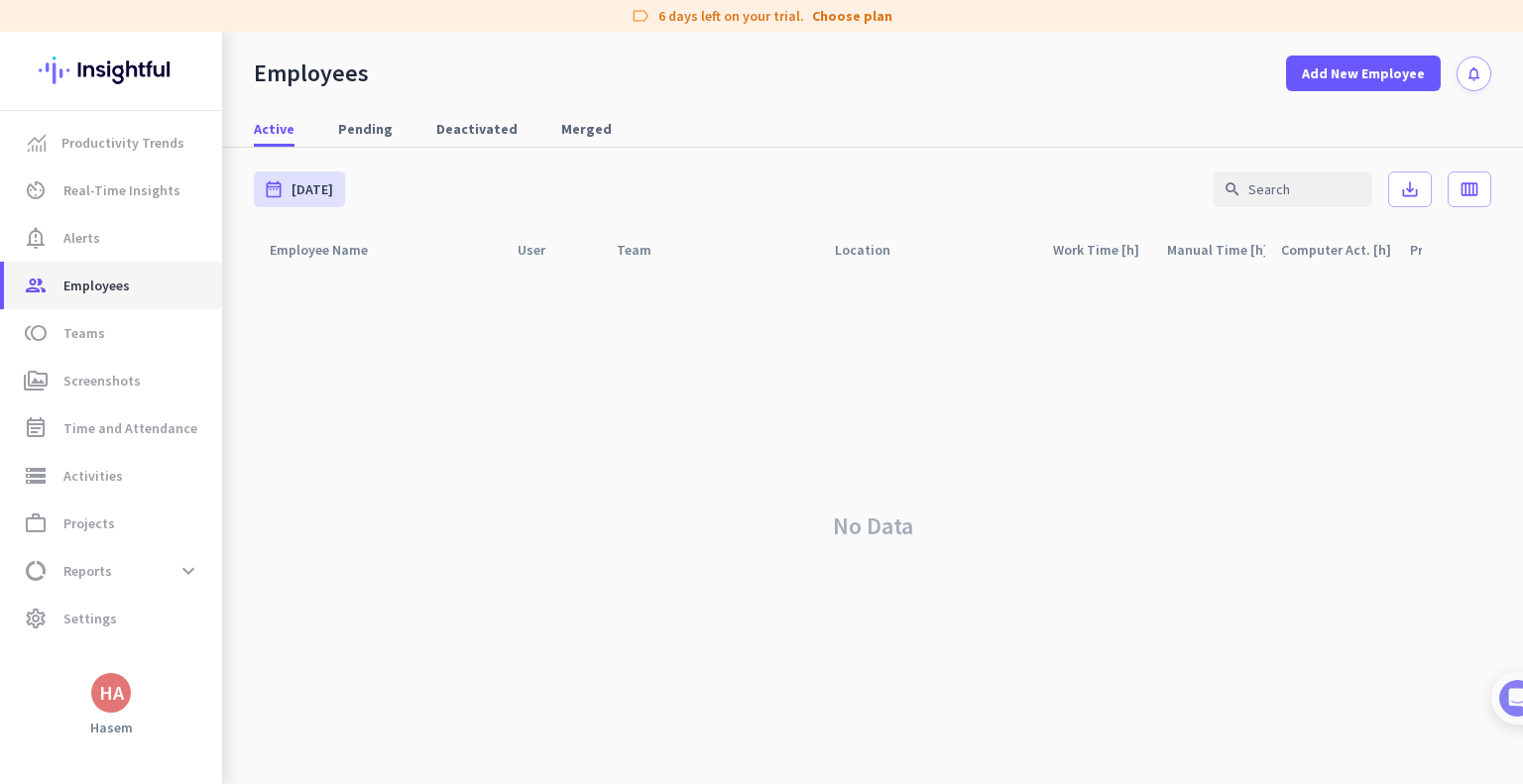 click on "Employees" 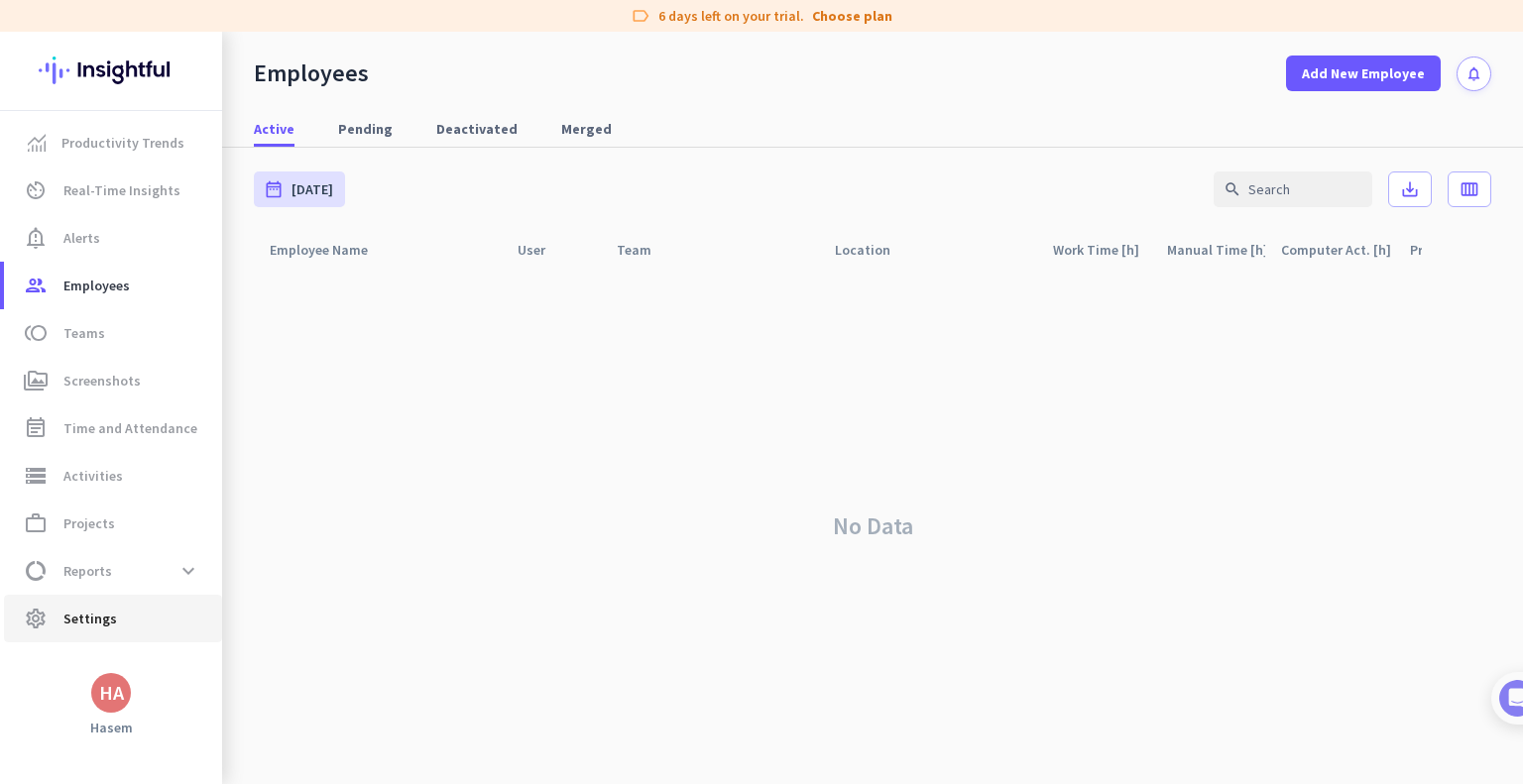 click on "settings  Settings" 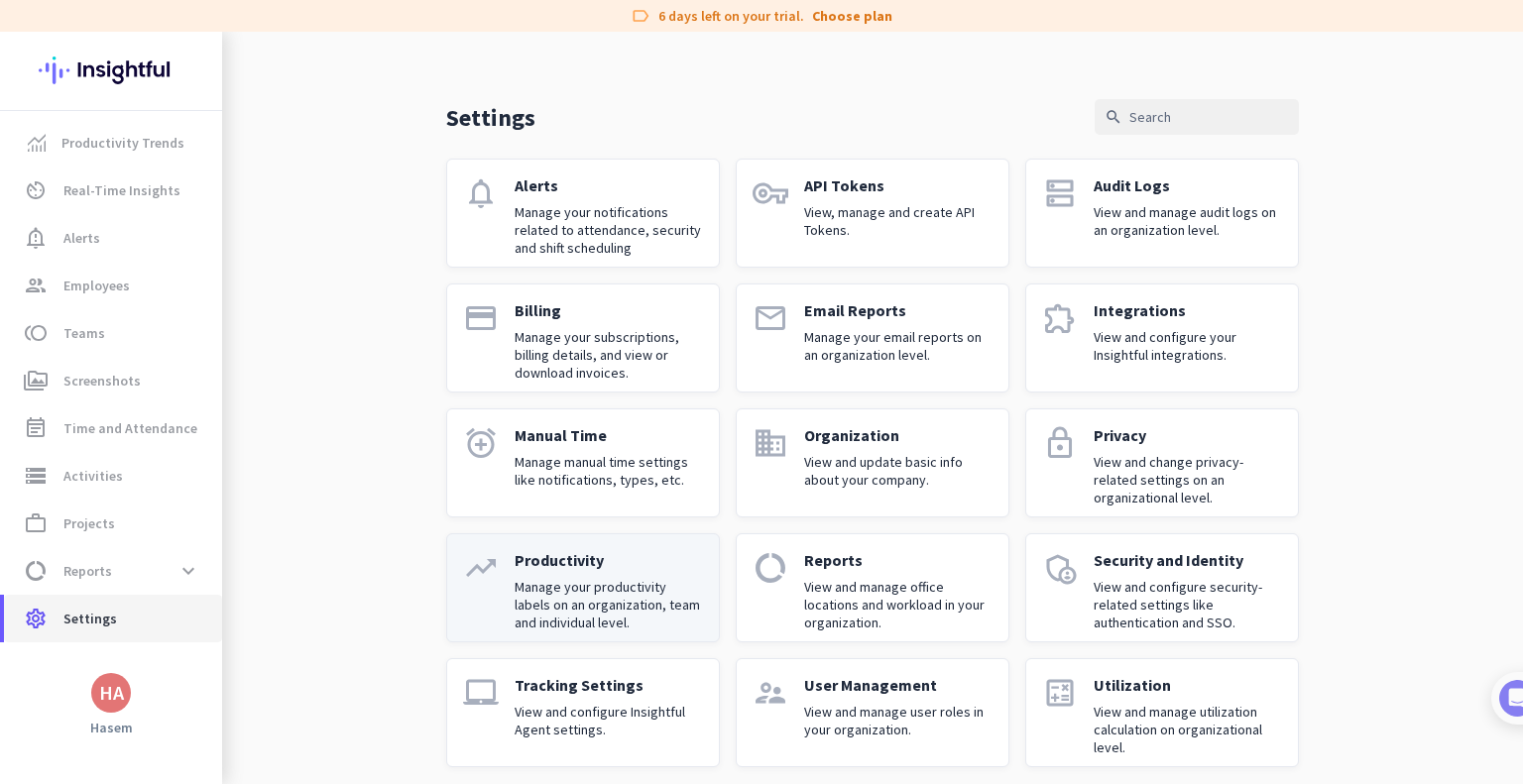 scroll, scrollTop: 42, scrollLeft: 0, axis: vertical 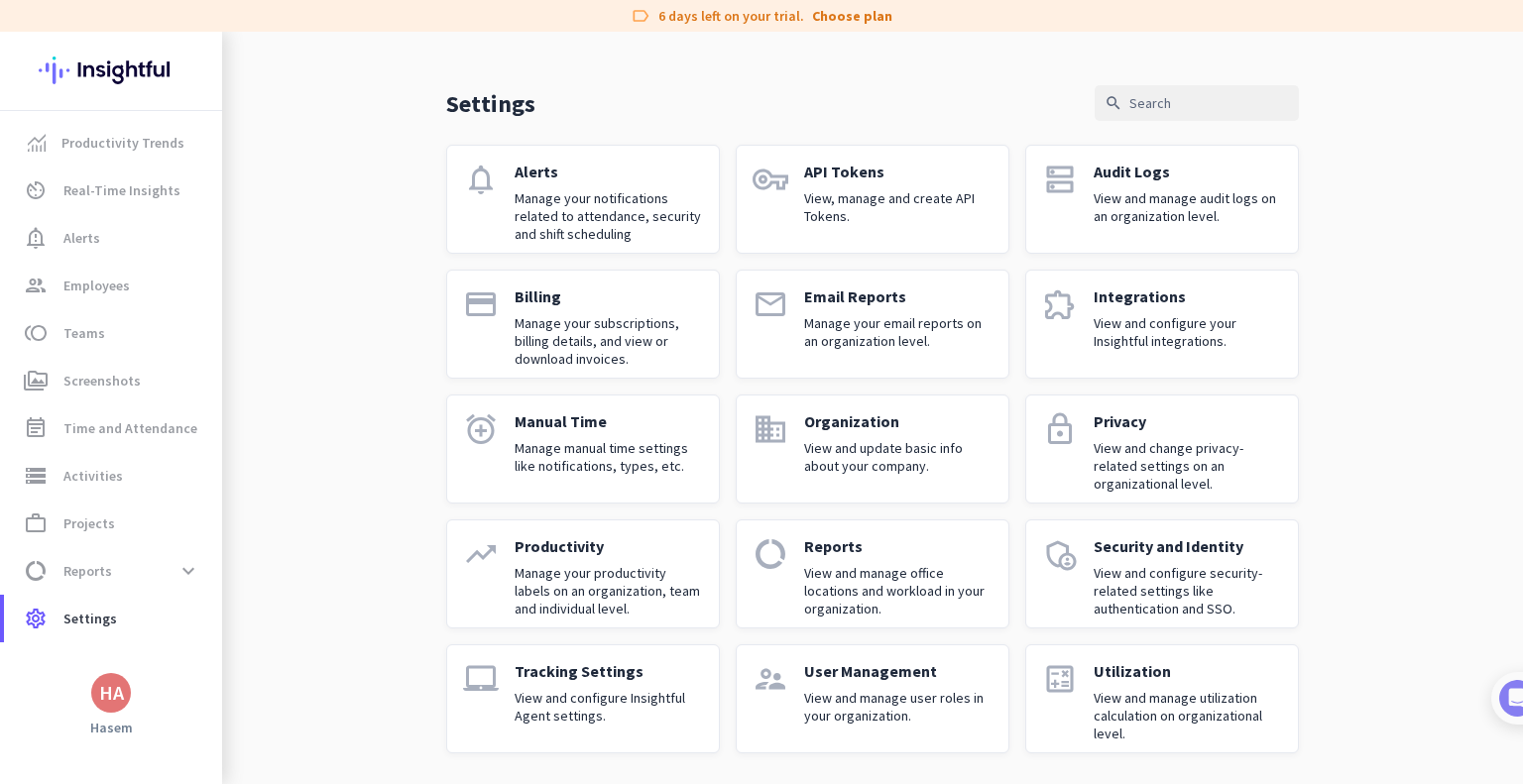 click on "View and manage user roles in your organization." 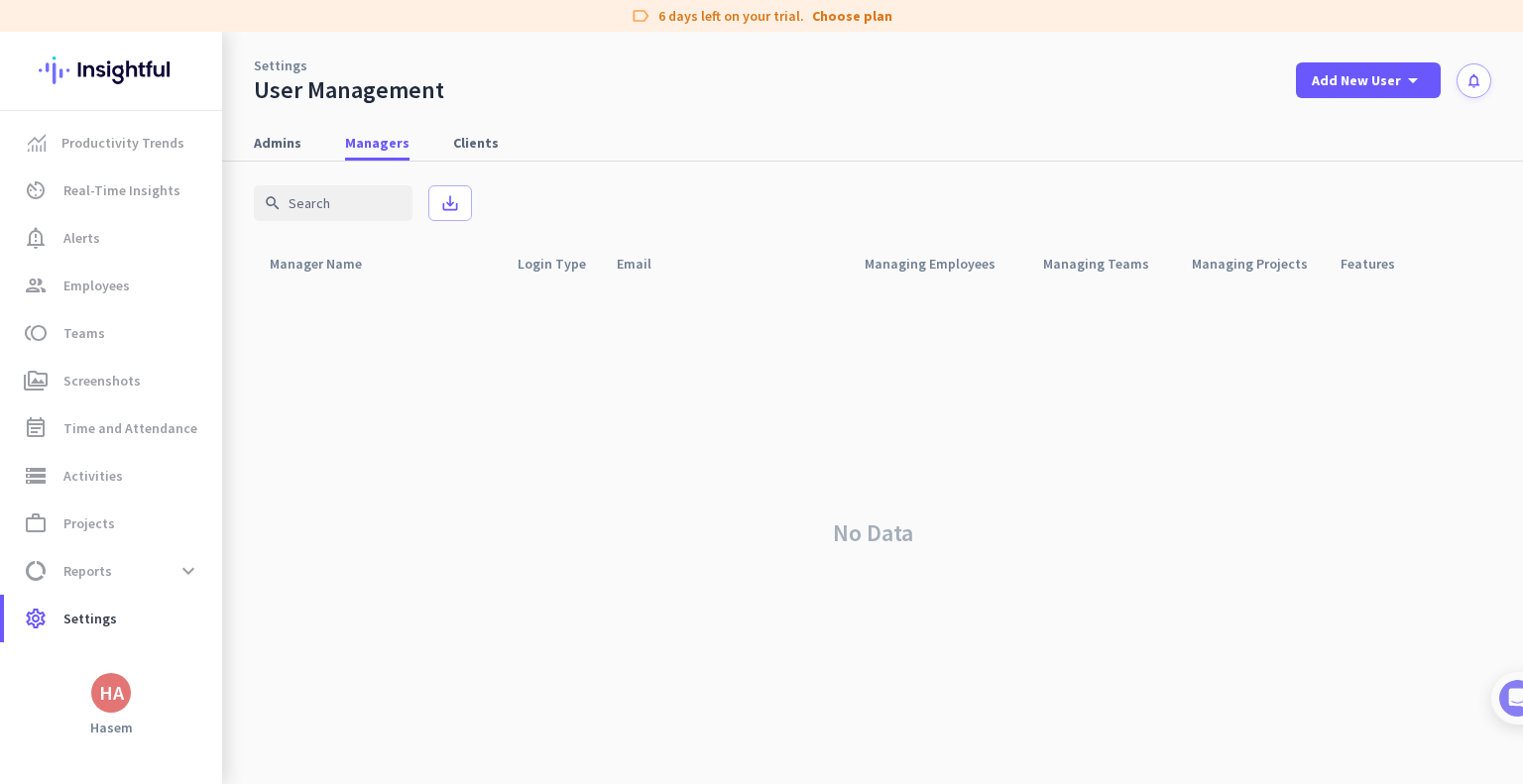 scroll, scrollTop: 0, scrollLeft: 0, axis: both 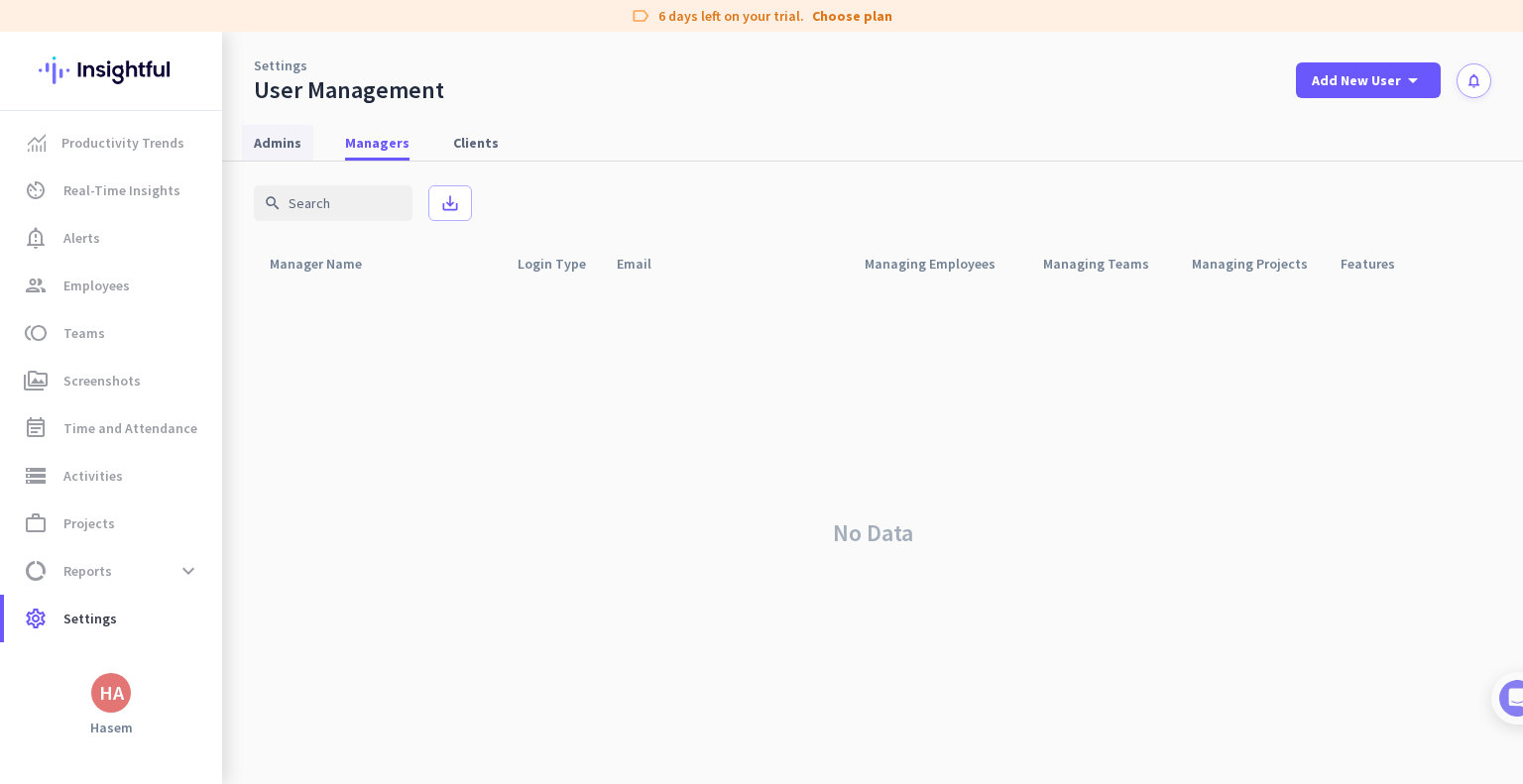 click on "Admins" at bounding box center [278, 143] 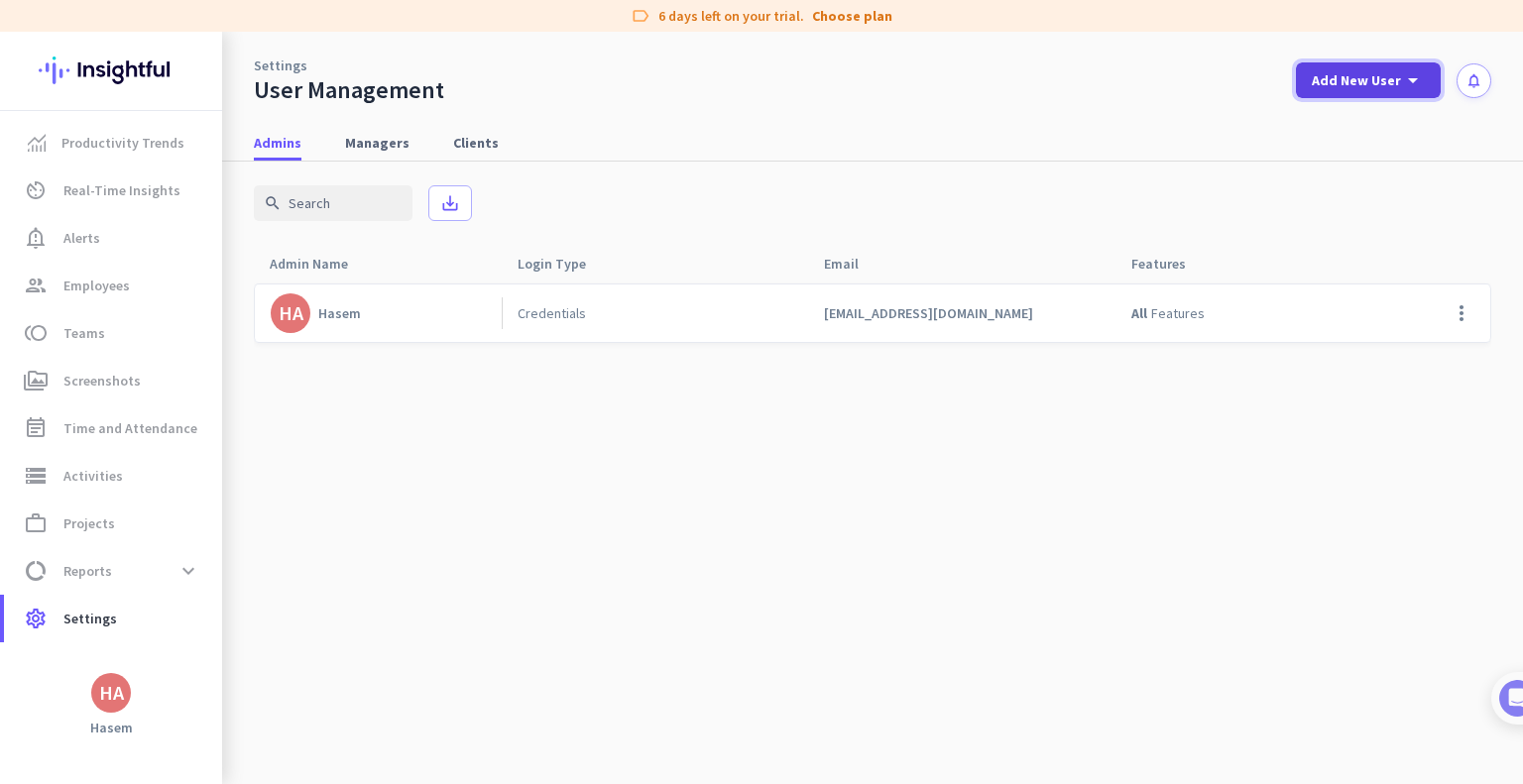 click on "Add New User" at bounding box center [1356, 80] 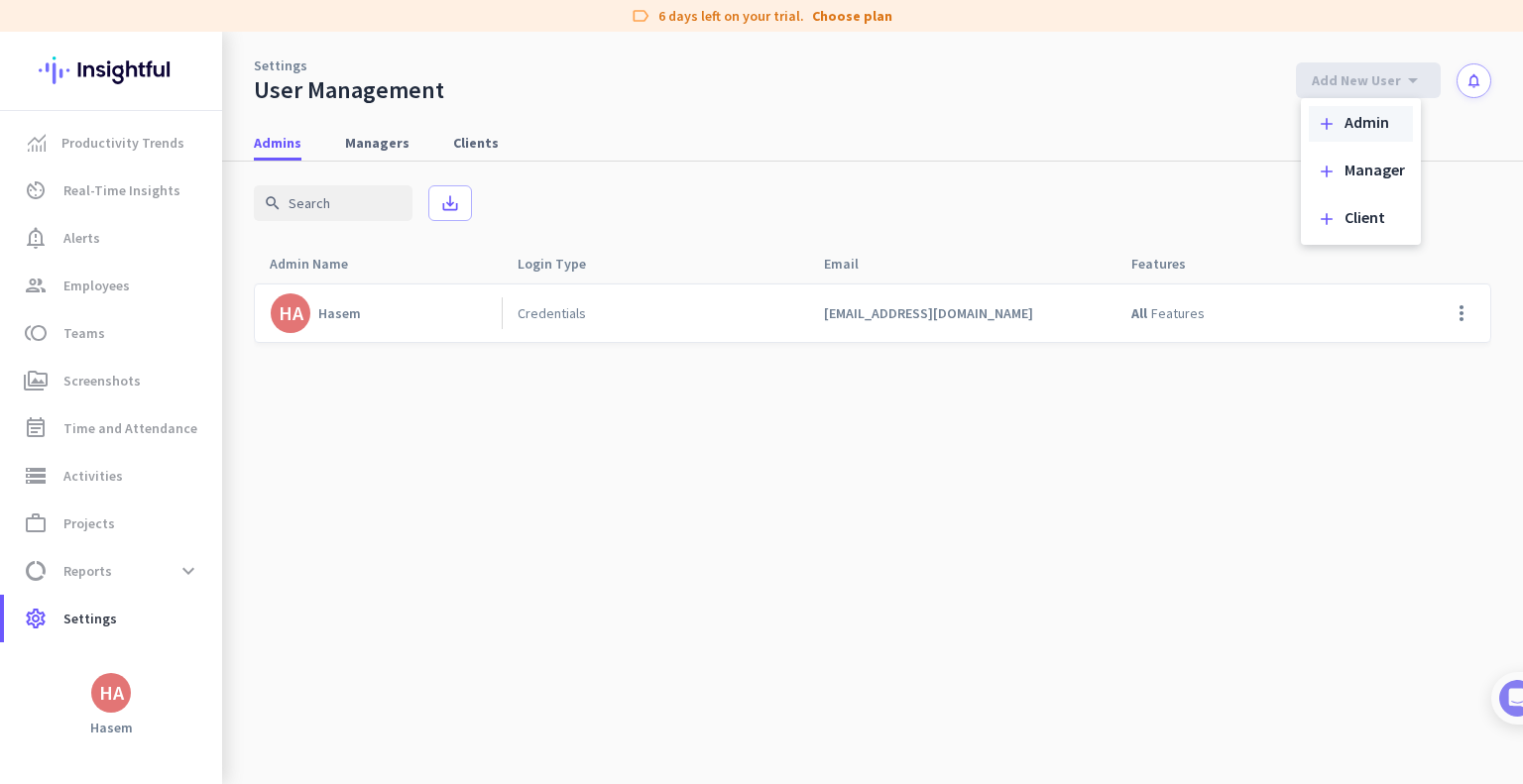 click on "Admin" at bounding box center (1366, 124) 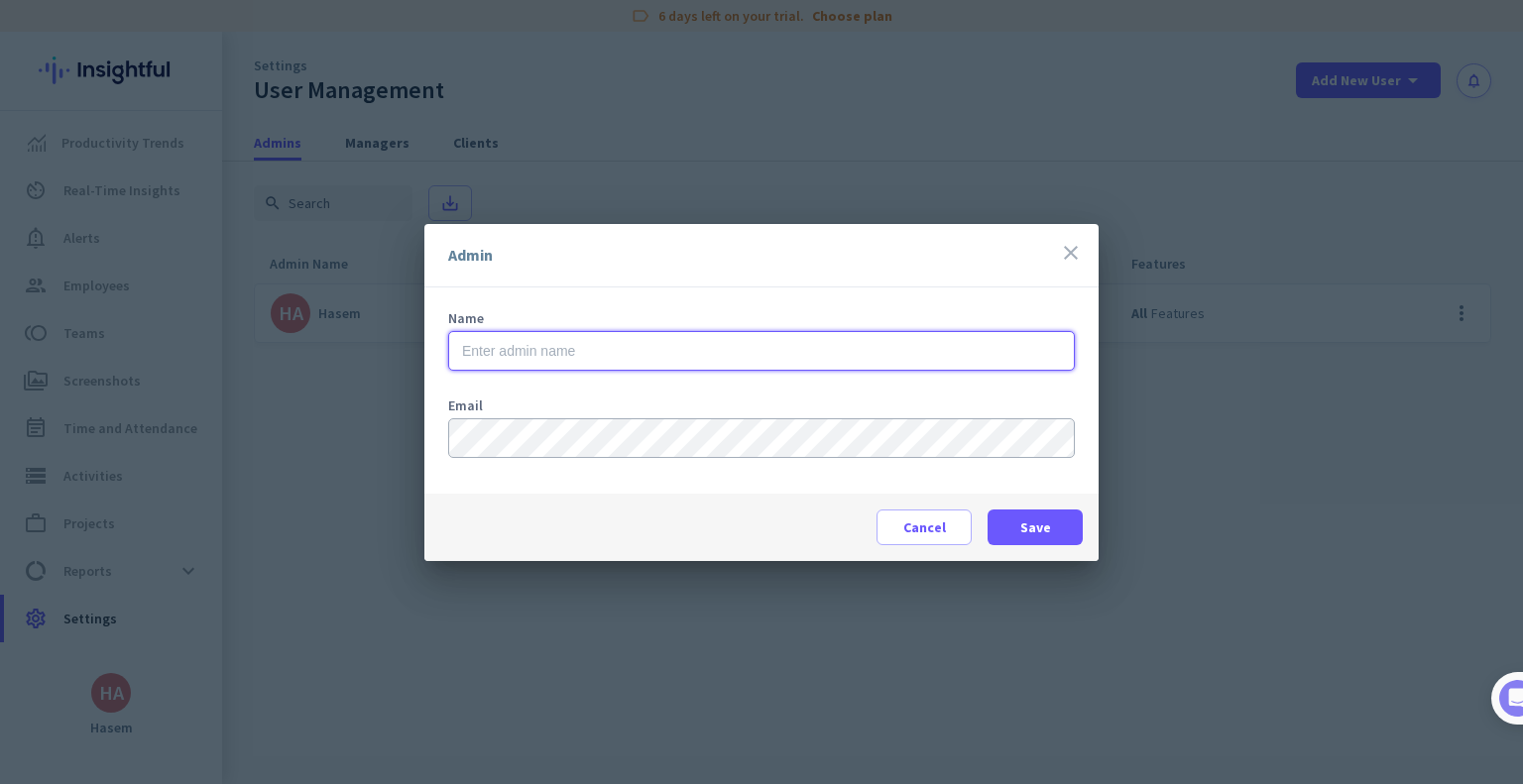 click at bounding box center [762, 351] 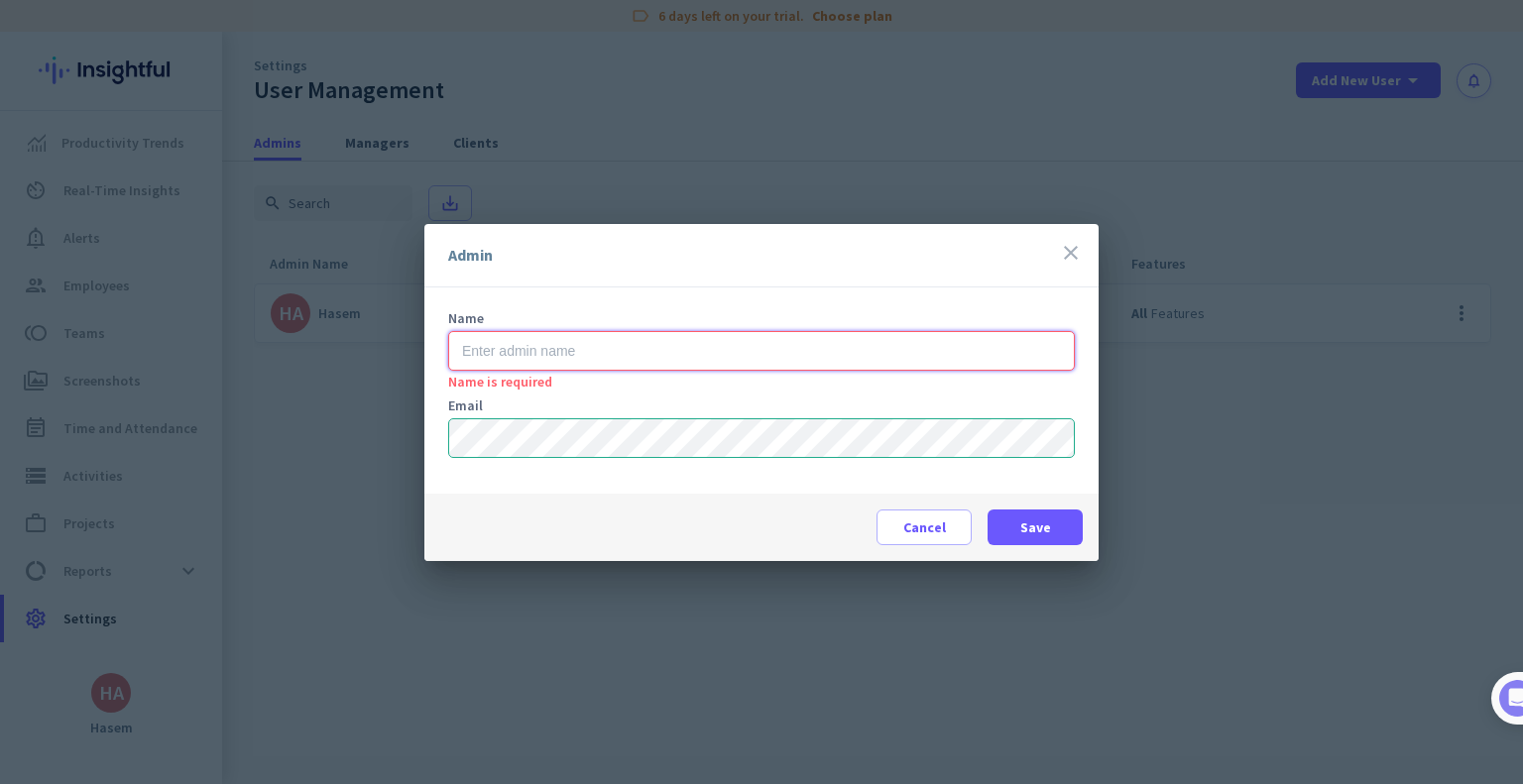 click at bounding box center (762, 351) 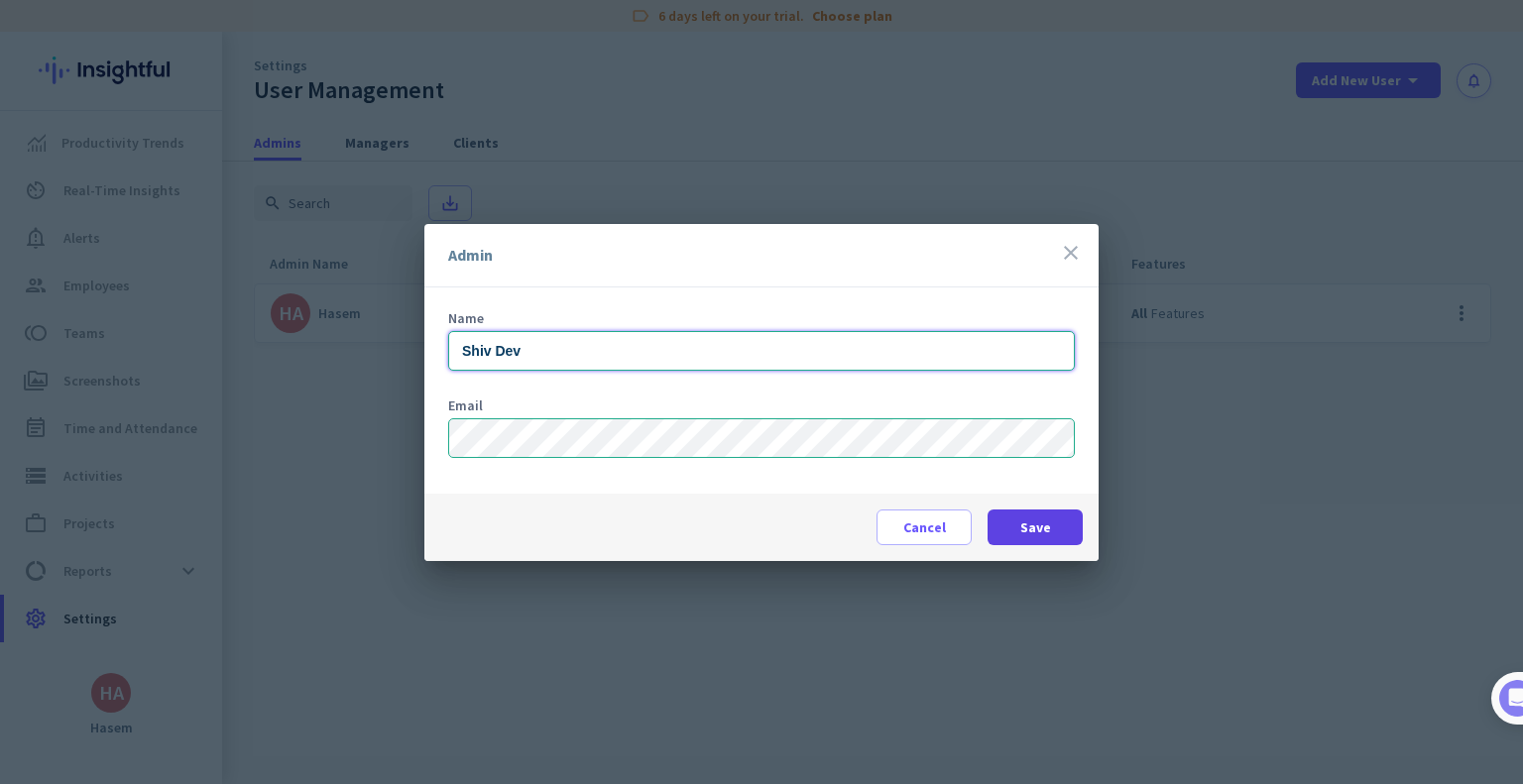 type on "Shiv Dev" 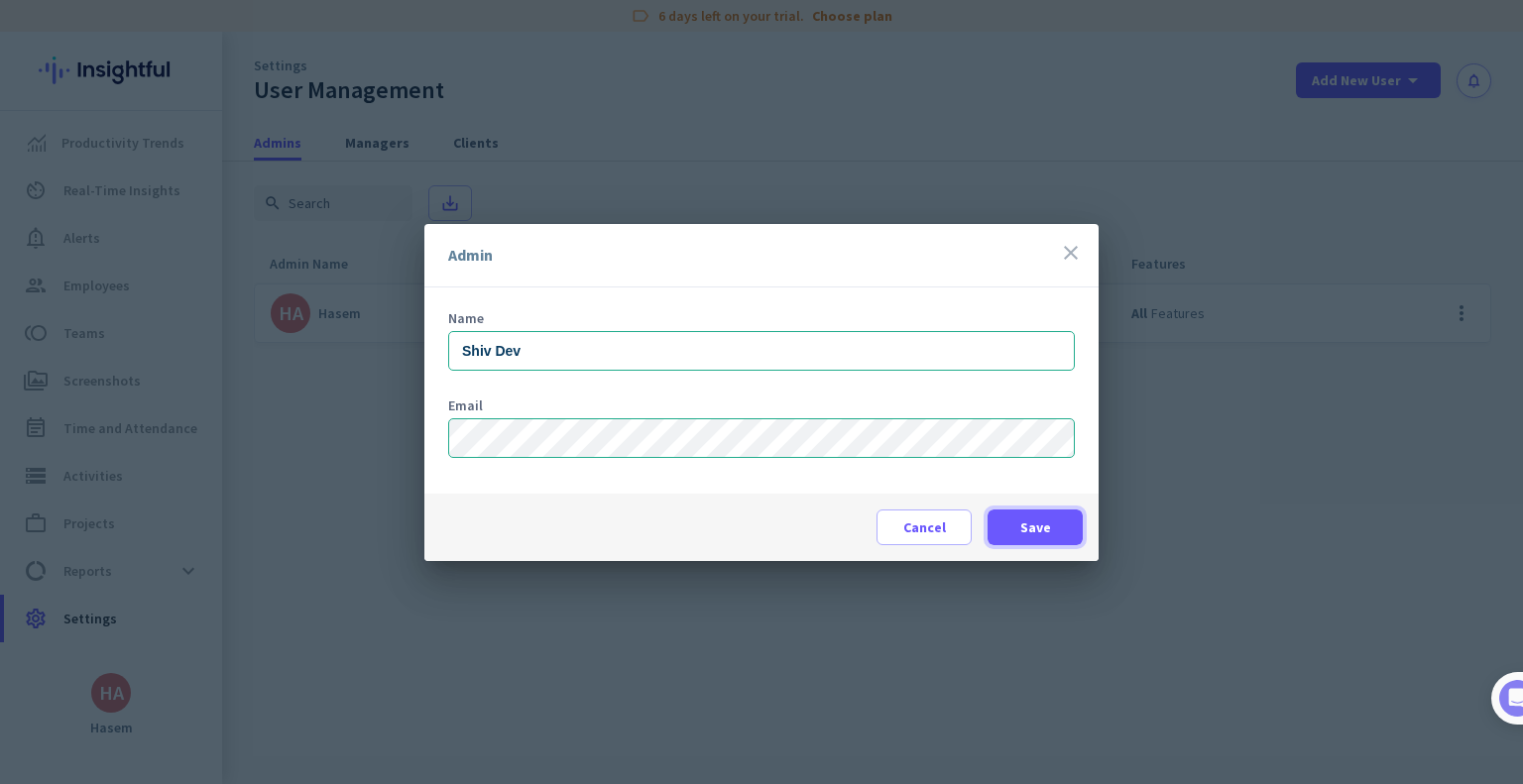 click at bounding box center (1035, 527) 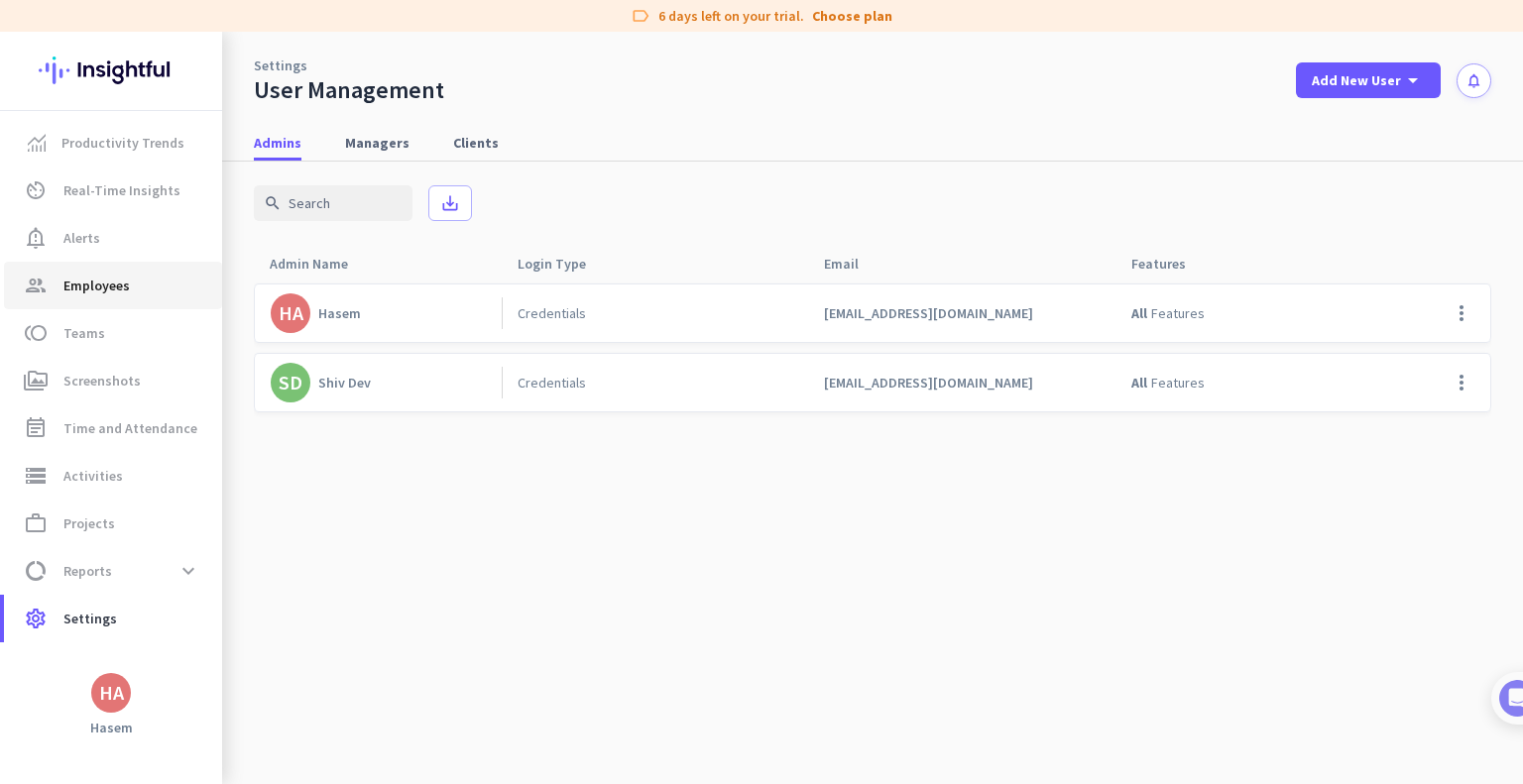click on "group  Employees" 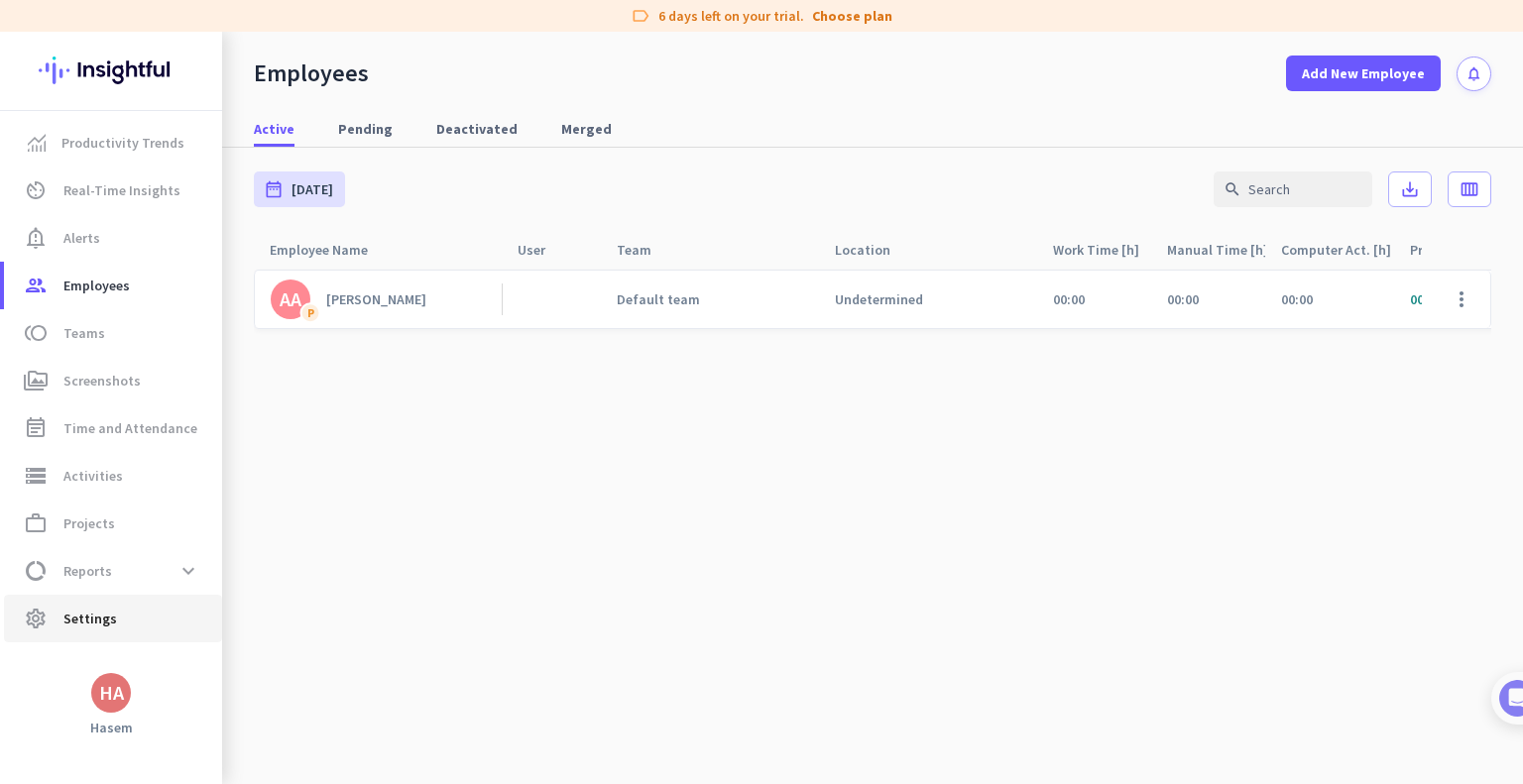 click on "Settings" 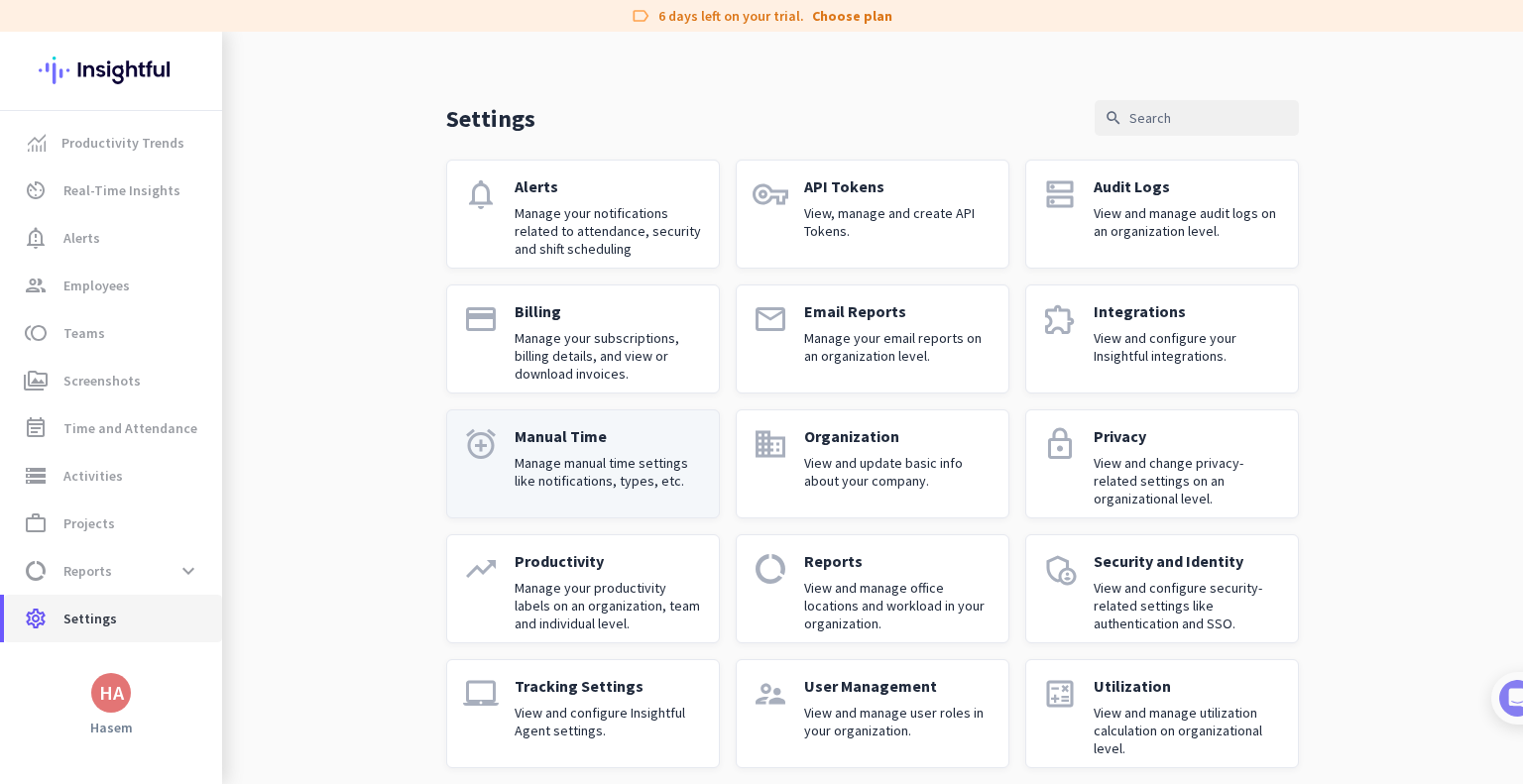 scroll, scrollTop: 42, scrollLeft: 0, axis: vertical 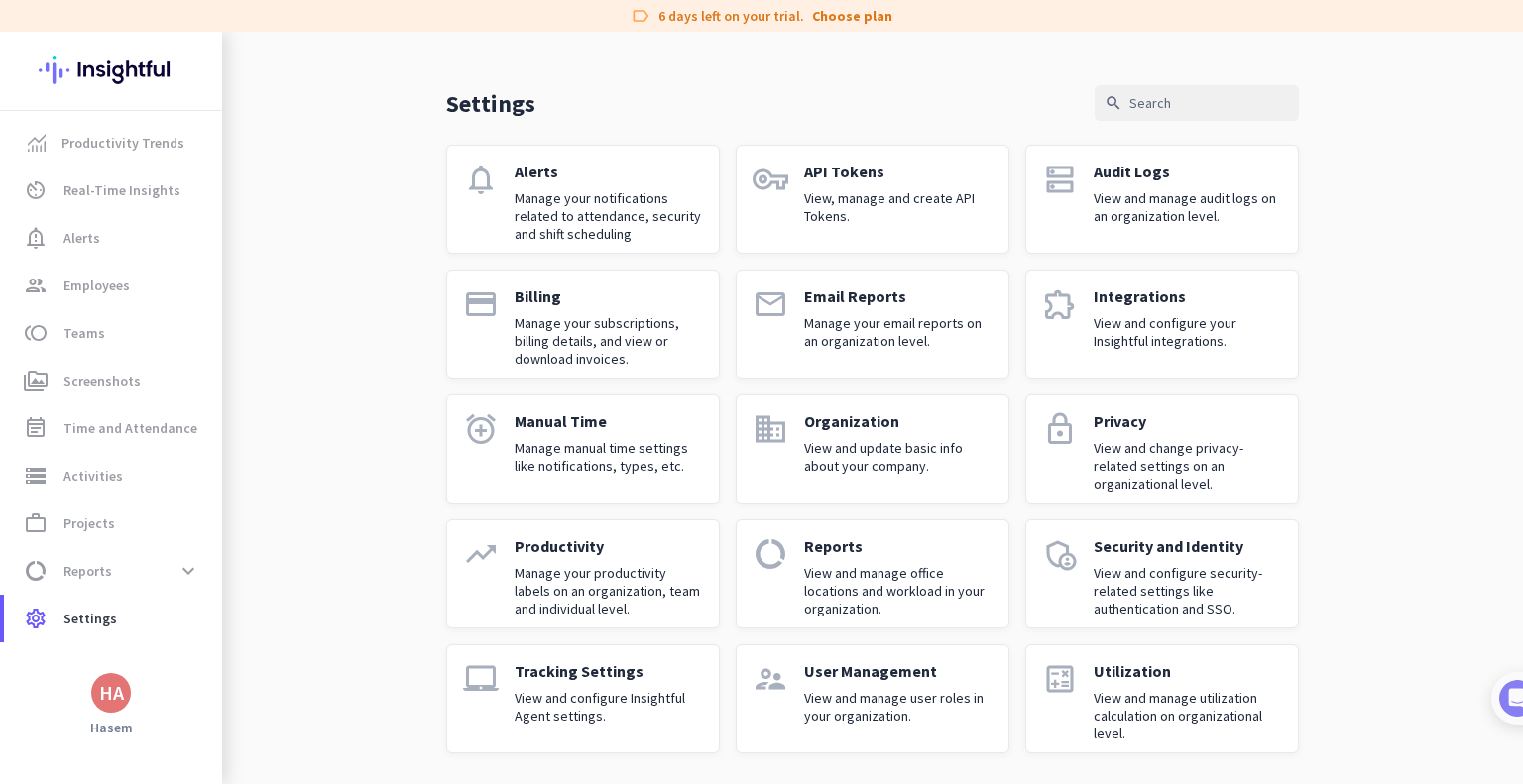click on "Tracking Settings" 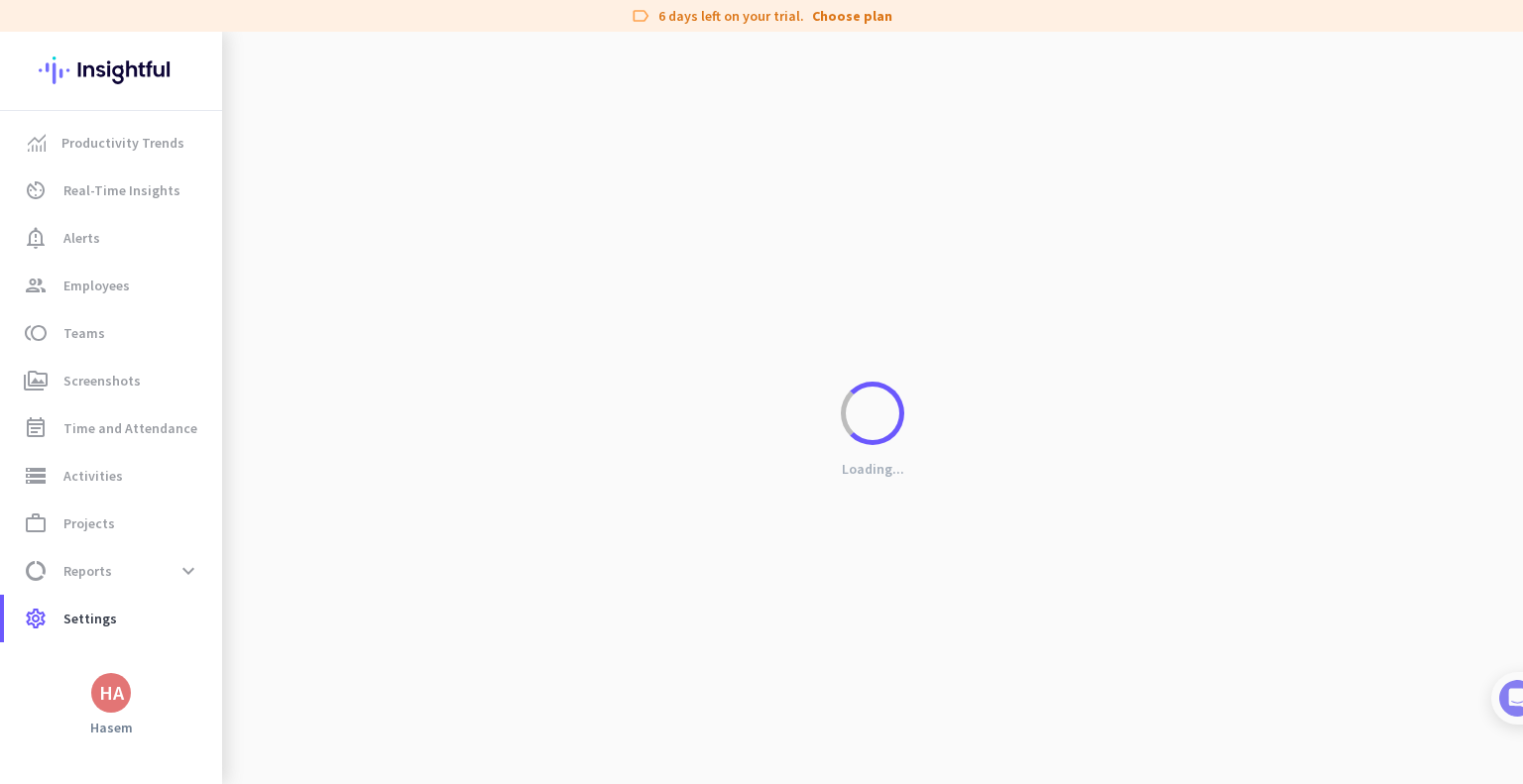 scroll, scrollTop: 0, scrollLeft: 0, axis: both 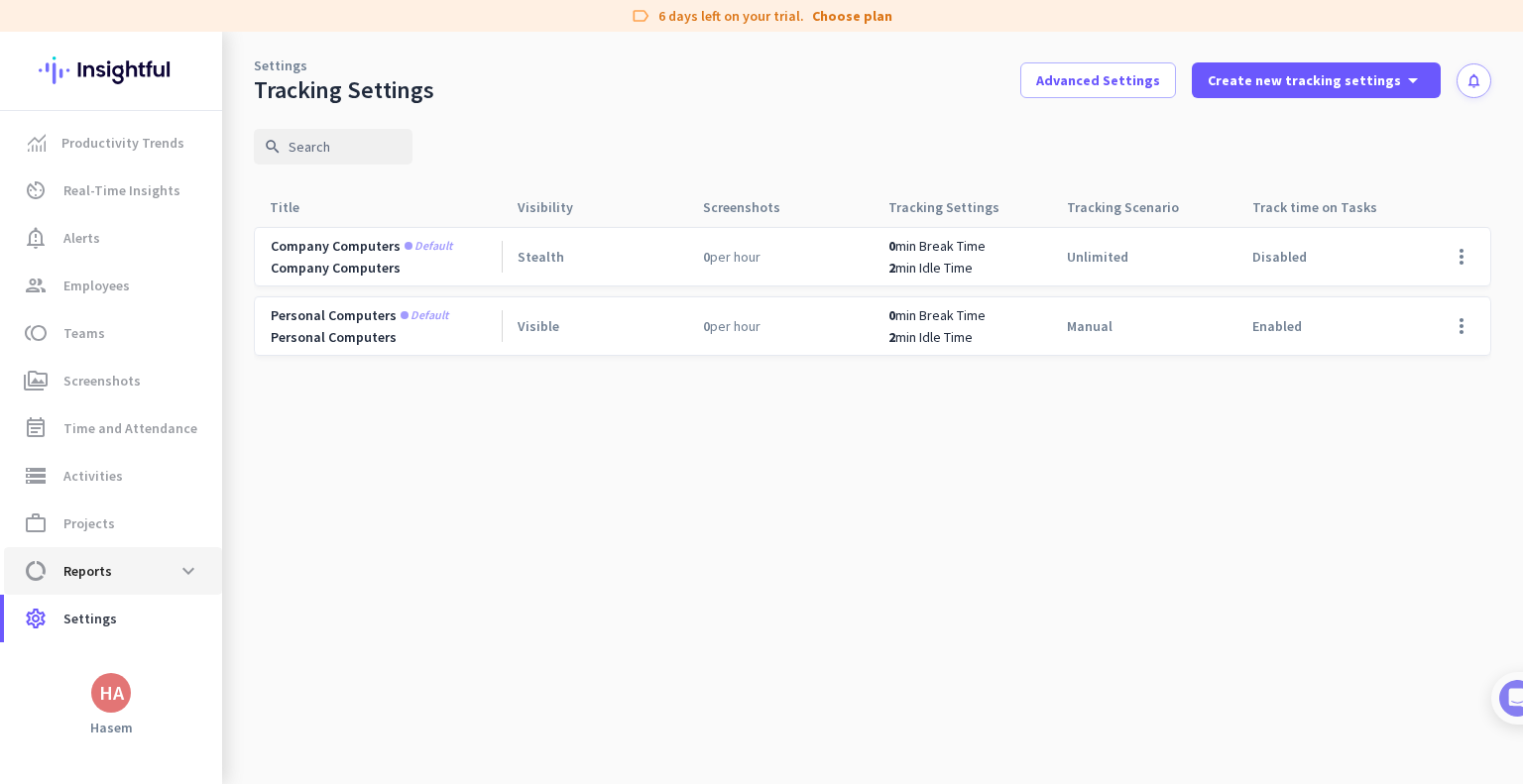 click on "data_usage  Reports  expand_more" 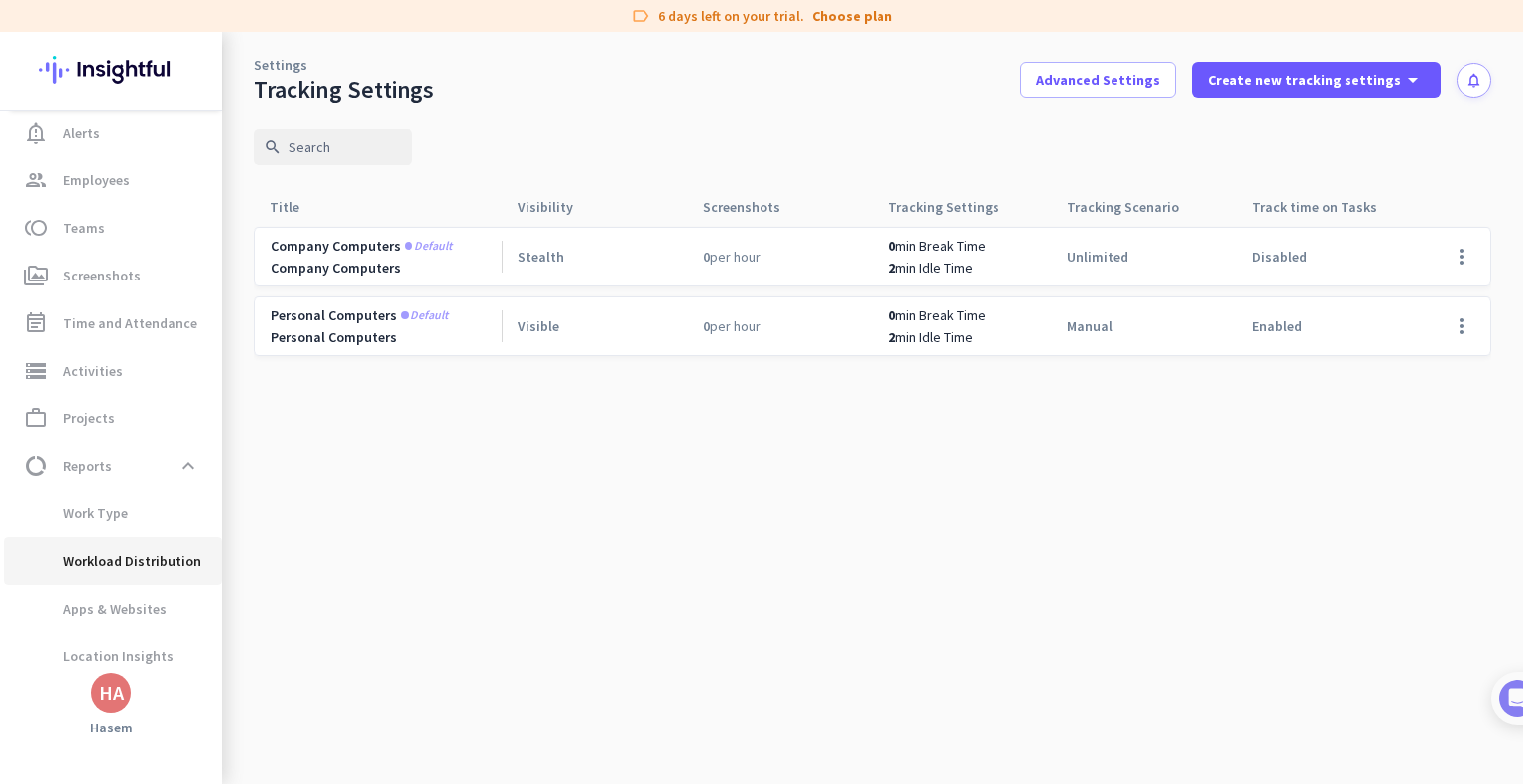 scroll, scrollTop: 112, scrollLeft: 0, axis: vertical 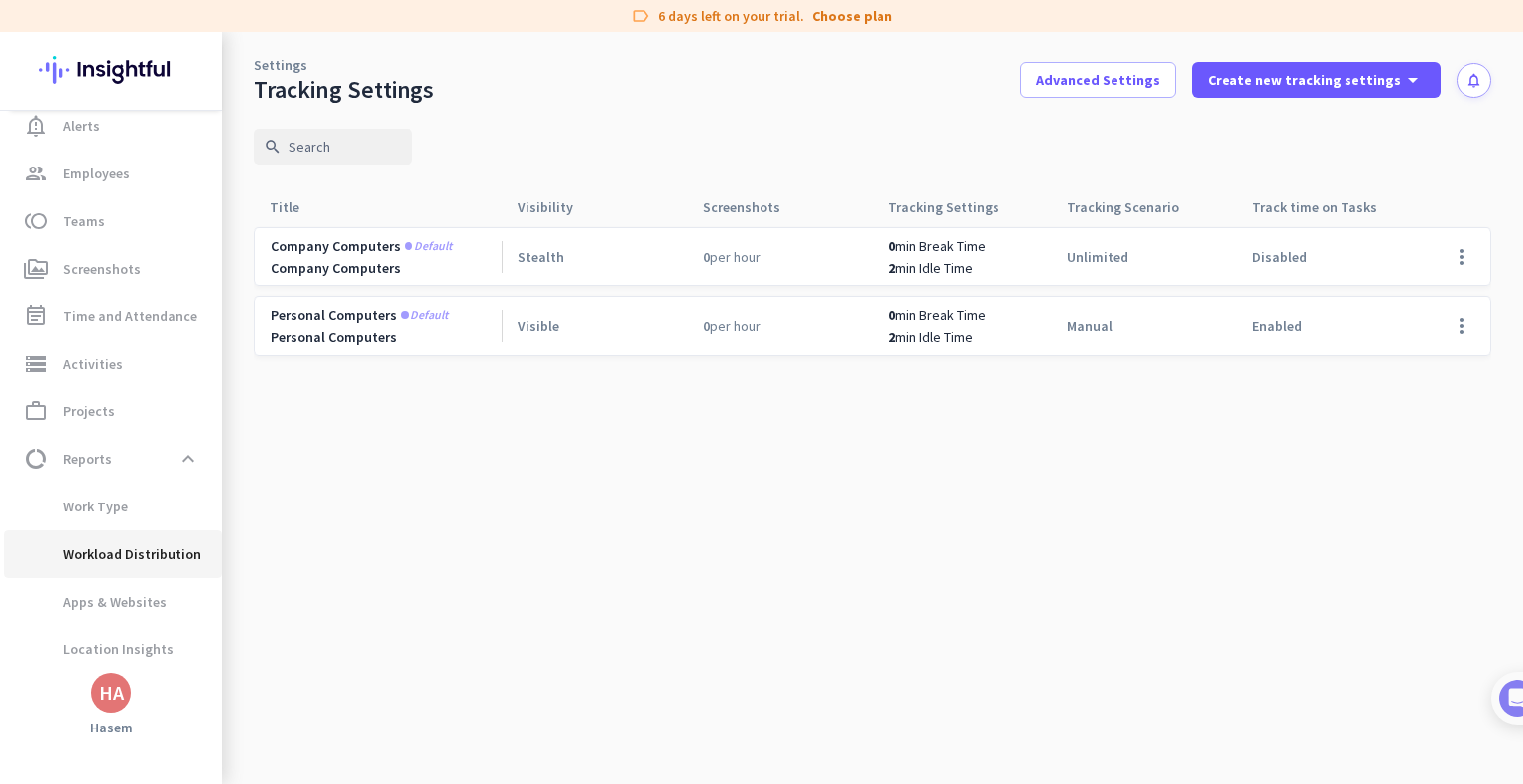 click on "Workload Distribution" 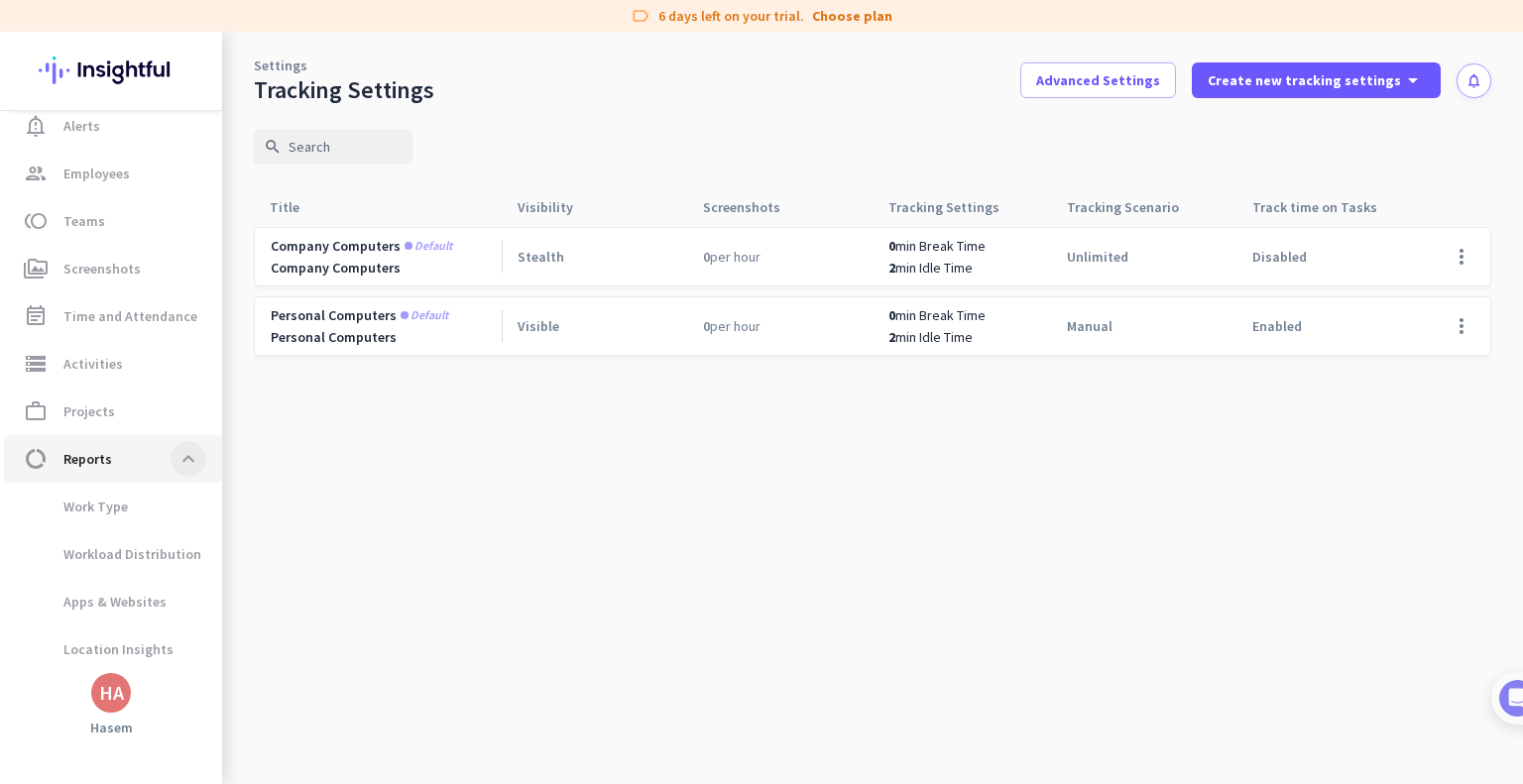 click 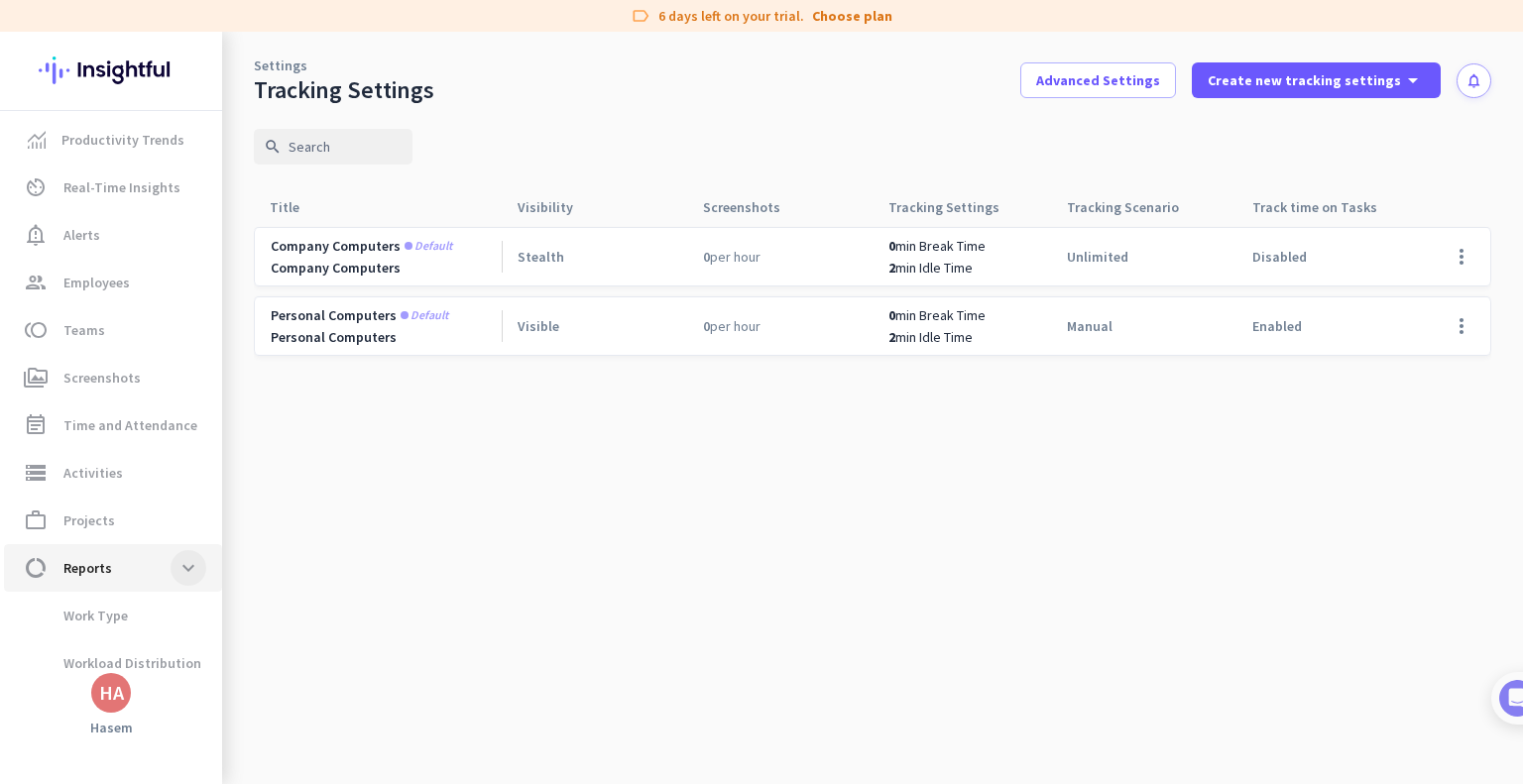 scroll, scrollTop: 0, scrollLeft: 0, axis: both 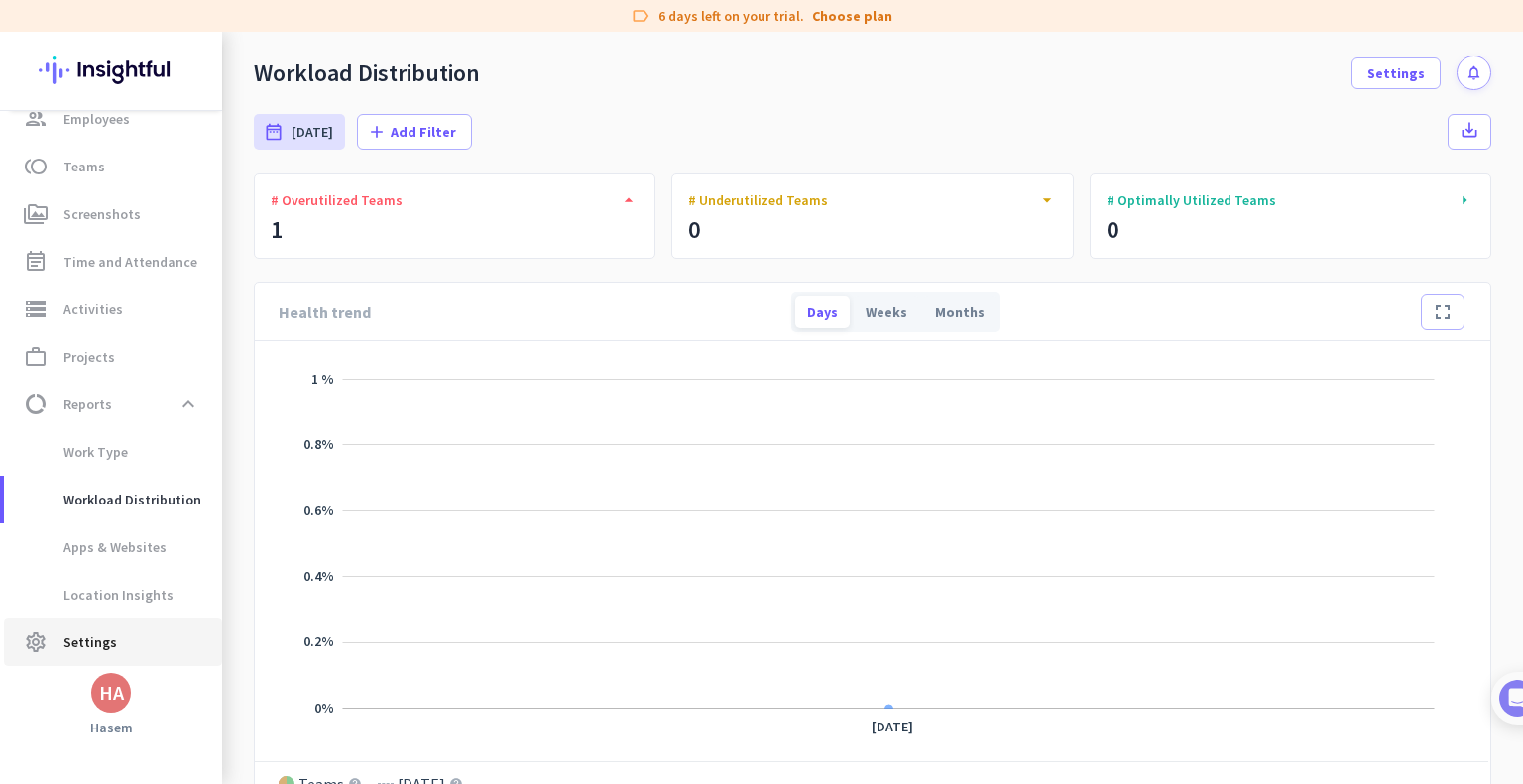 click on "settings  Settings" 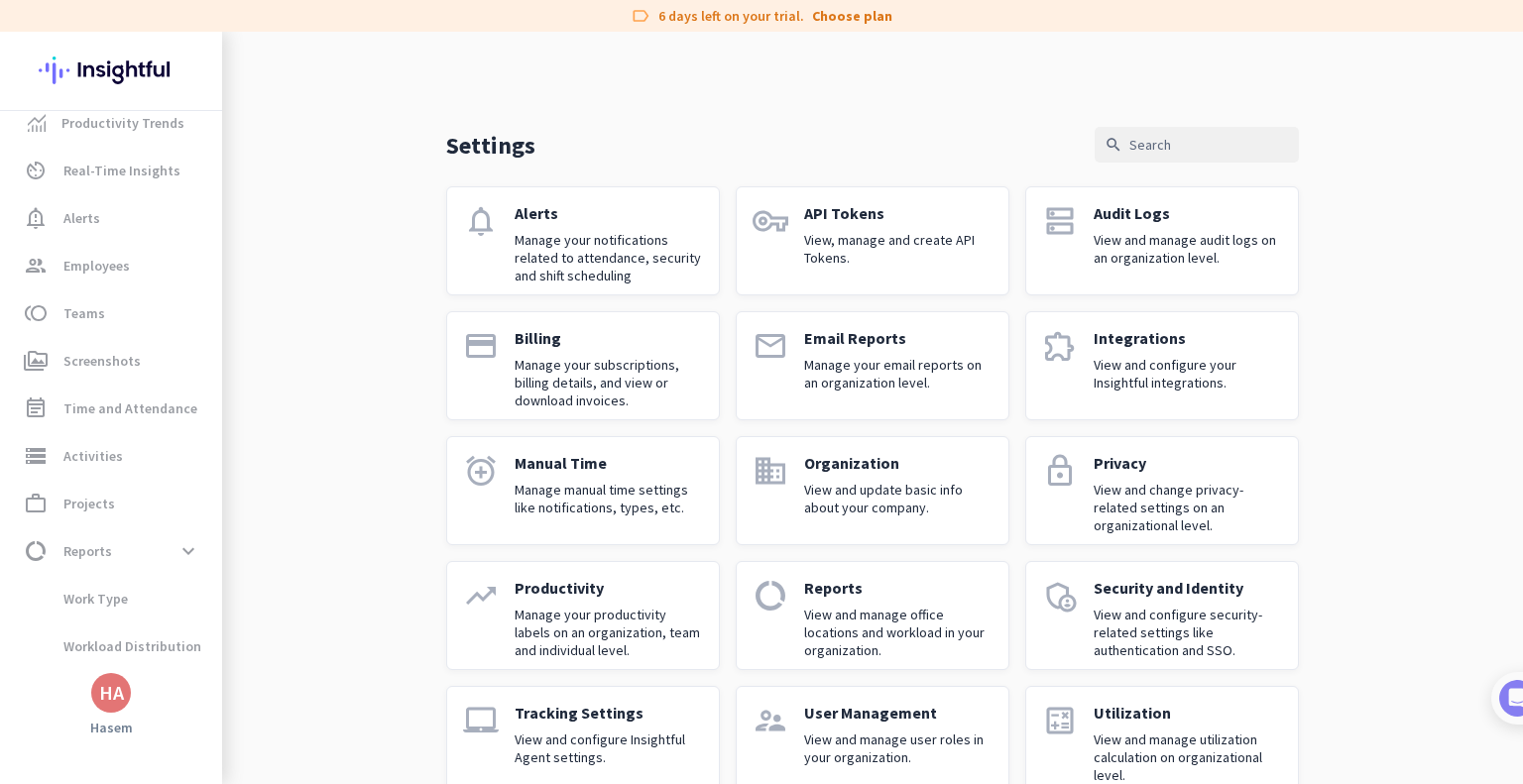 scroll, scrollTop: 0, scrollLeft: 0, axis: both 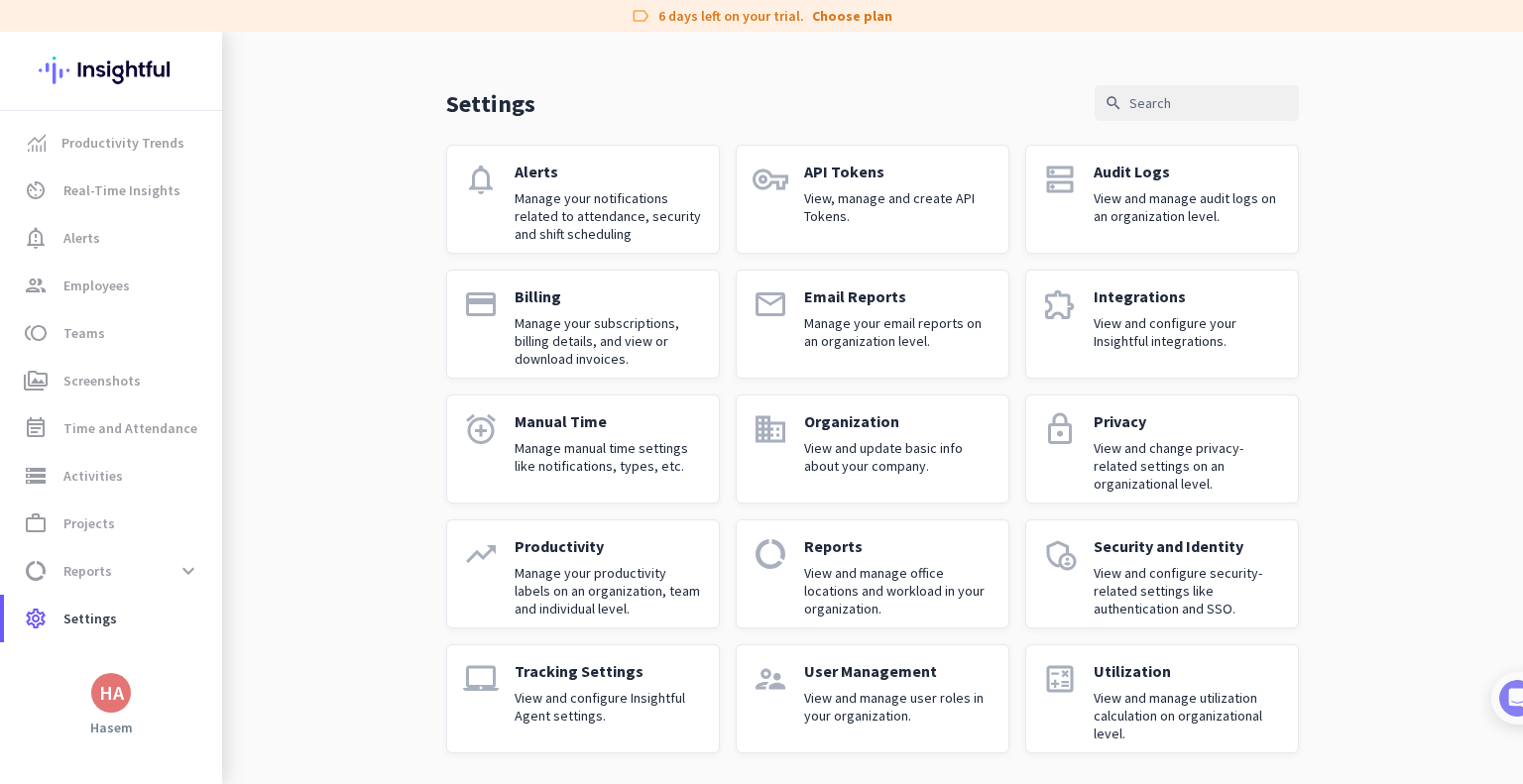 click on "Utilization" 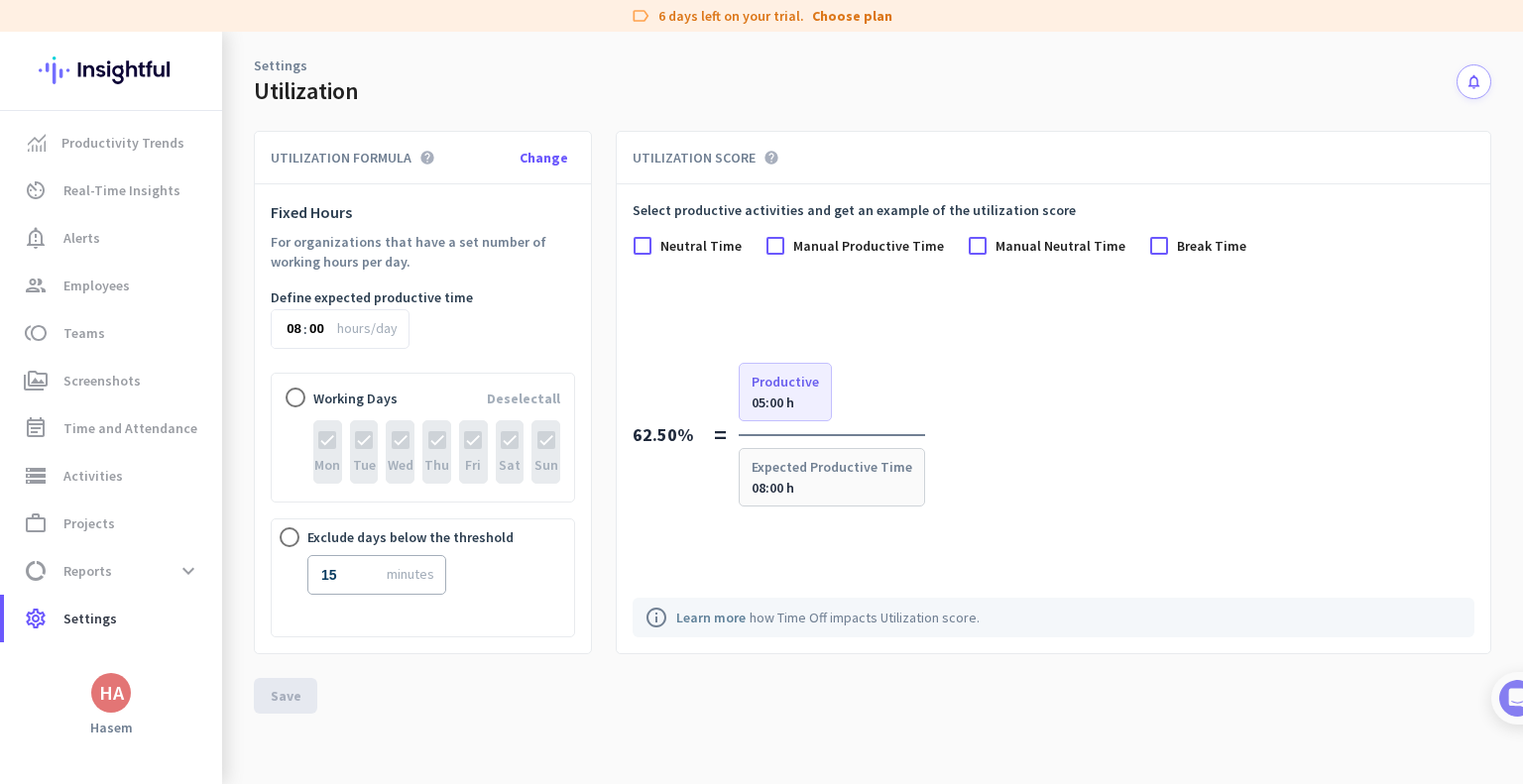 scroll, scrollTop: 0, scrollLeft: 0, axis: both 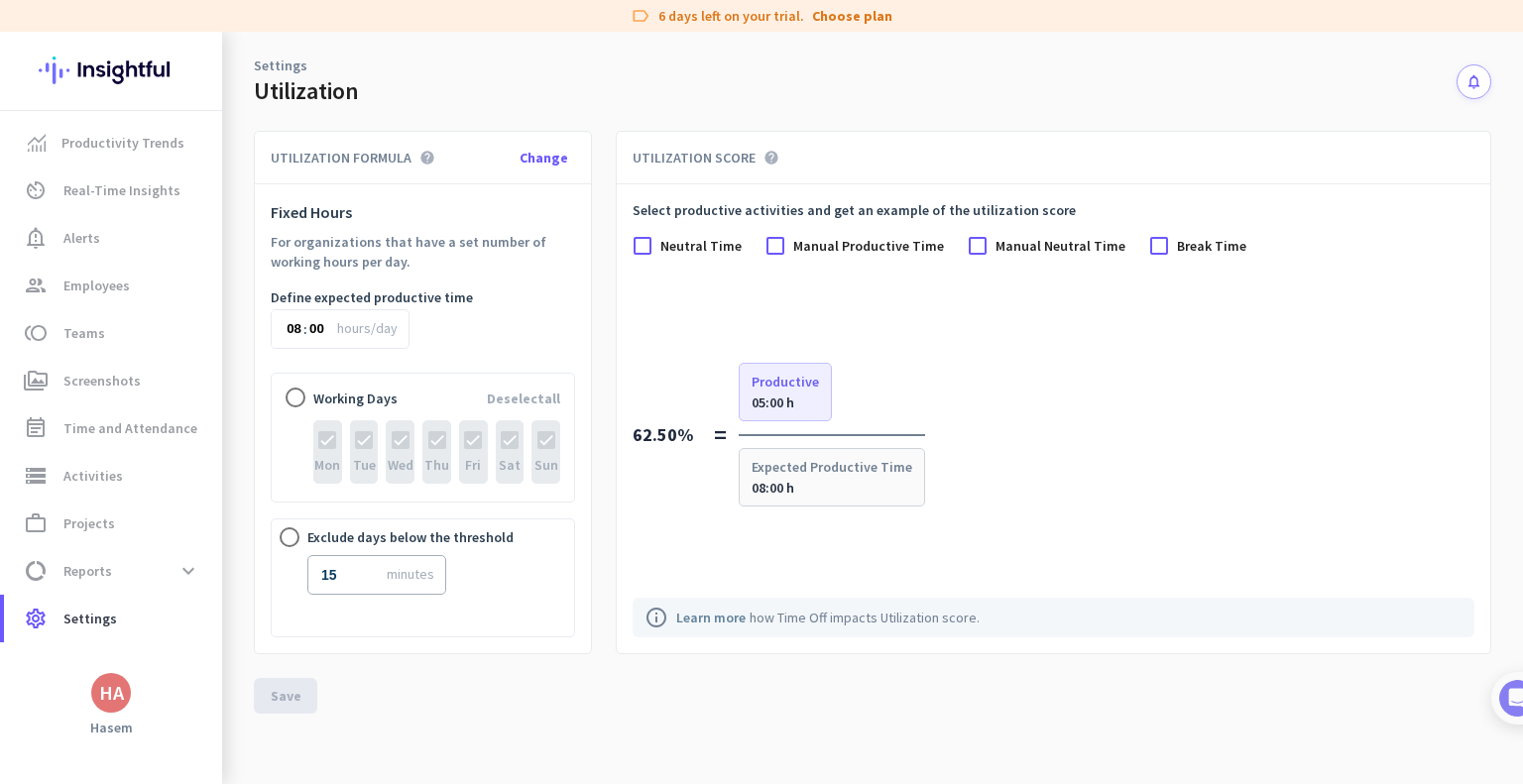 click on "Settings" at bounding box center (281, 65) 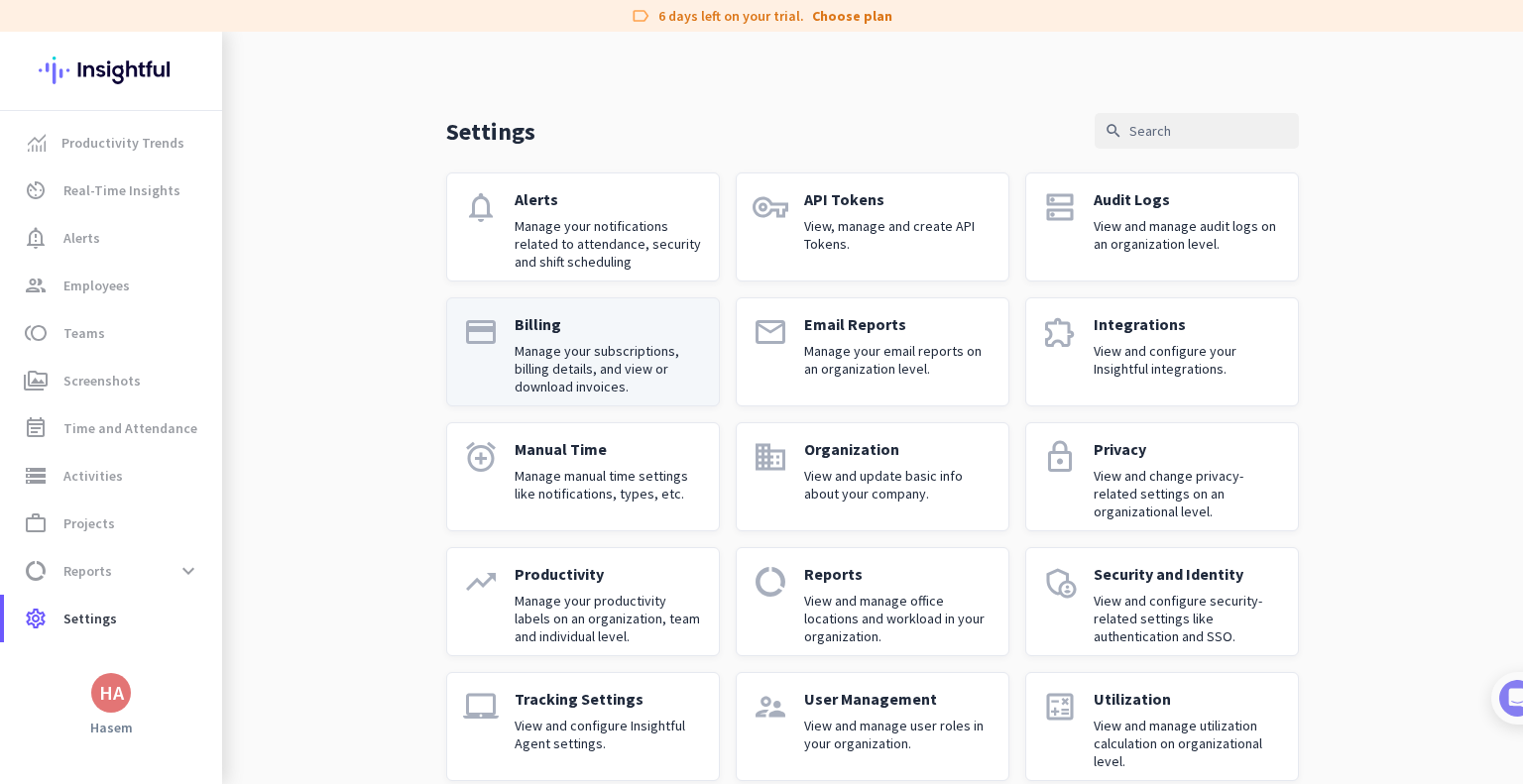 scroll, scrollTop: 0, scrollLeft: 0, axis: both 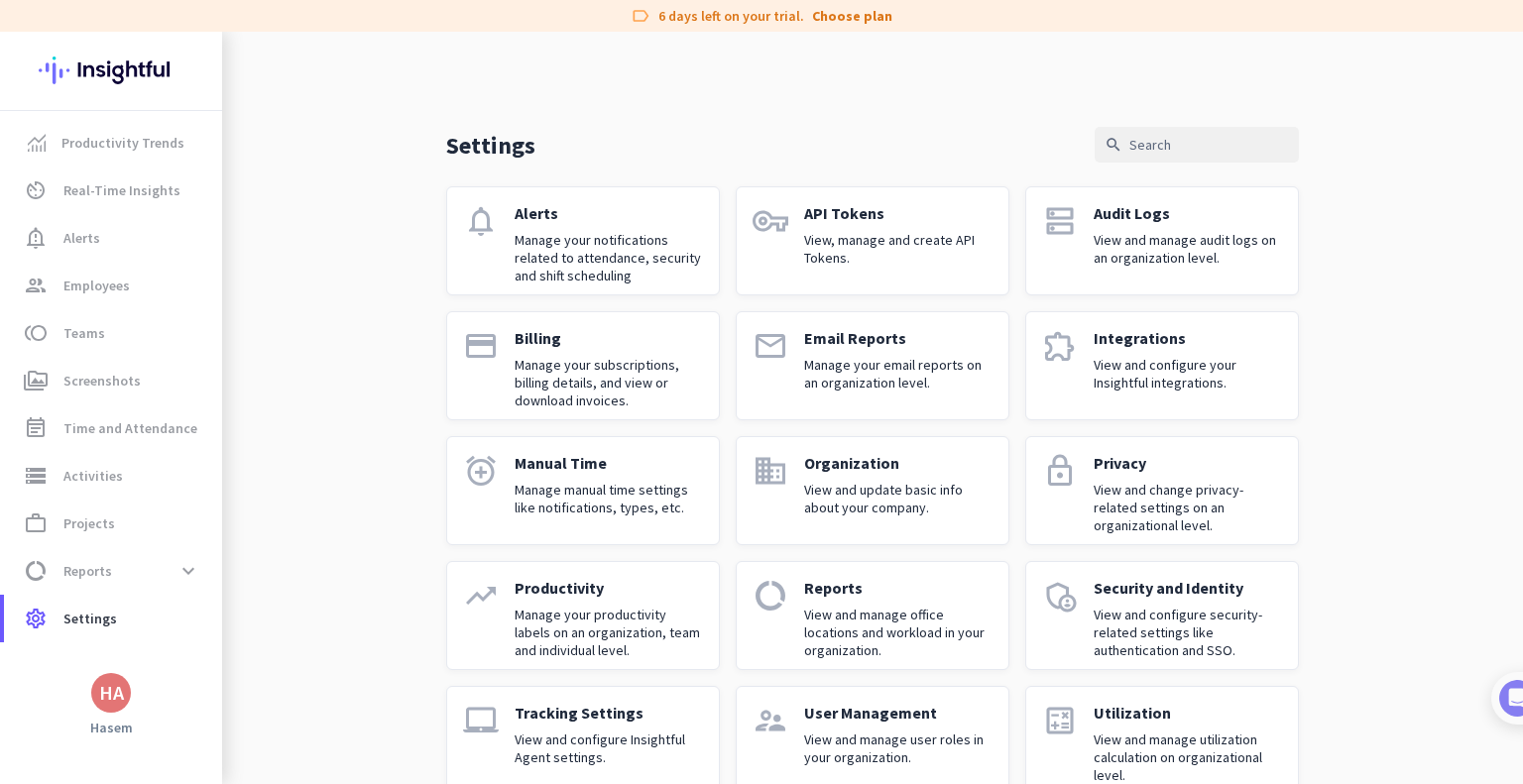 click on "View and change privacy-related settings on an organizational level." 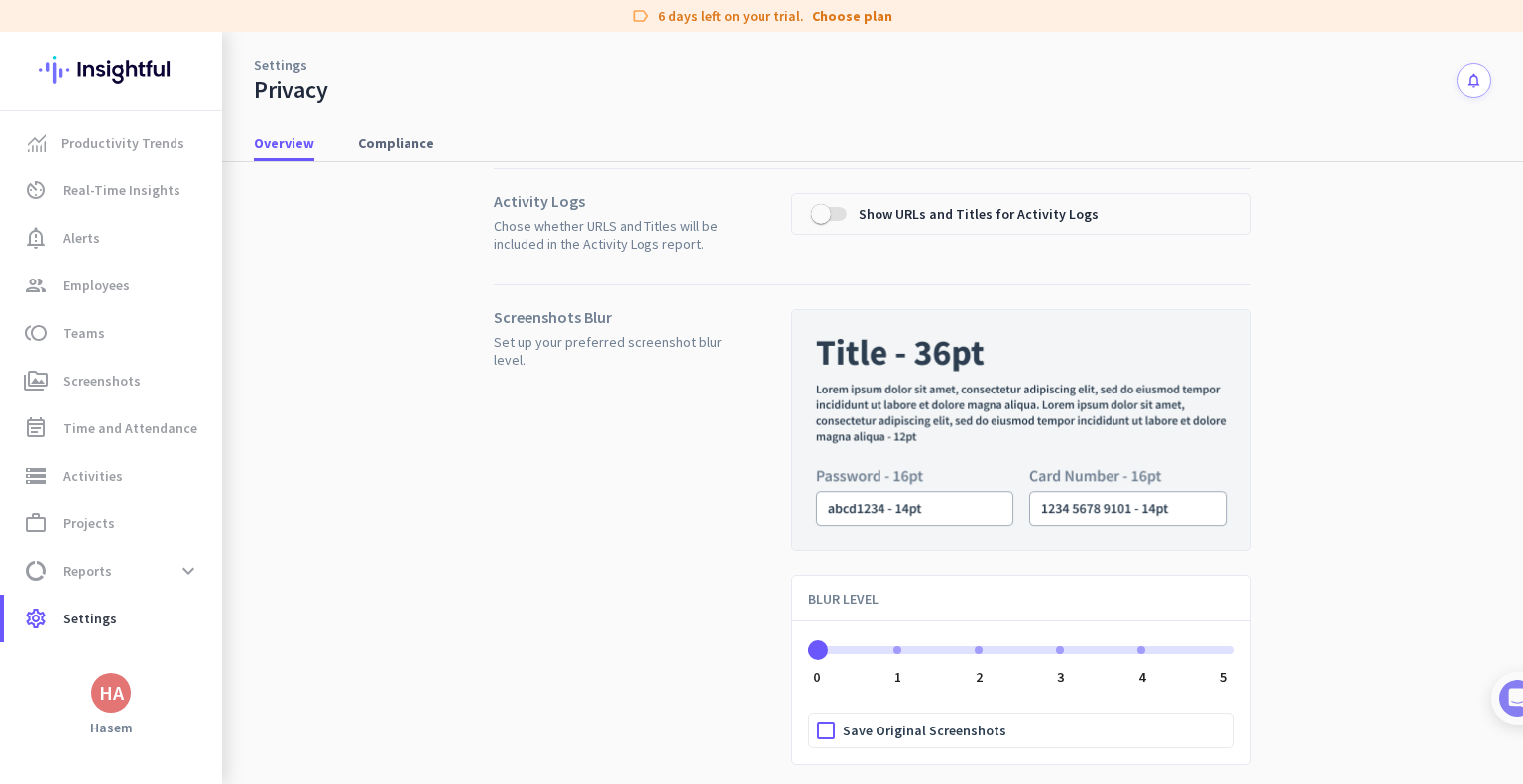 scroll, scrollTop: 0, scrollLeft: 0, axis: both 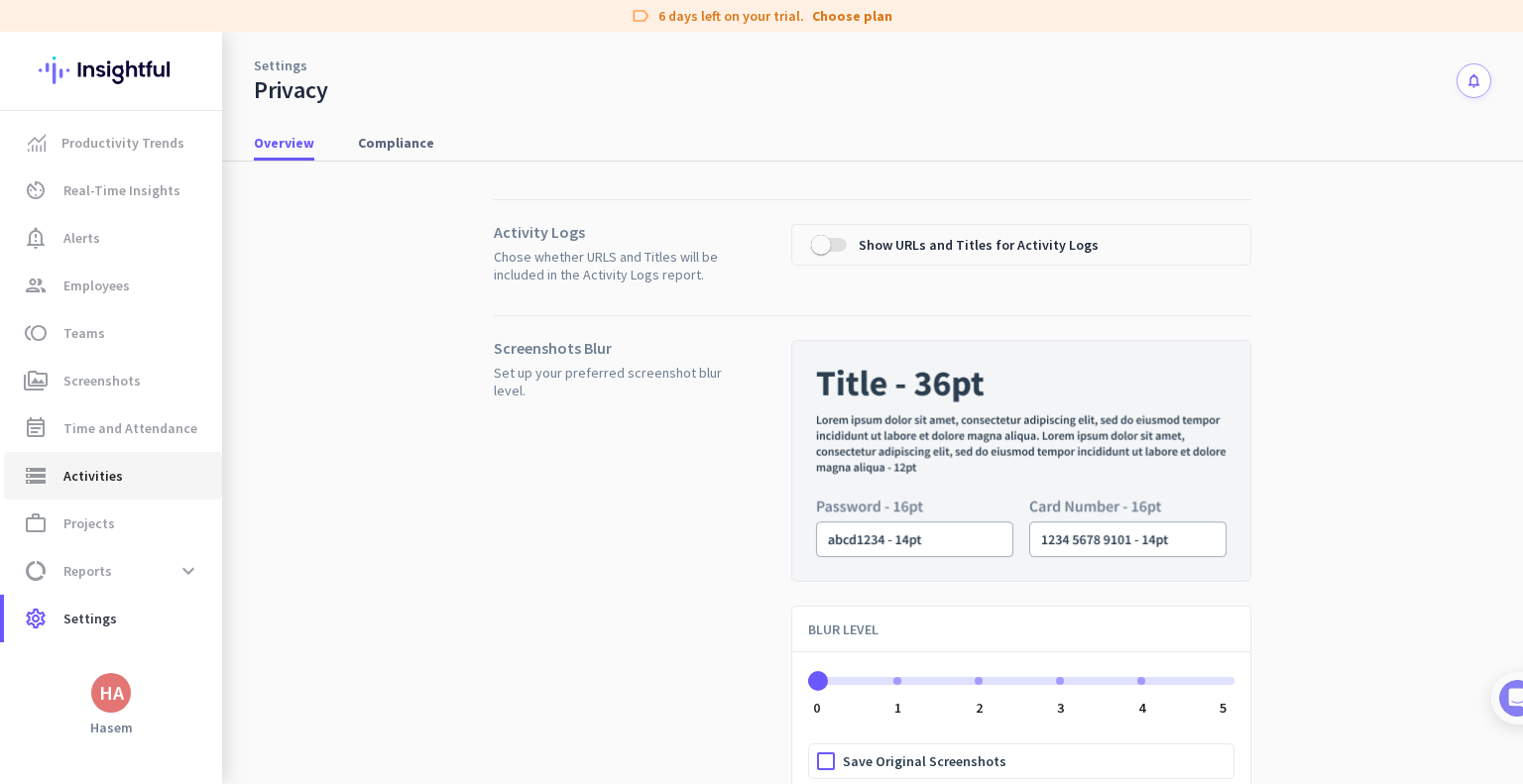 click on "Activities" 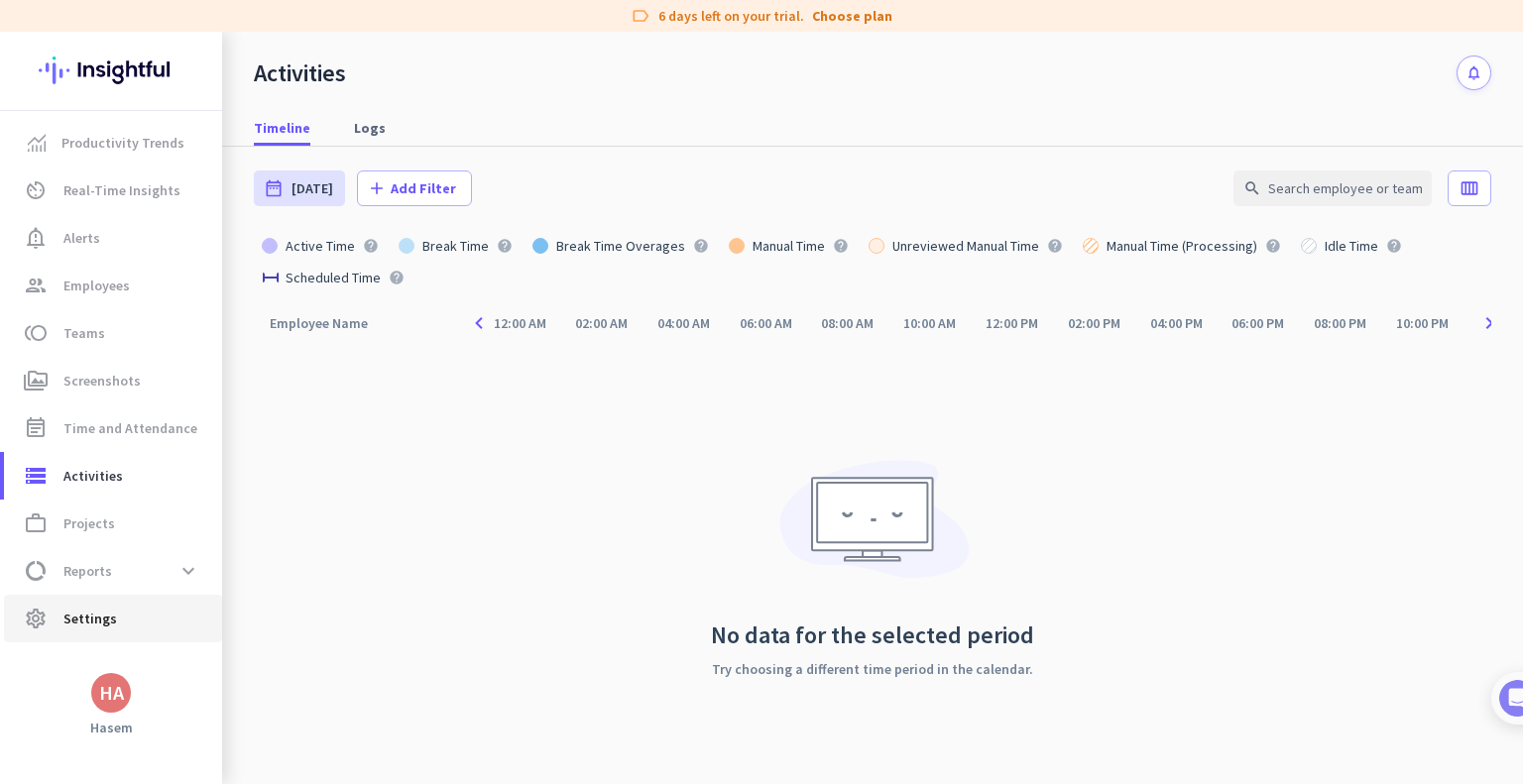 click on "settings  Settings" 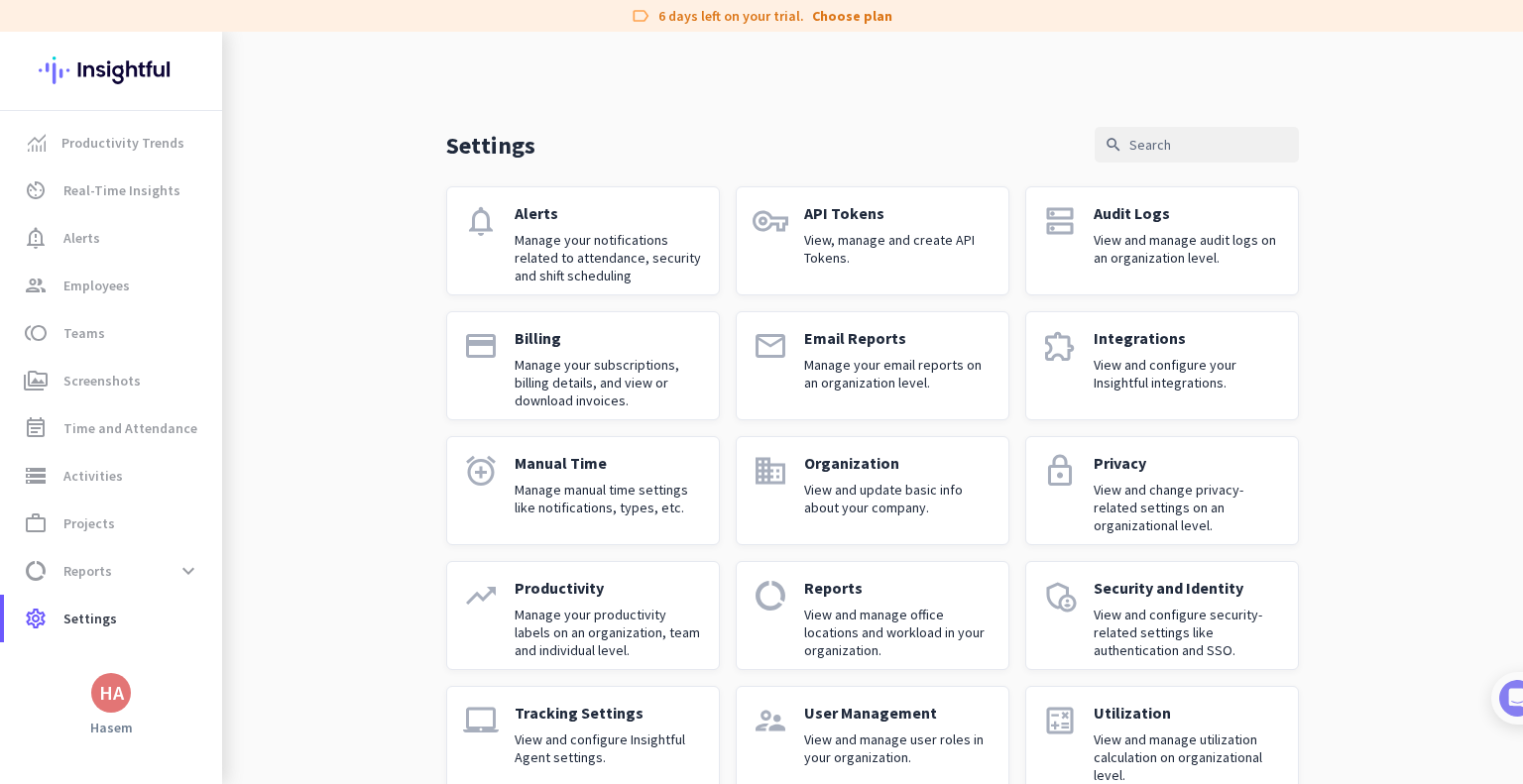 click on "supervisor_account User Management View and manage user roles in your organization." 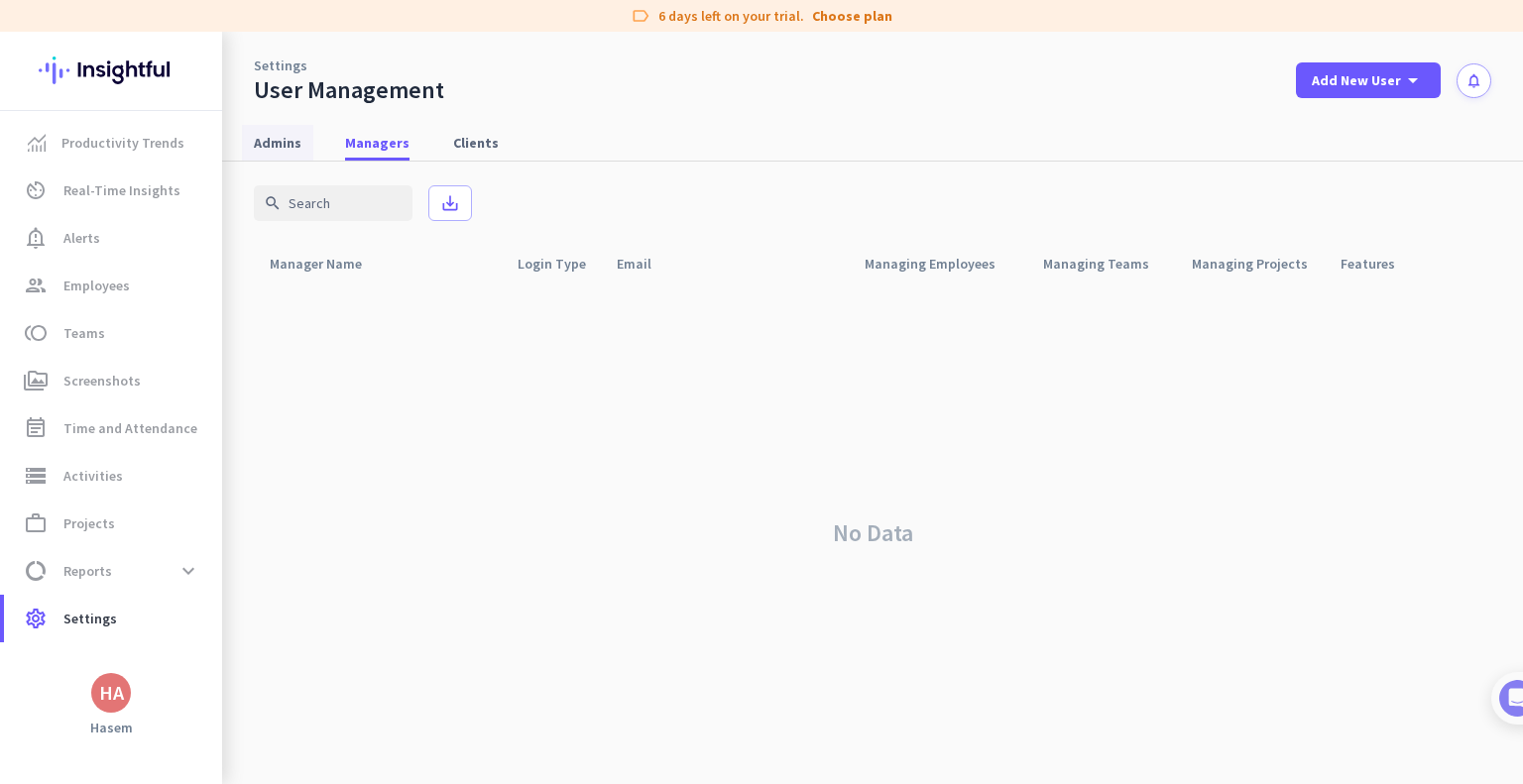 click on "Admins" at bounding box center [278, 143] 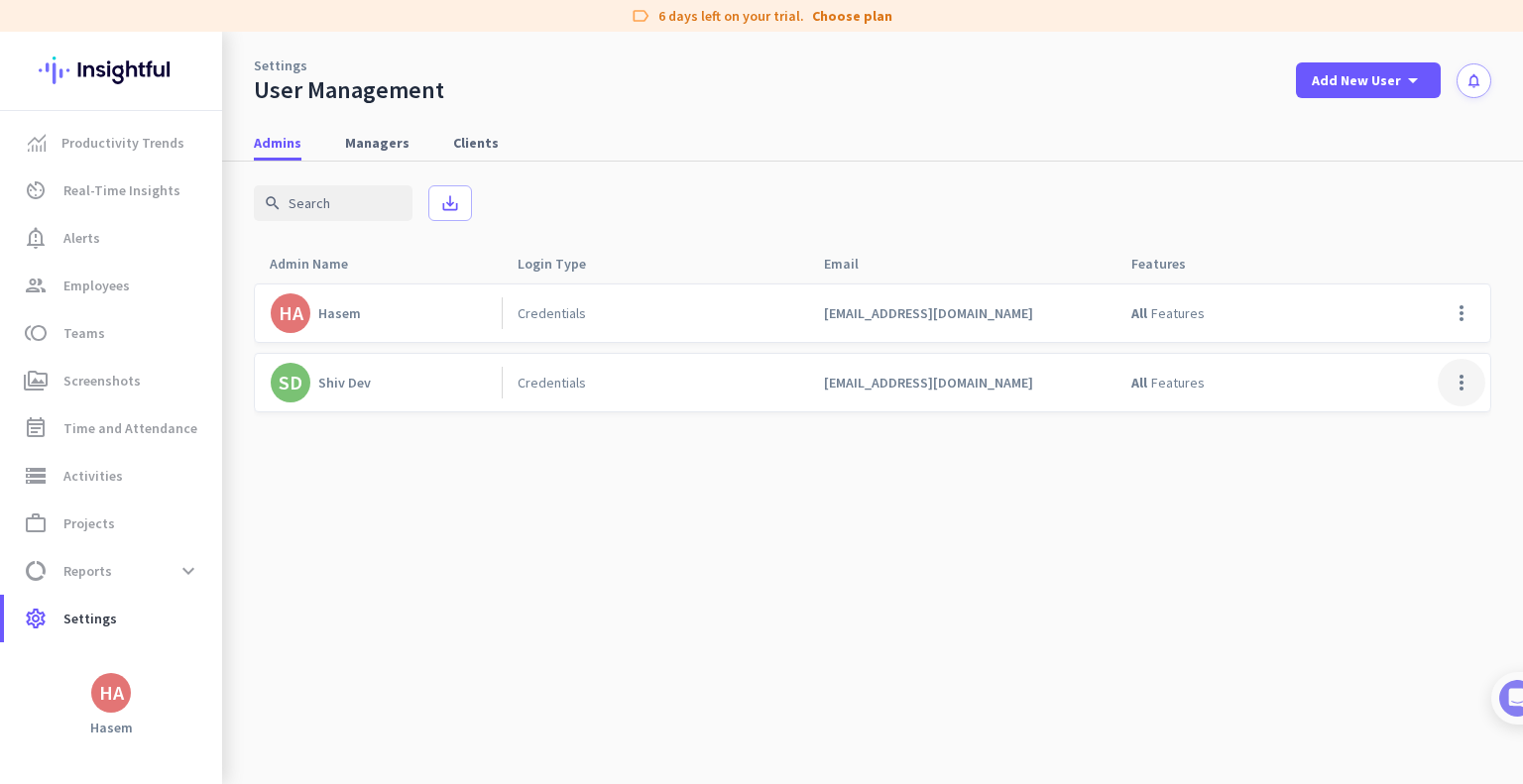 click 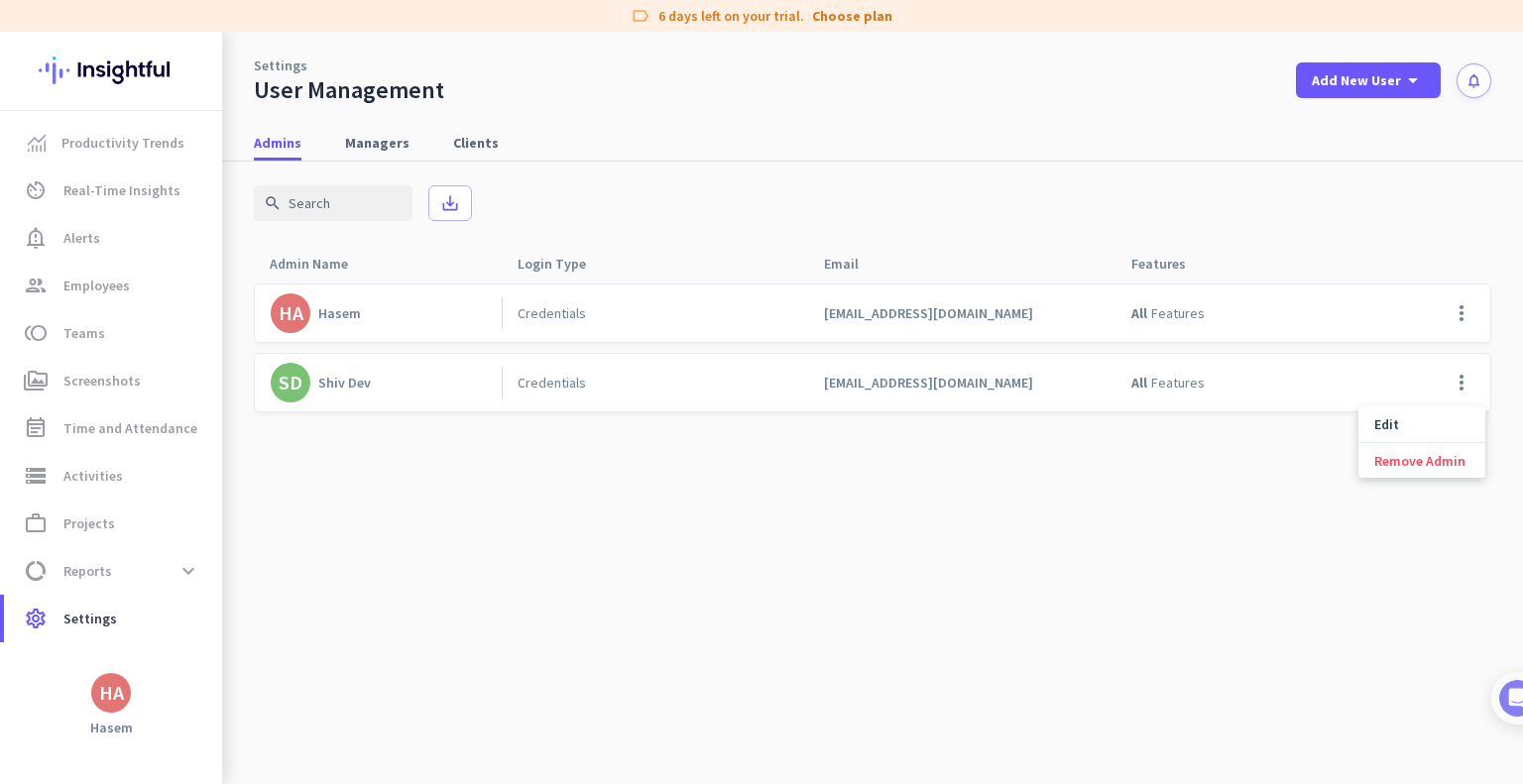 click on "Edit" at bounding box center [1422, 424] 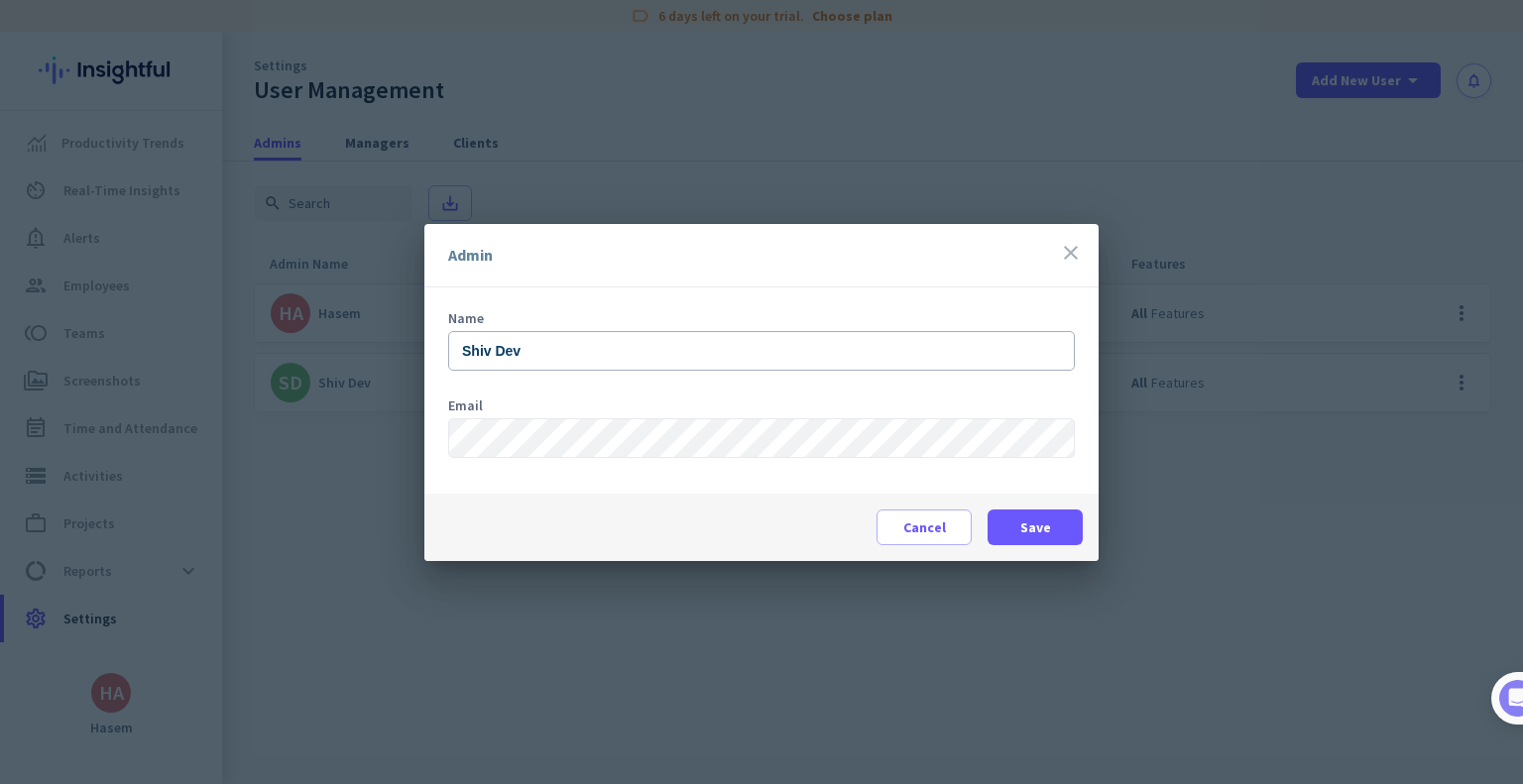 click on "close" at bounding box center [1071, 253] 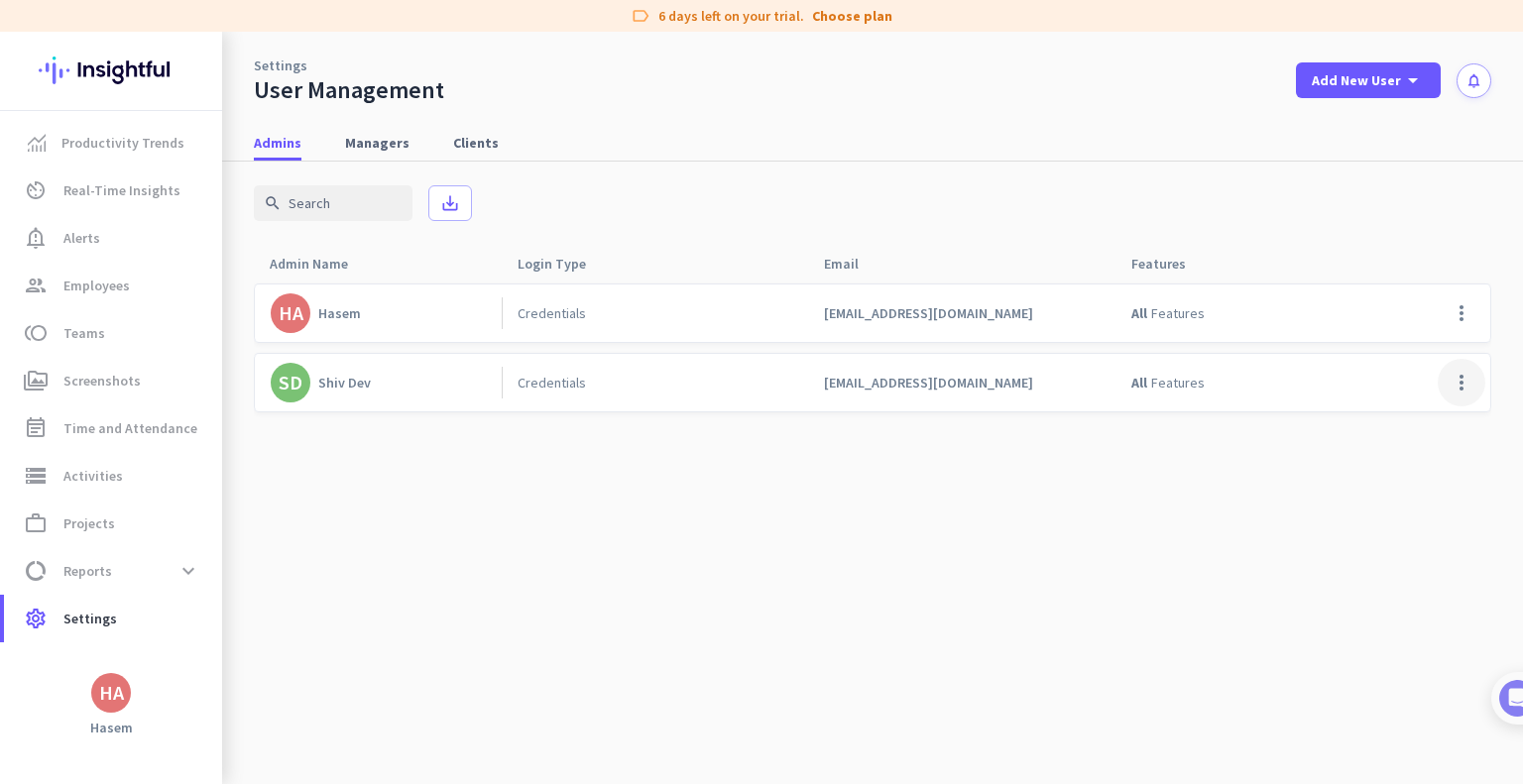 click 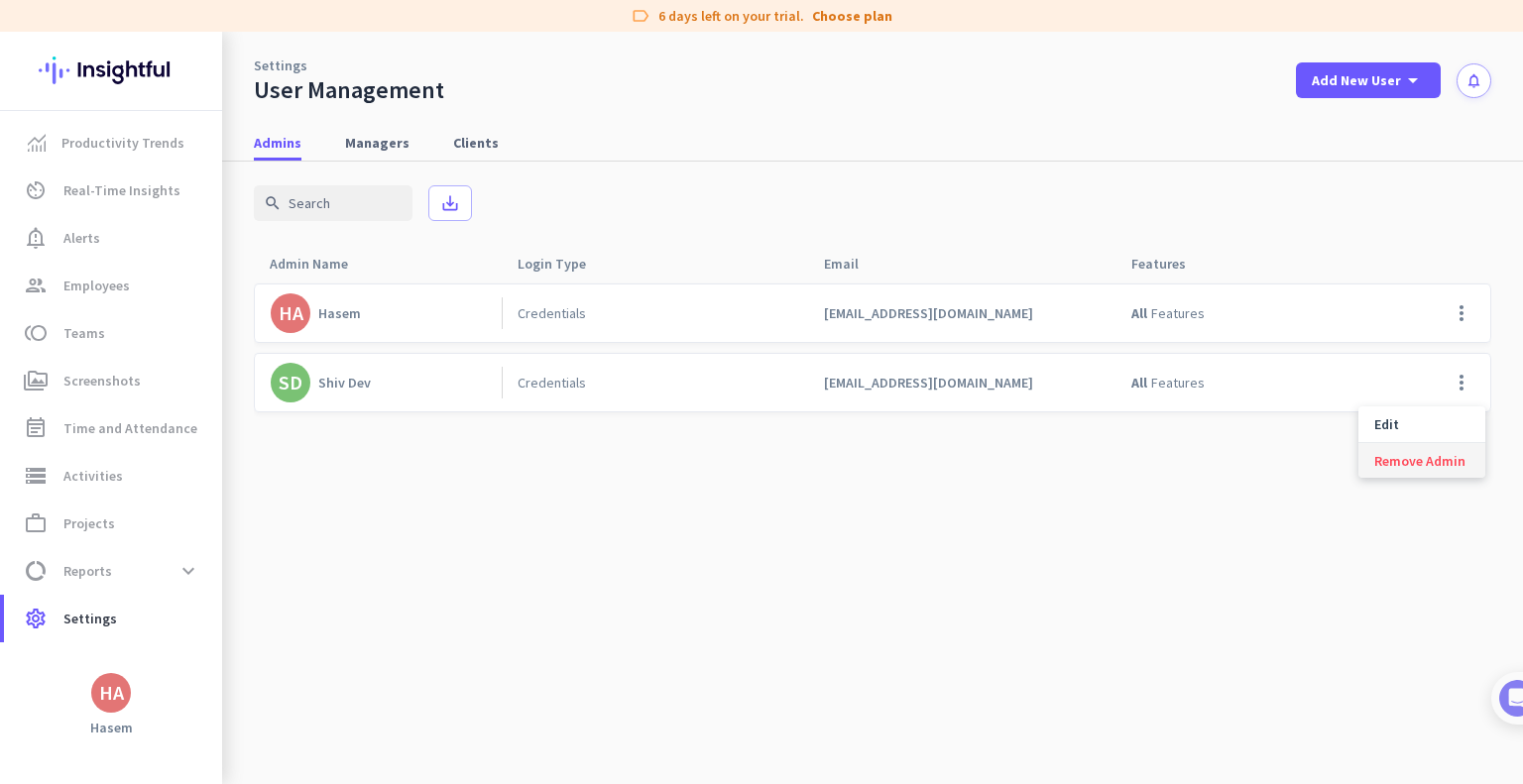 click on "Remove Admin" at bounding box center [1422, 460] 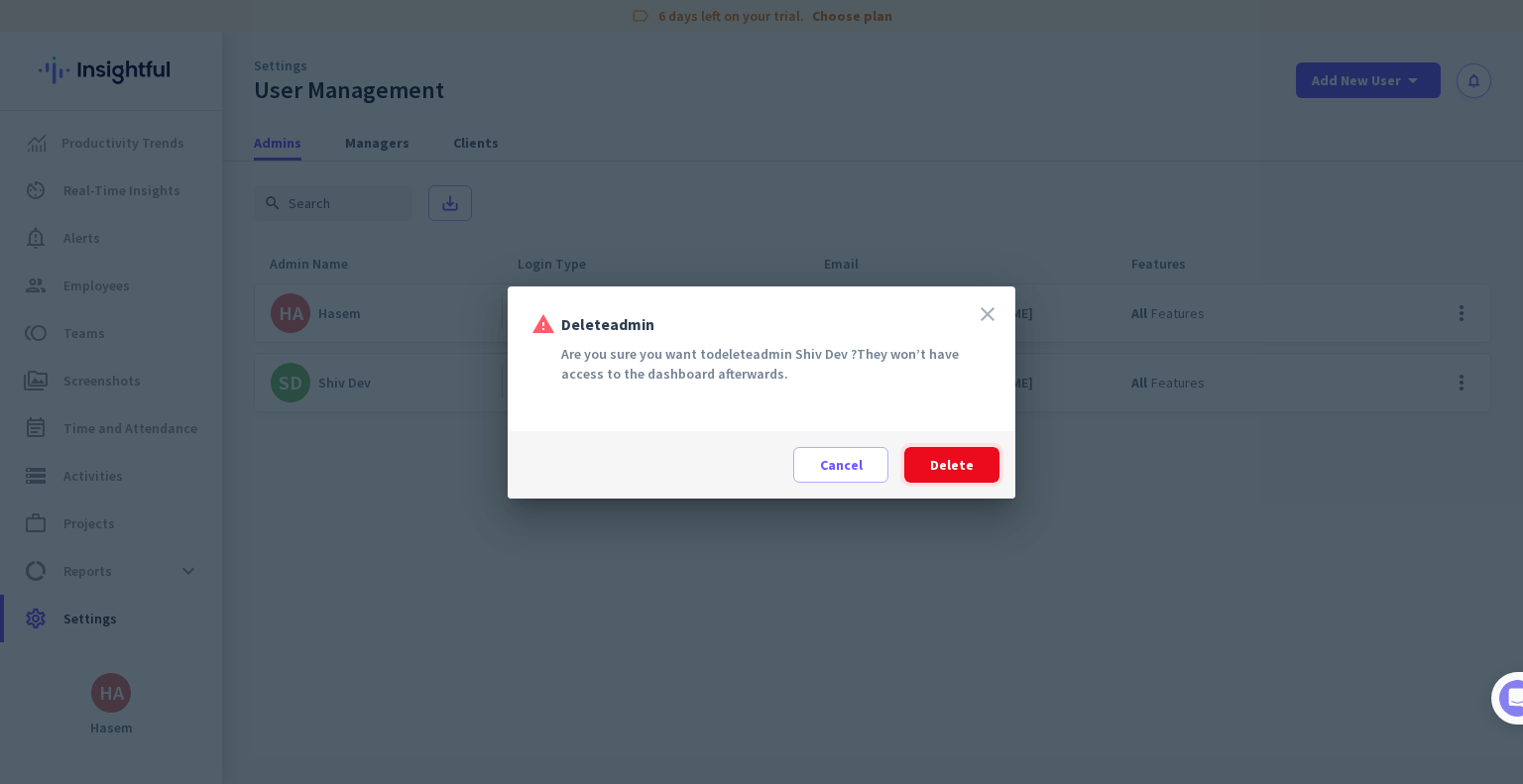 click at bounding box center [952, 465] 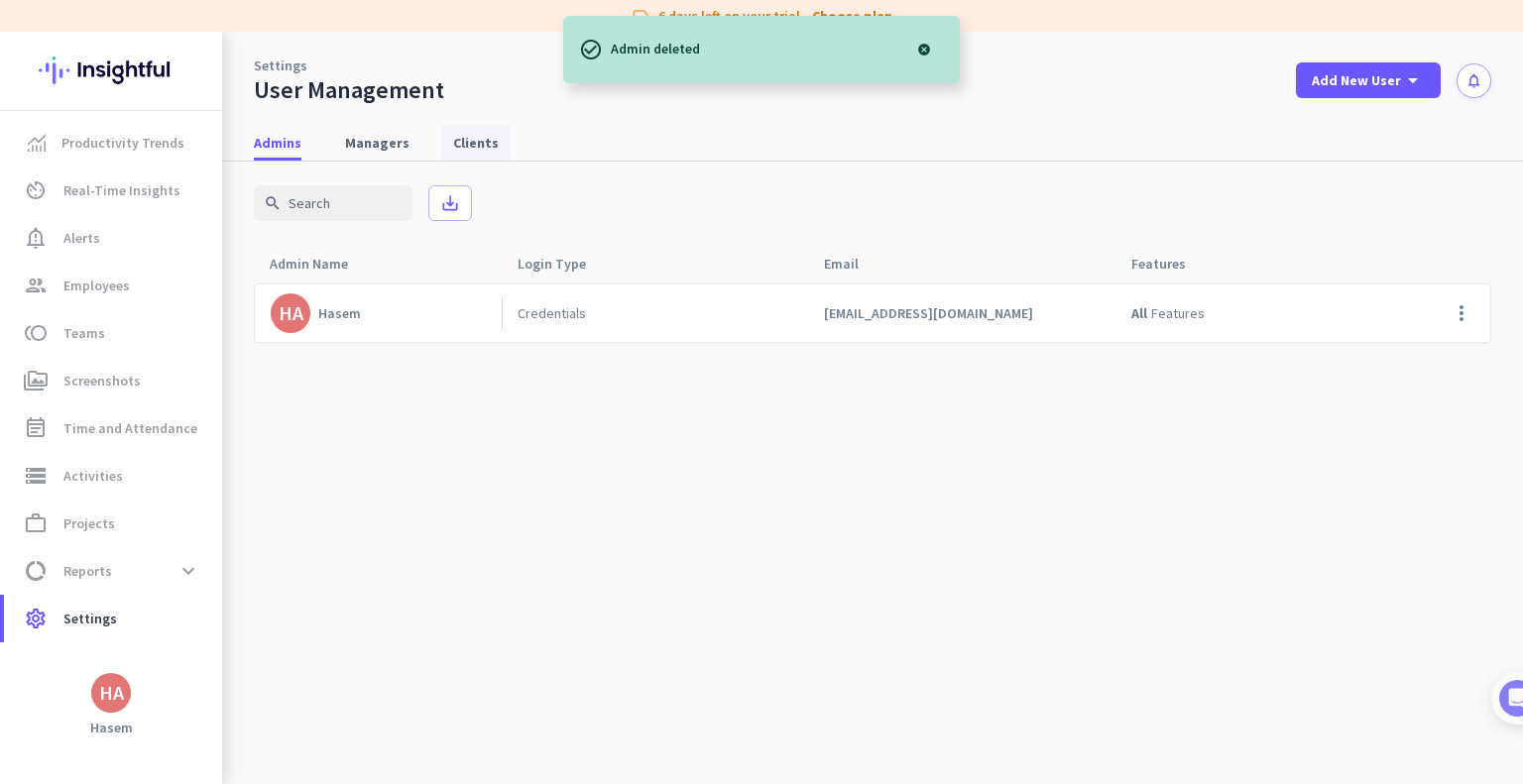 click on "Clients" at bounding box center [476, 143] 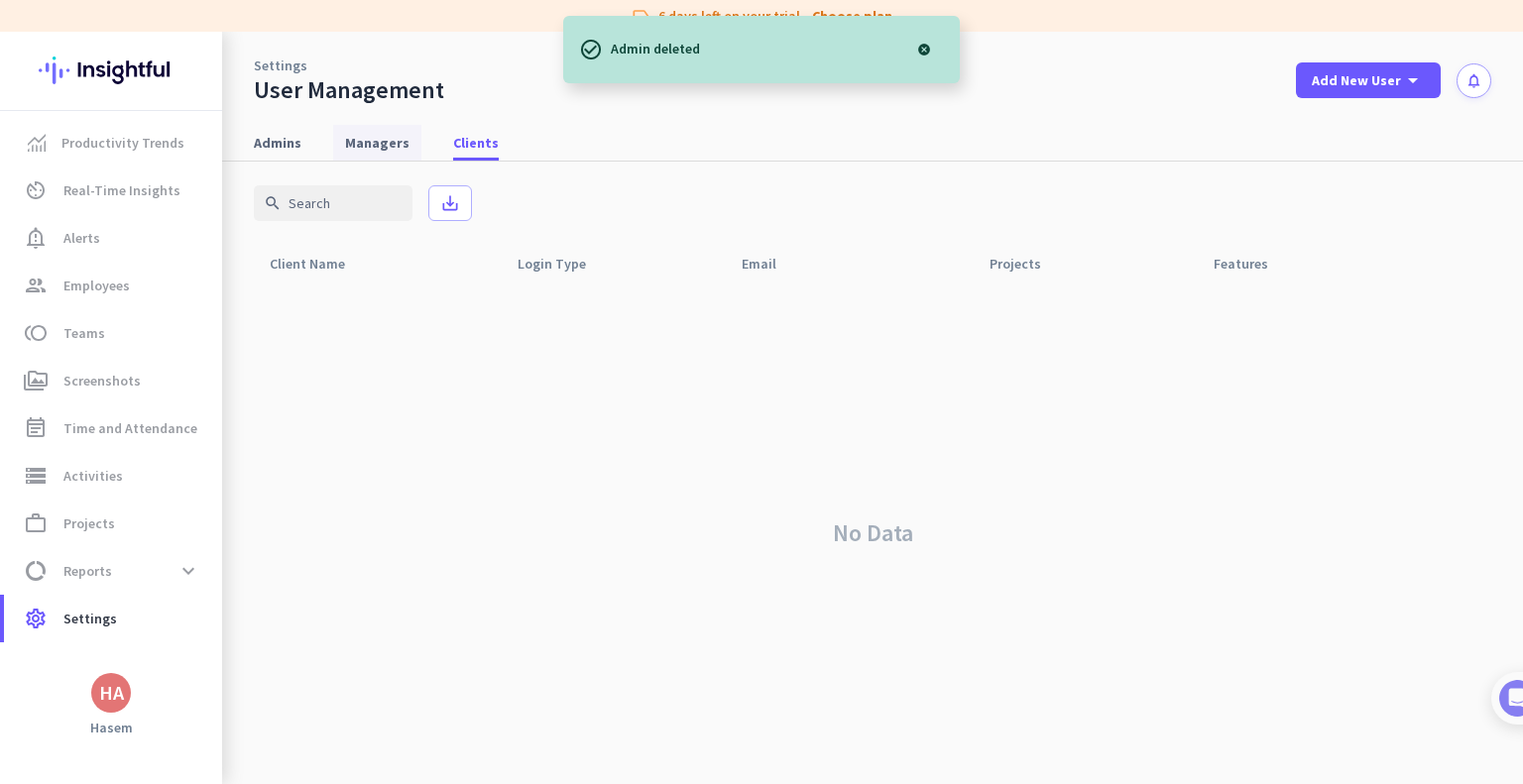 click on "Managers" at bounding box center (377, 143) 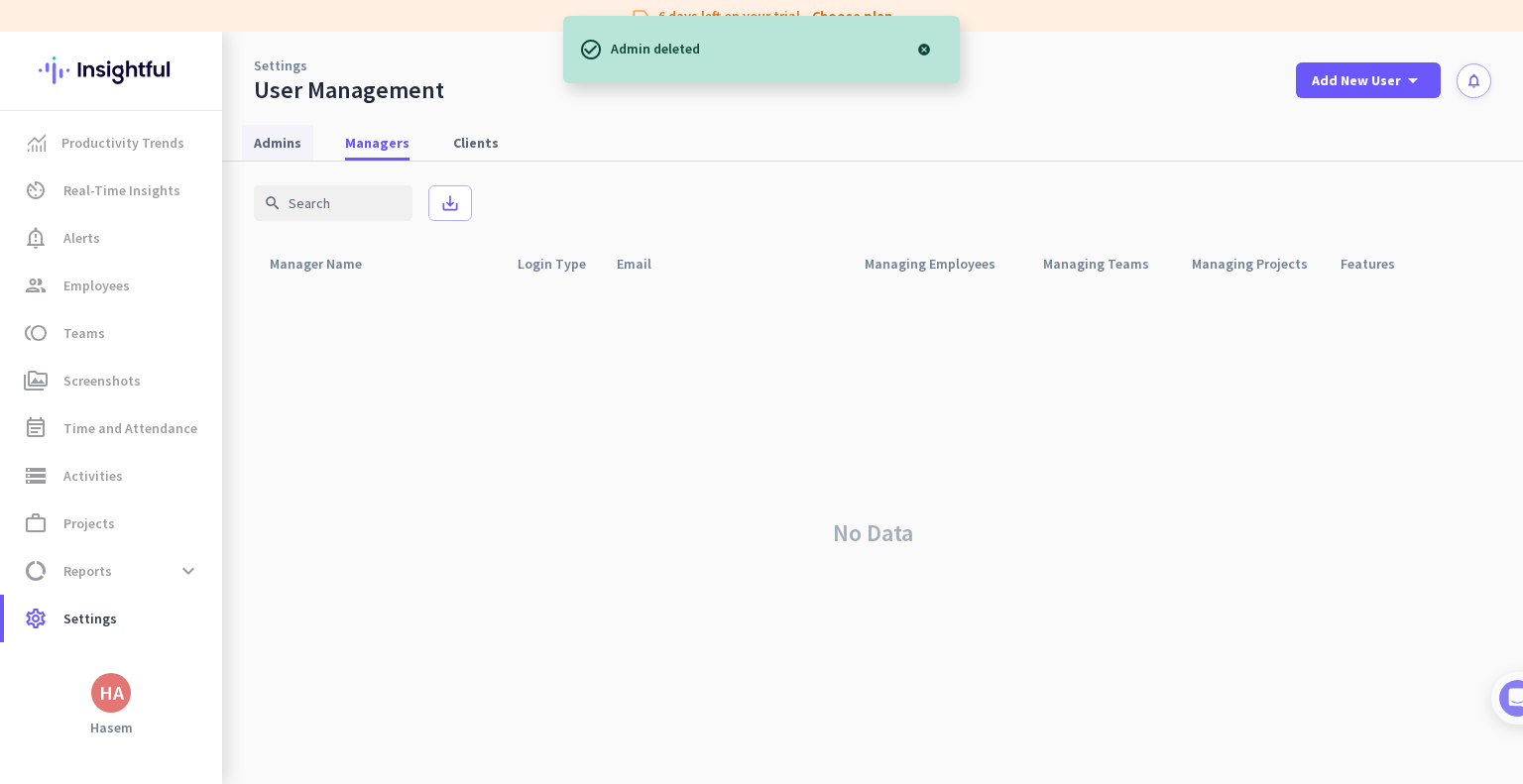 click on "Admins" at bounding box center (278, 143) 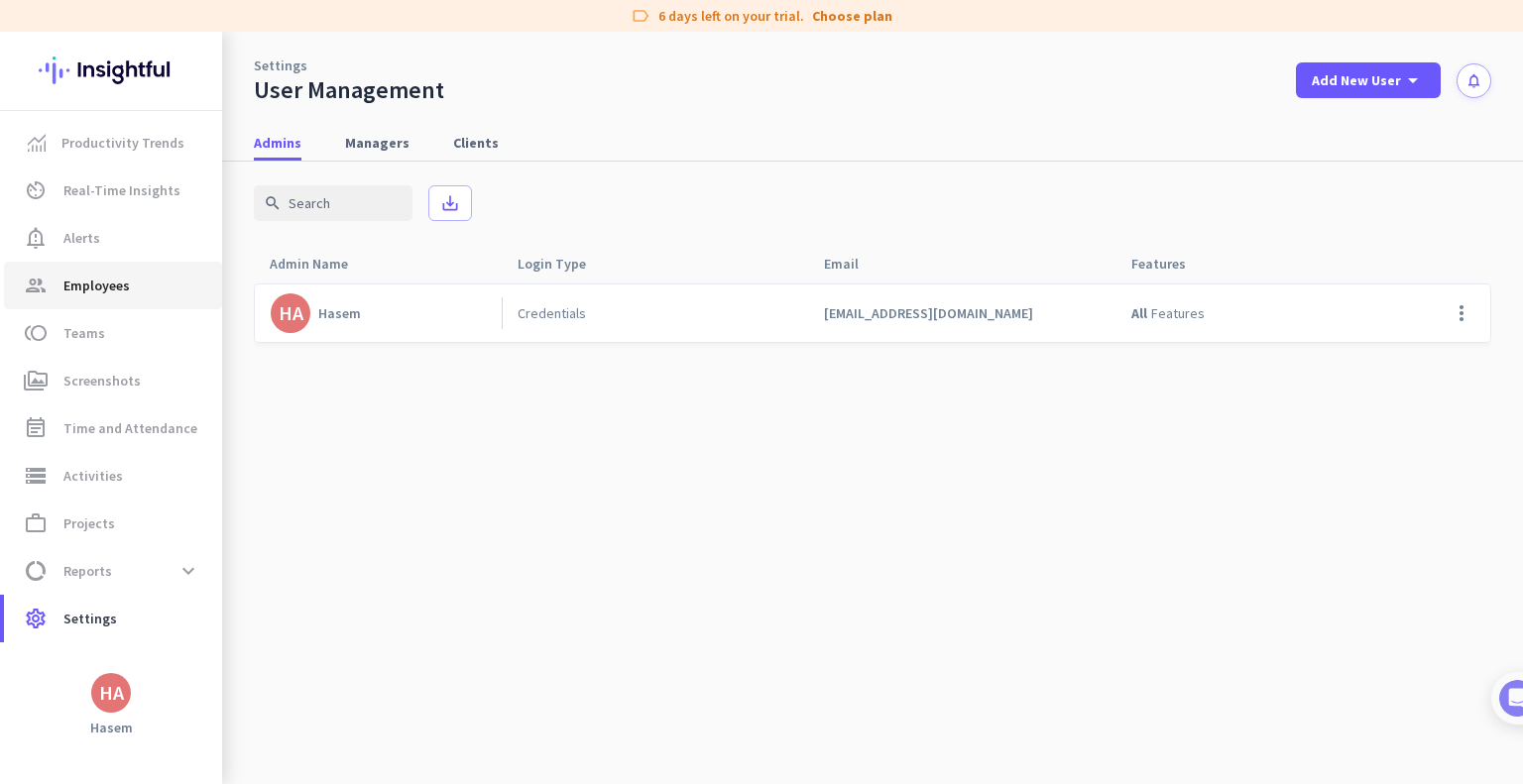 click on "Employees" 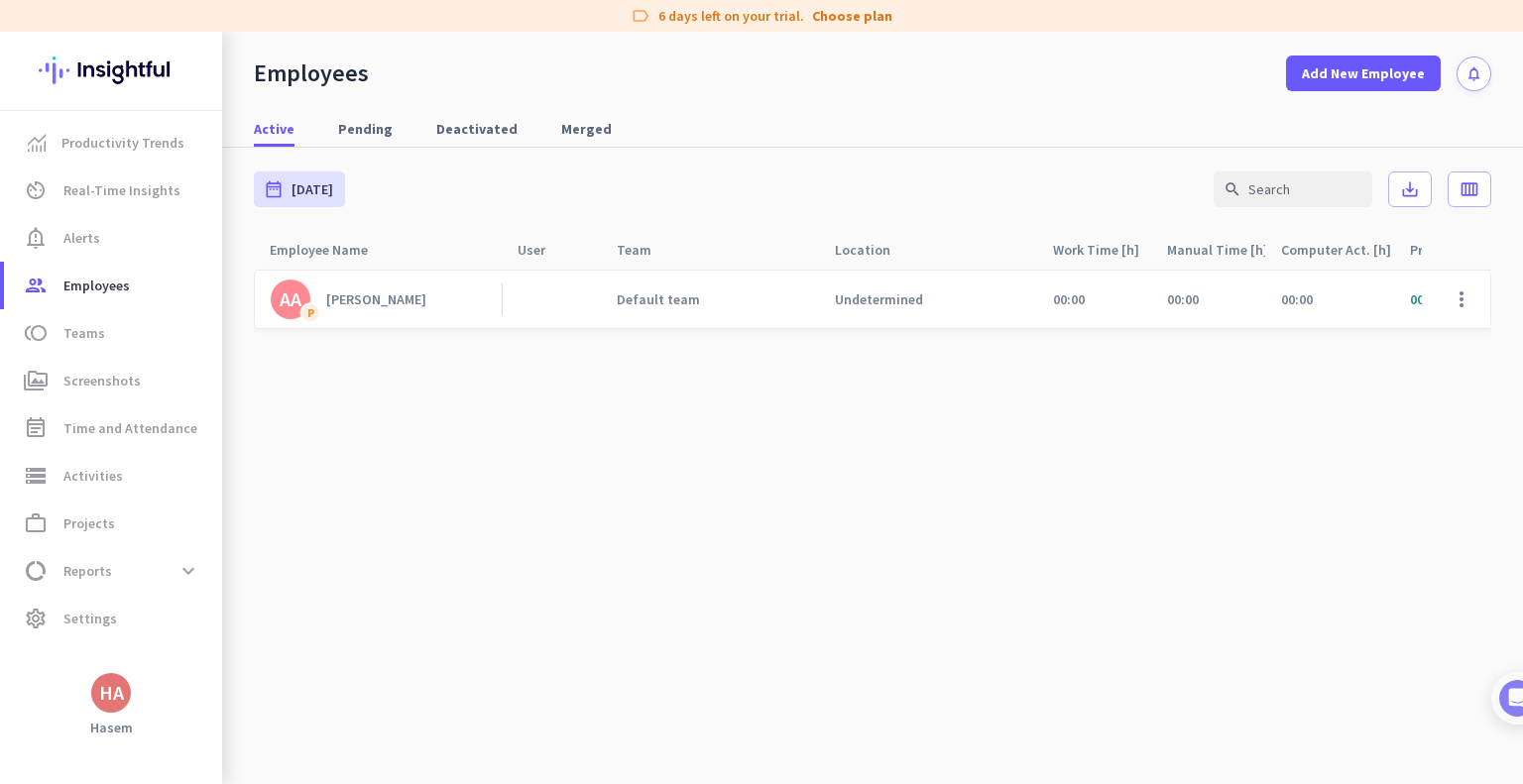 click on "[PERSON_NAME]" 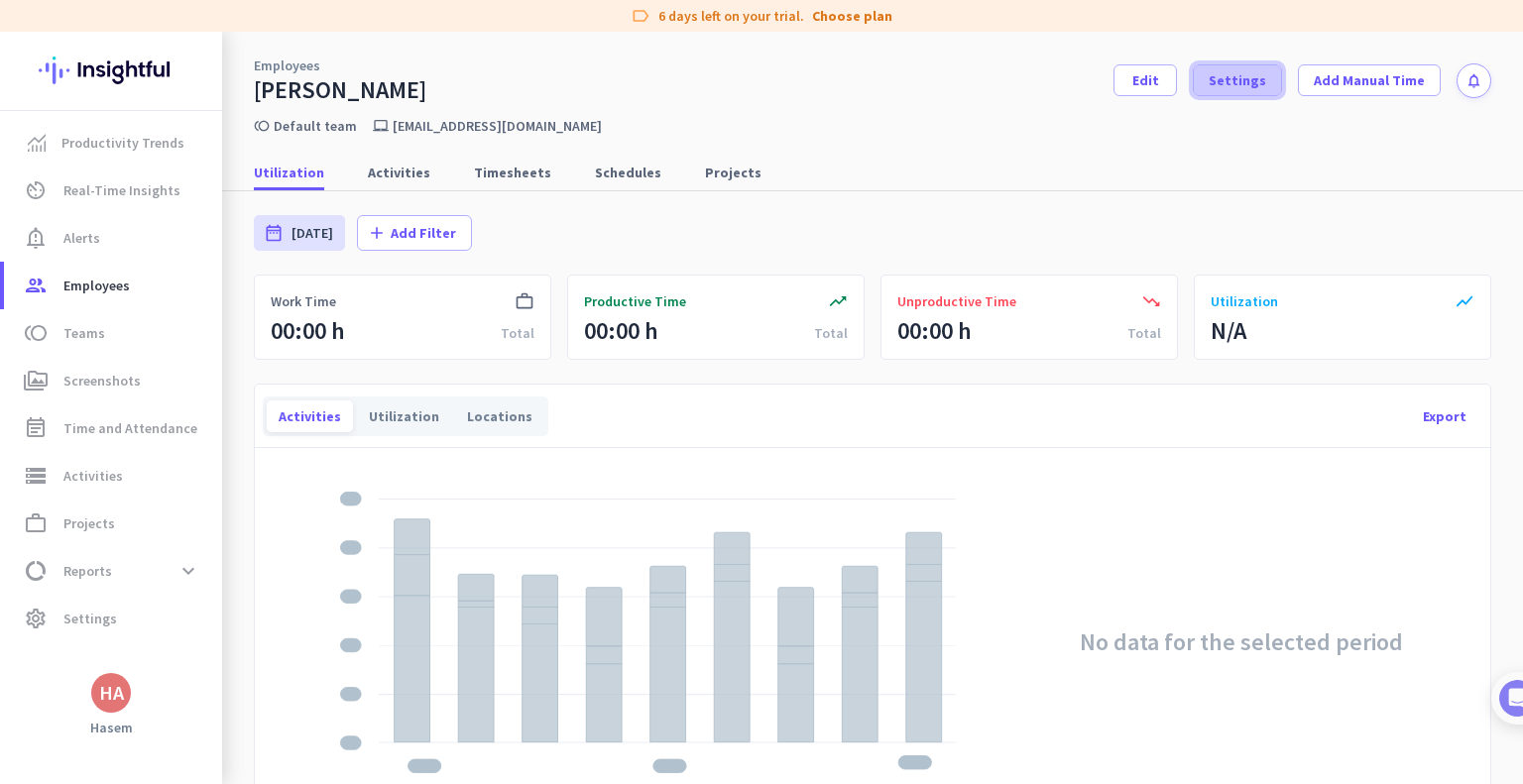 click on "Settings" at bounding box center (1237, 80) 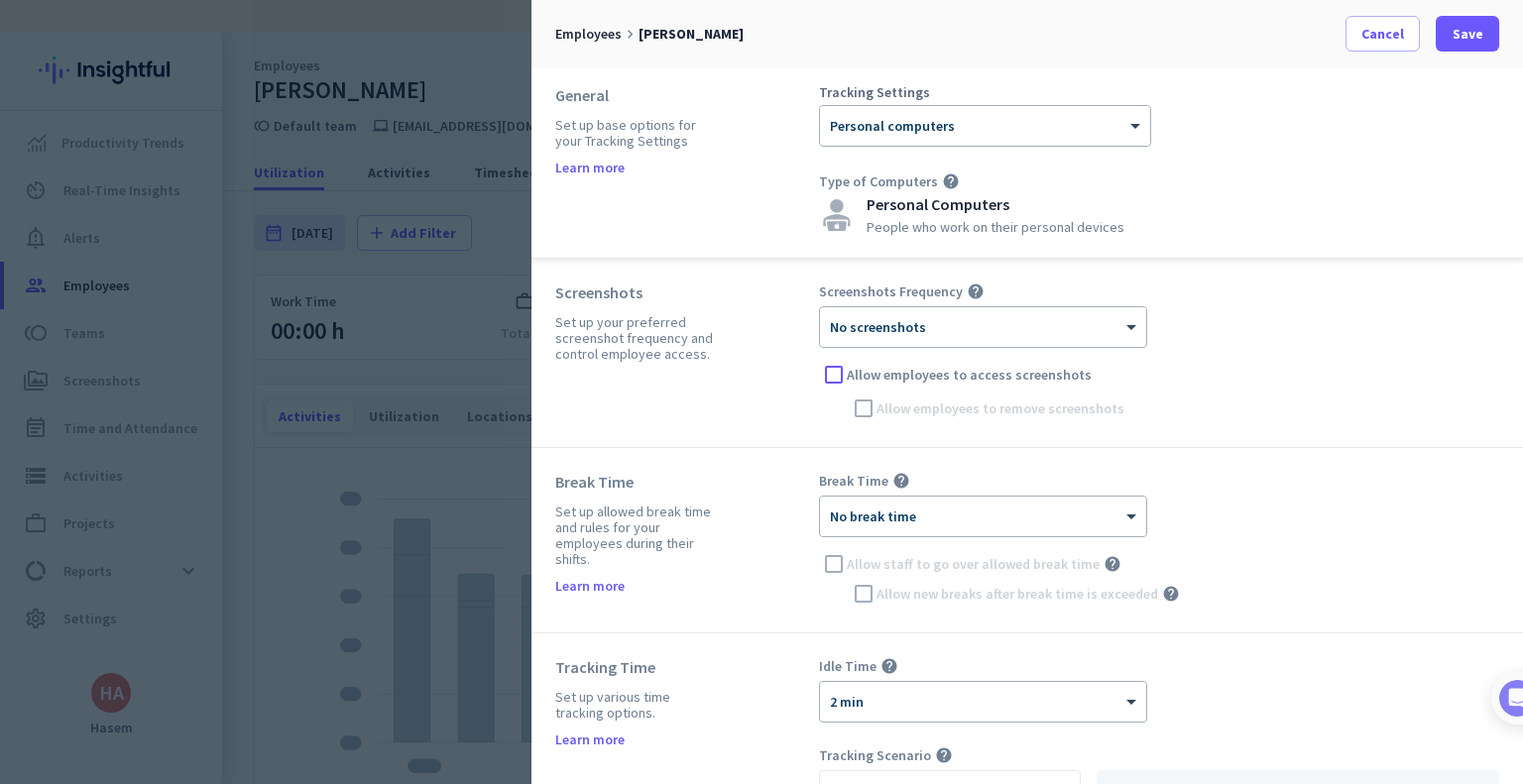 scroll, scrollTop: 0, scrollLeft: 0, axis: both 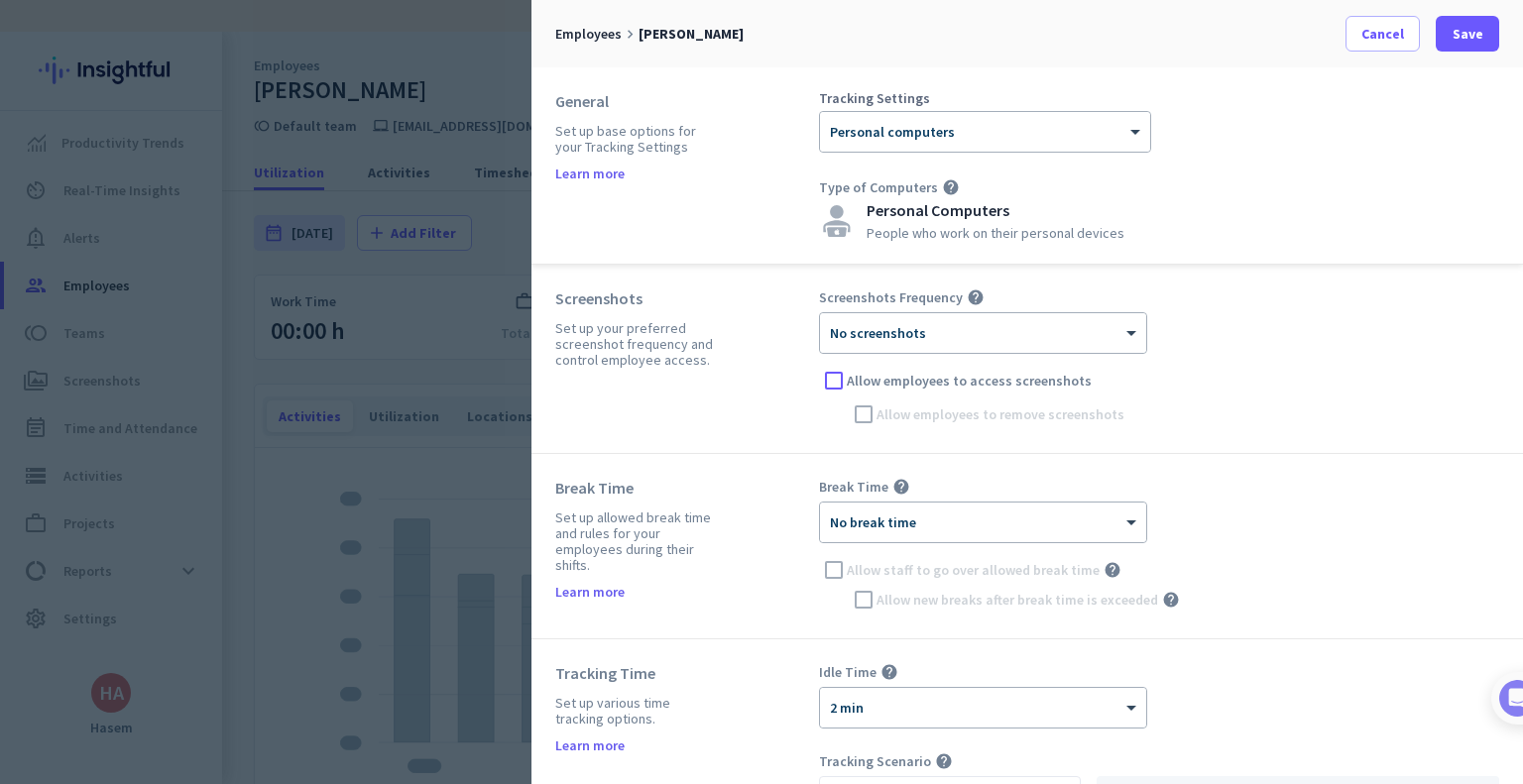 click at bounding box center (762, 392) 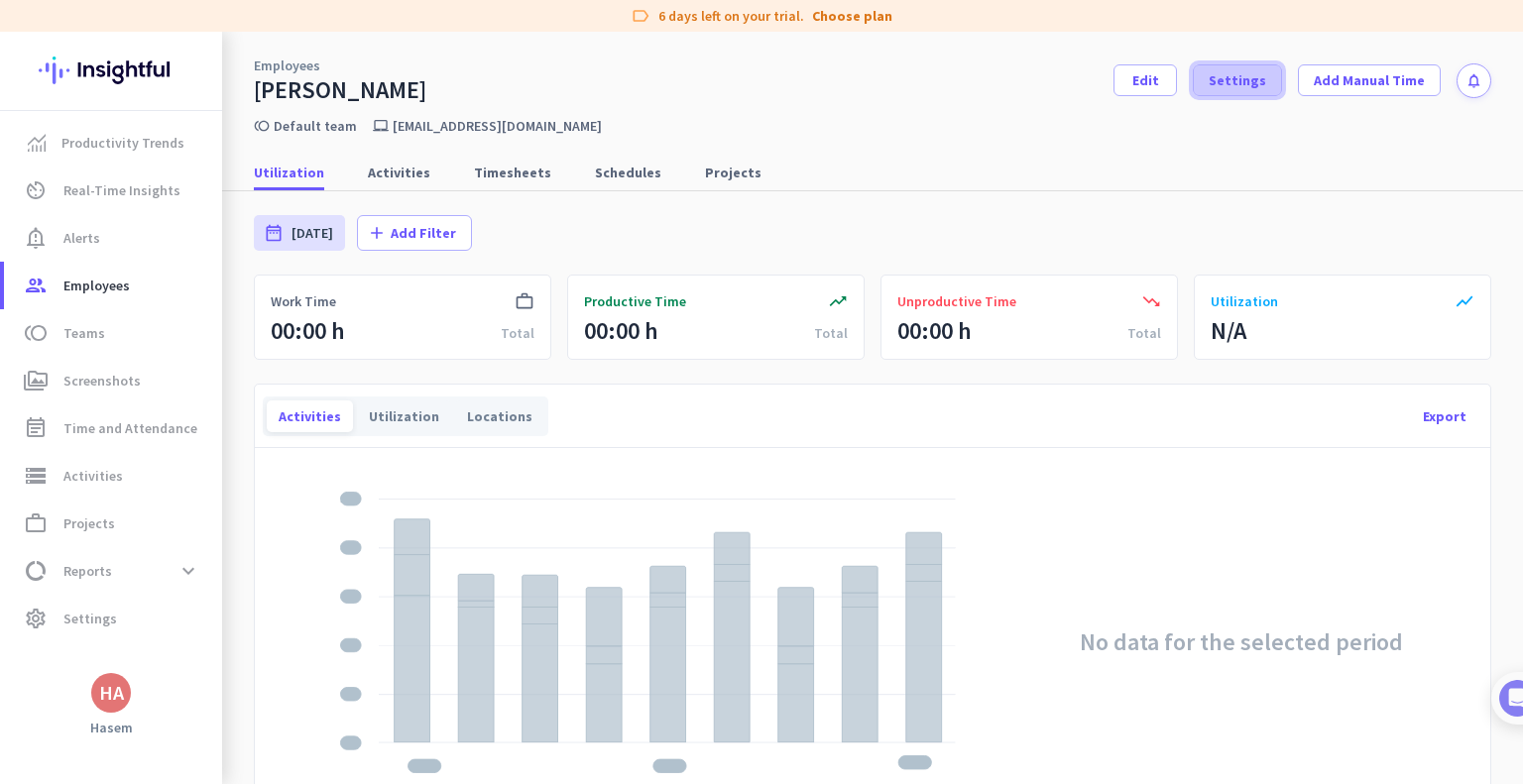 click on "Settings" at bounding box center [1237, 80] 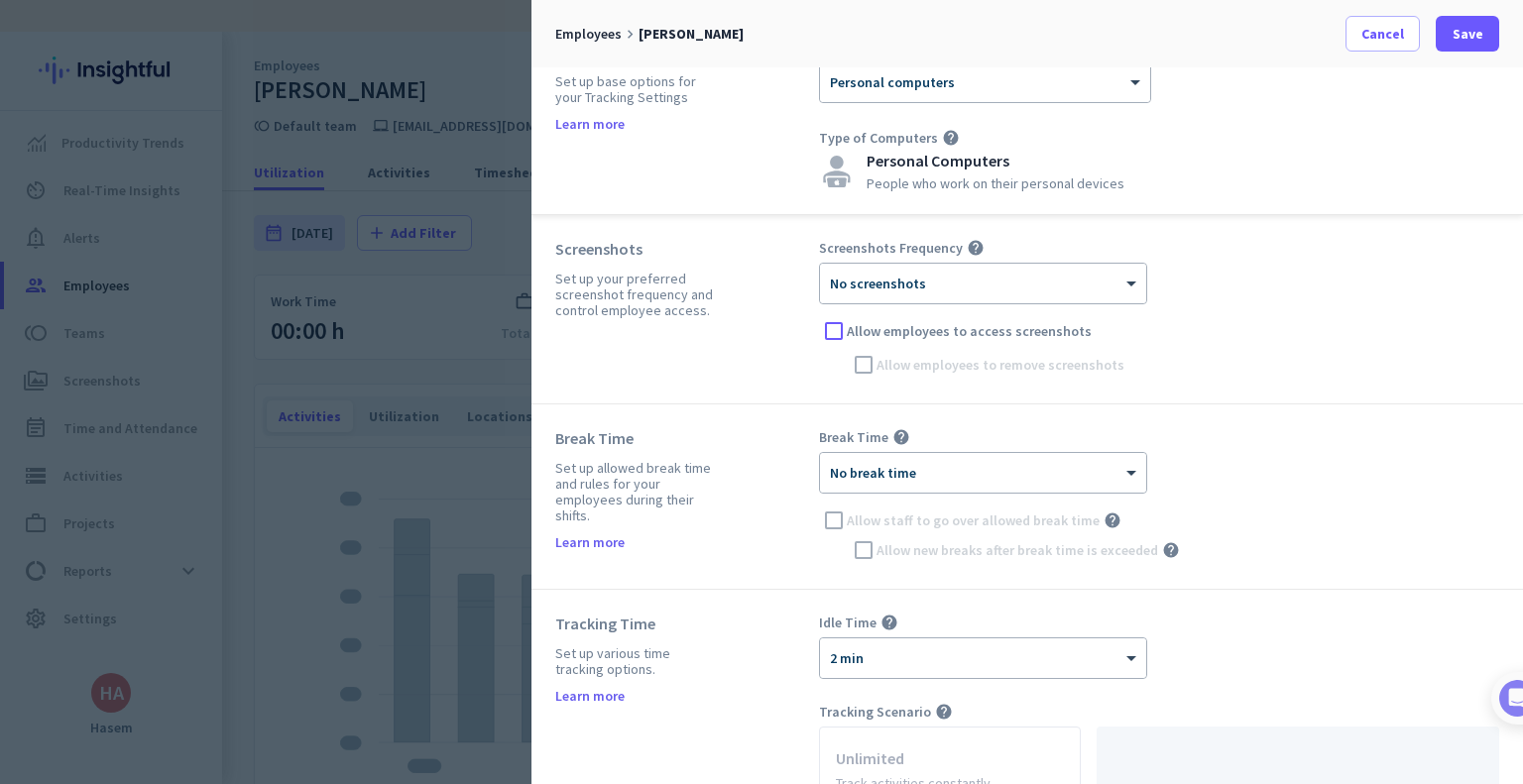 scroll, scrollTop: 0, scrollLeft: 0, axis: both 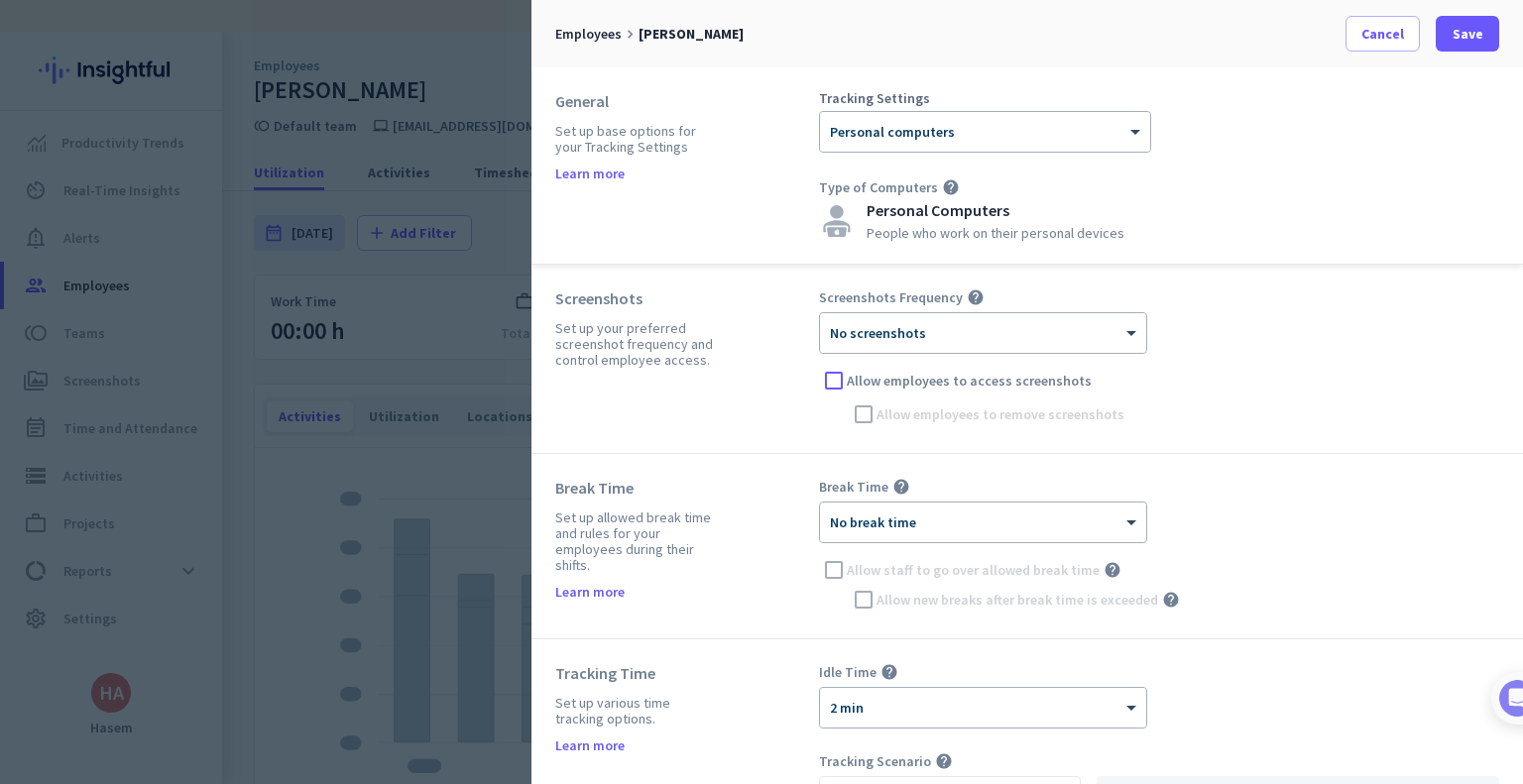 click at bounding box center (762, 392) 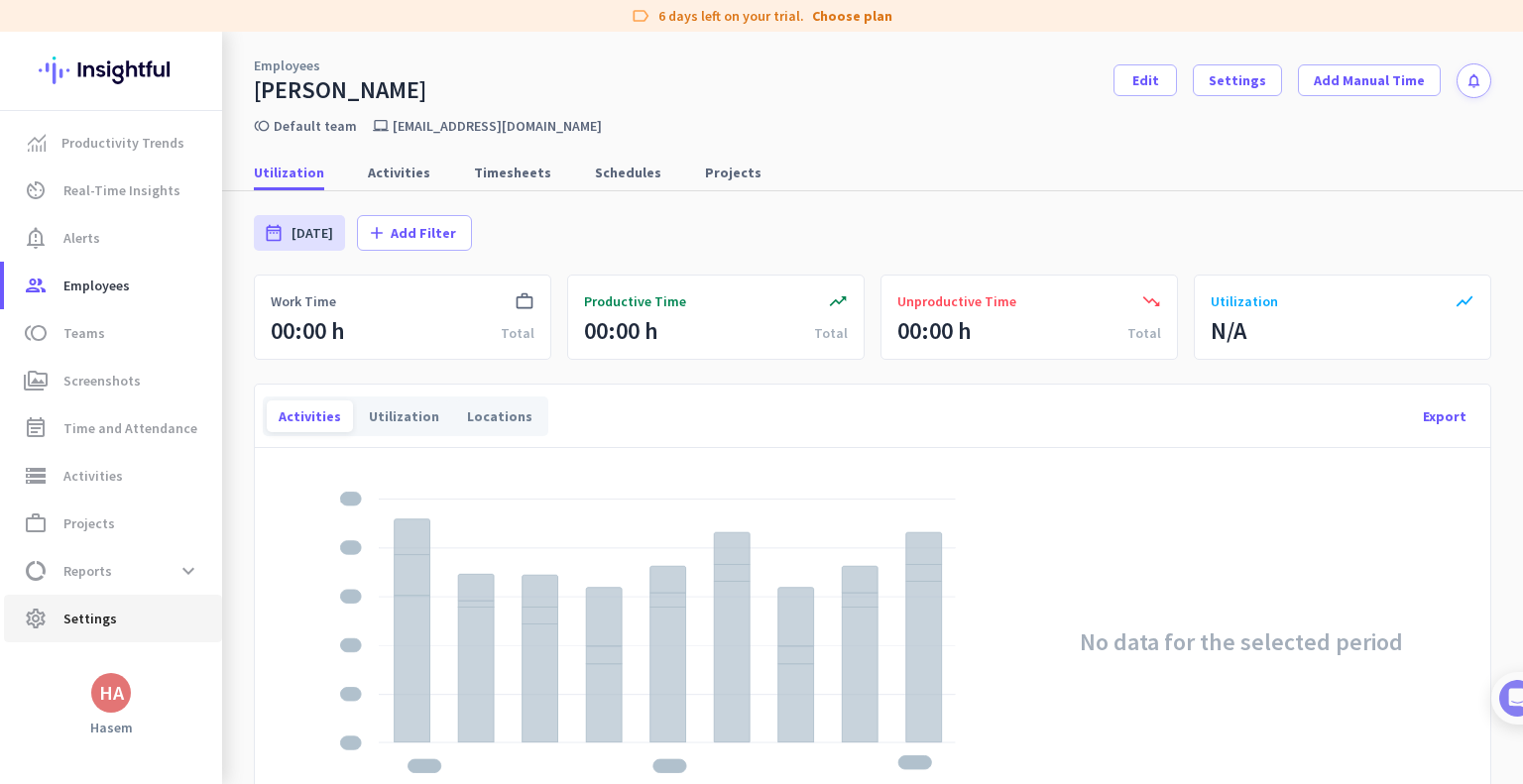 click on "settings  Settings" 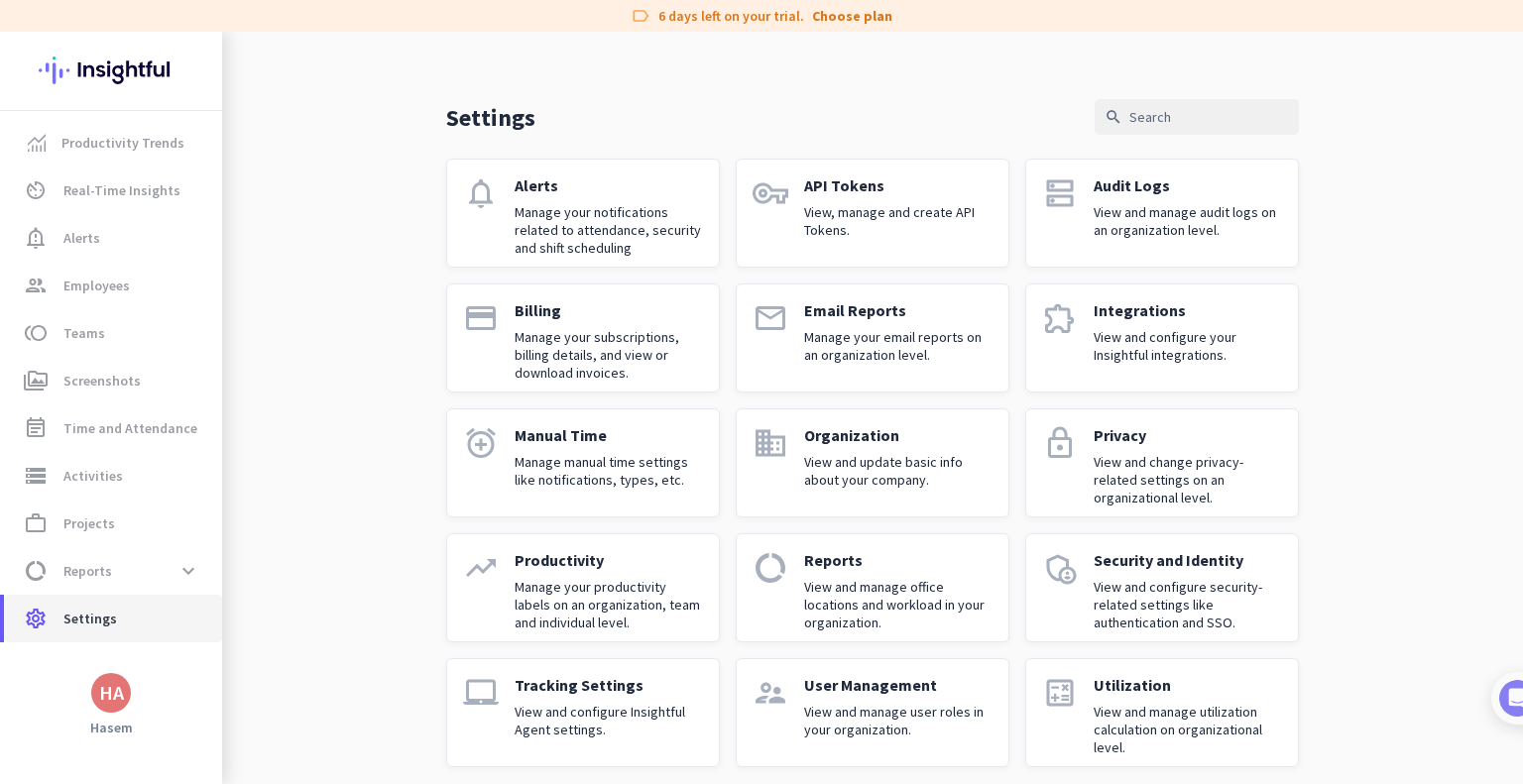 scroll, scrollTop: 42, scrollLeft: 0, axis: vertical 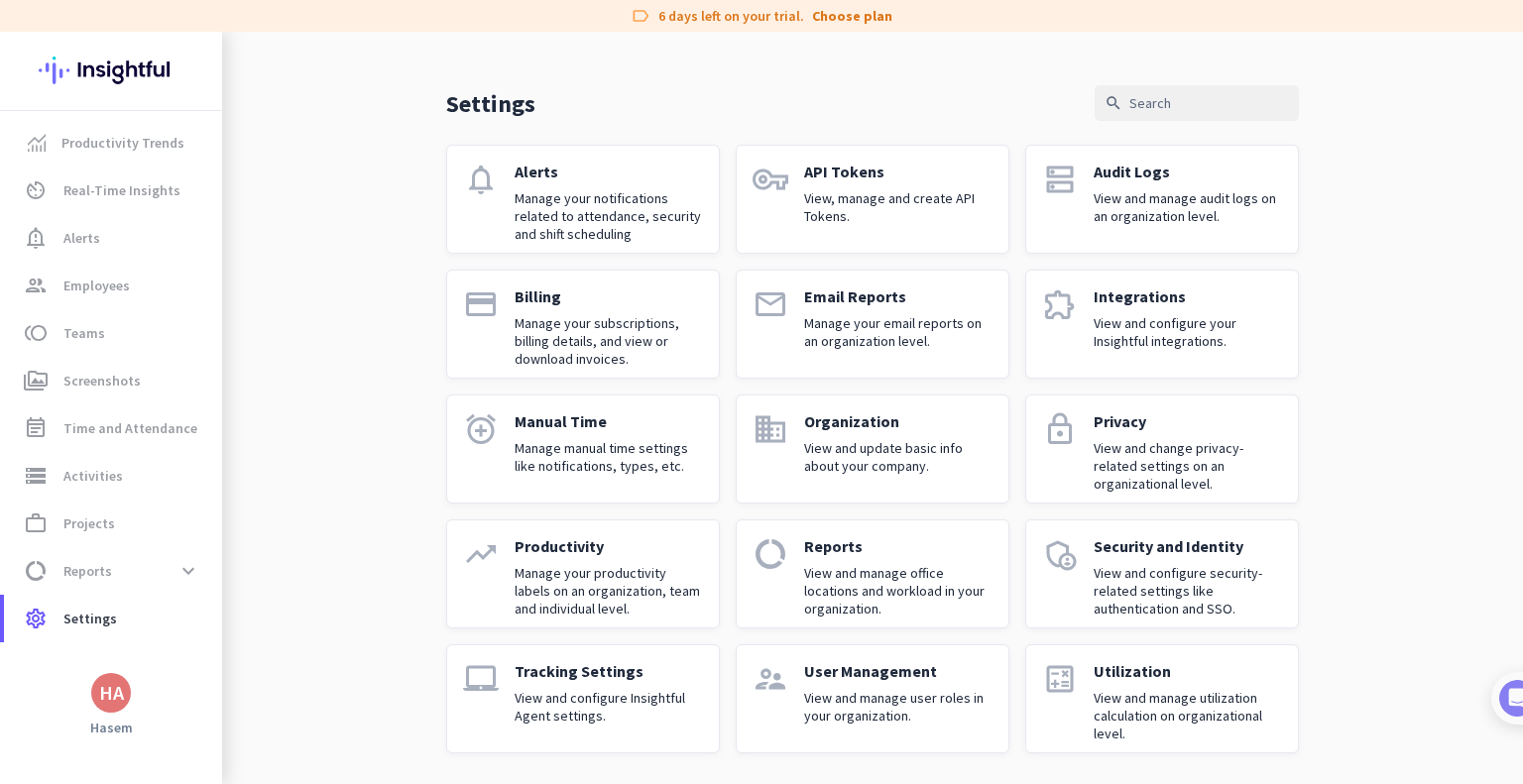 click on "trending_up Productivity Manage your productivity labels on an organization, team and individual level." 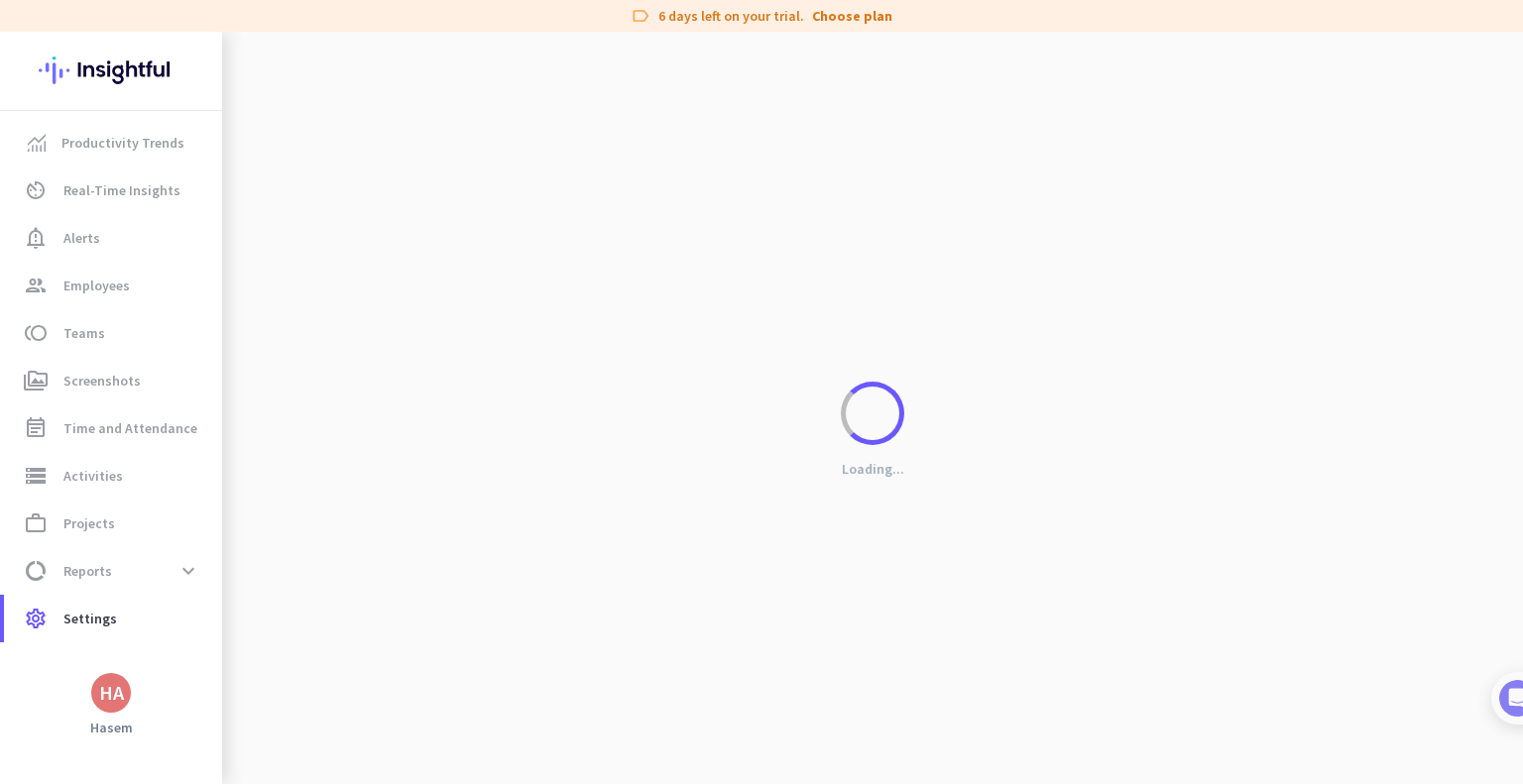 scroll, scrollTop: 0, scrollLeft: 0, axis: both 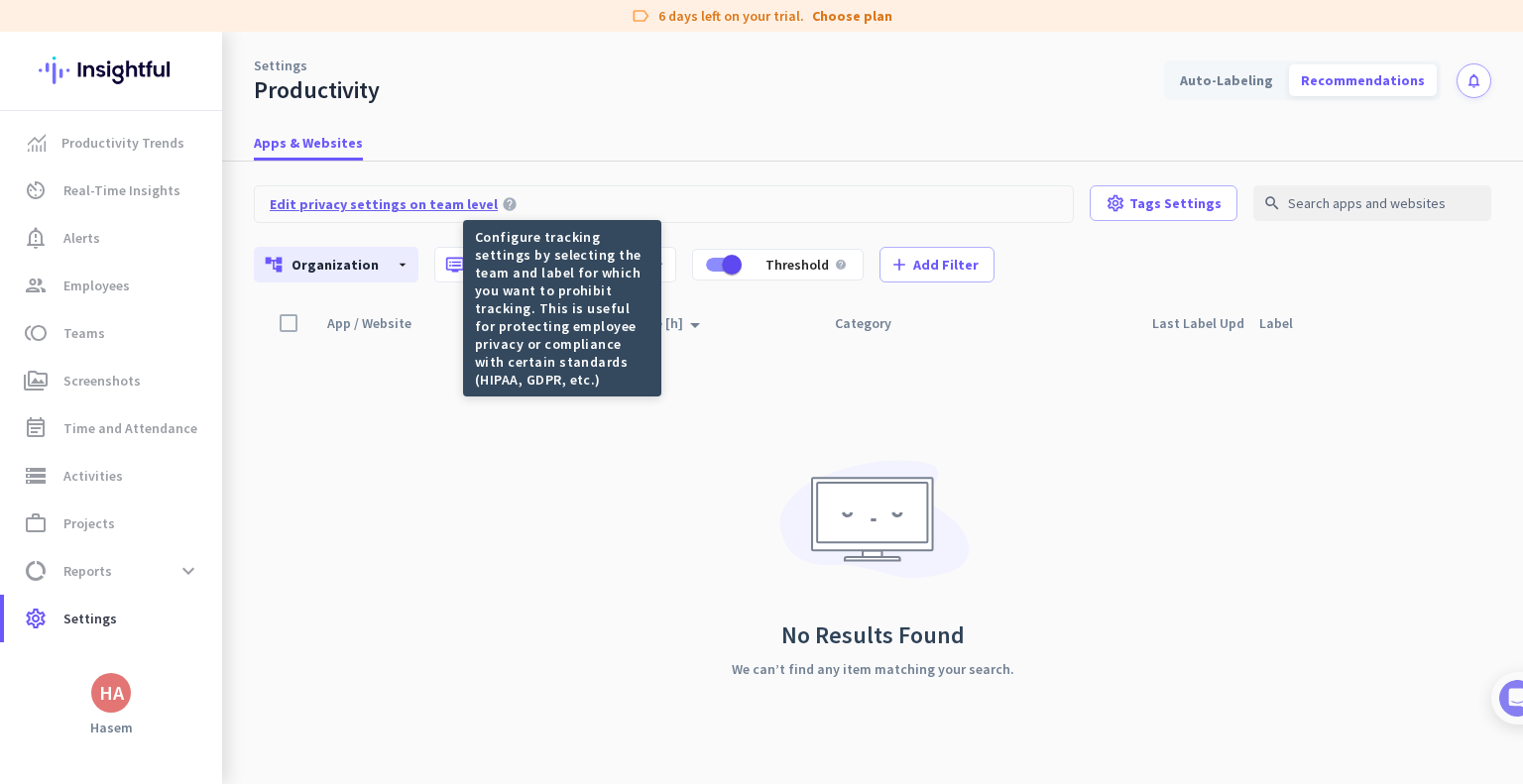 click on "help" 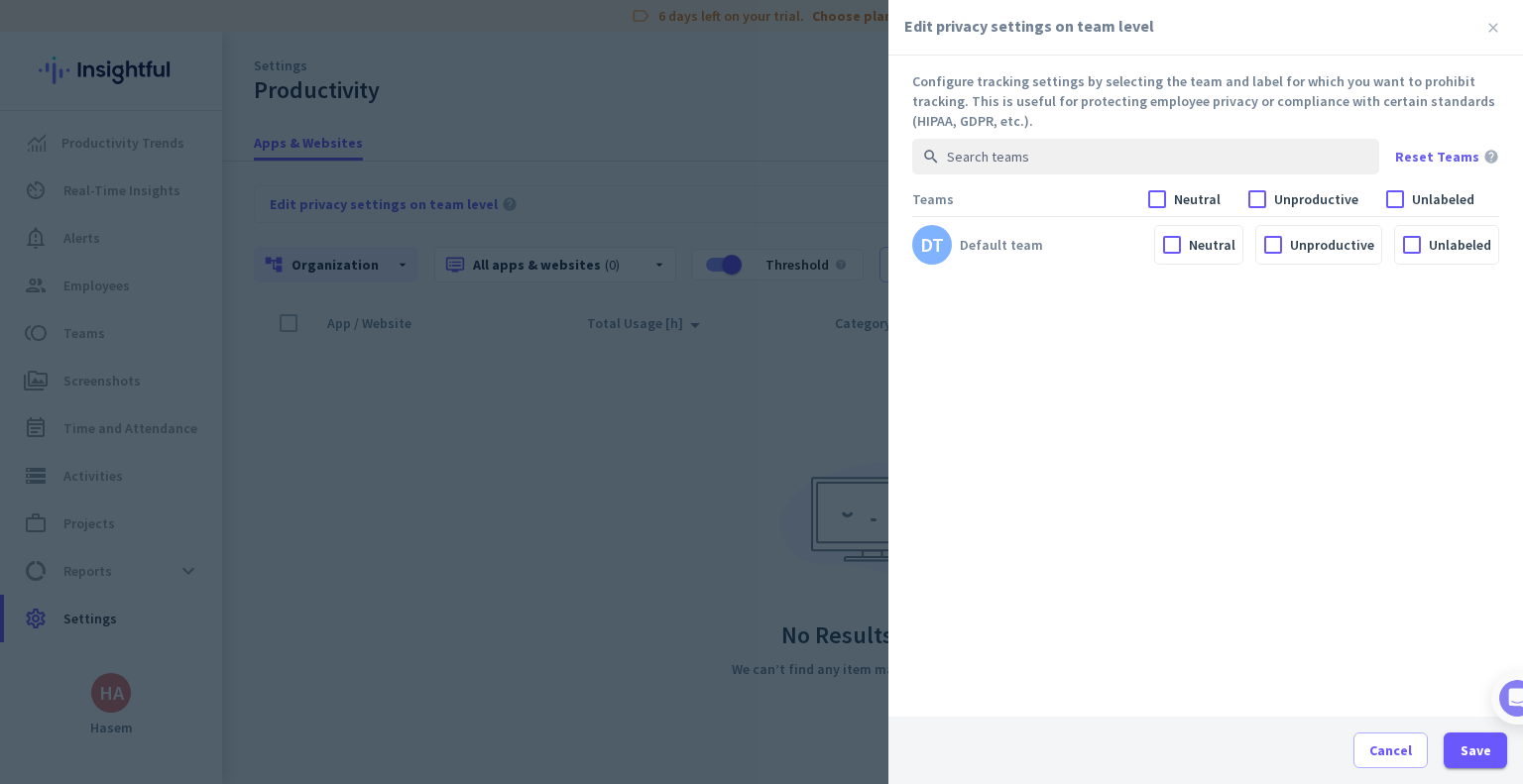 click at bounding box center (762, 392) 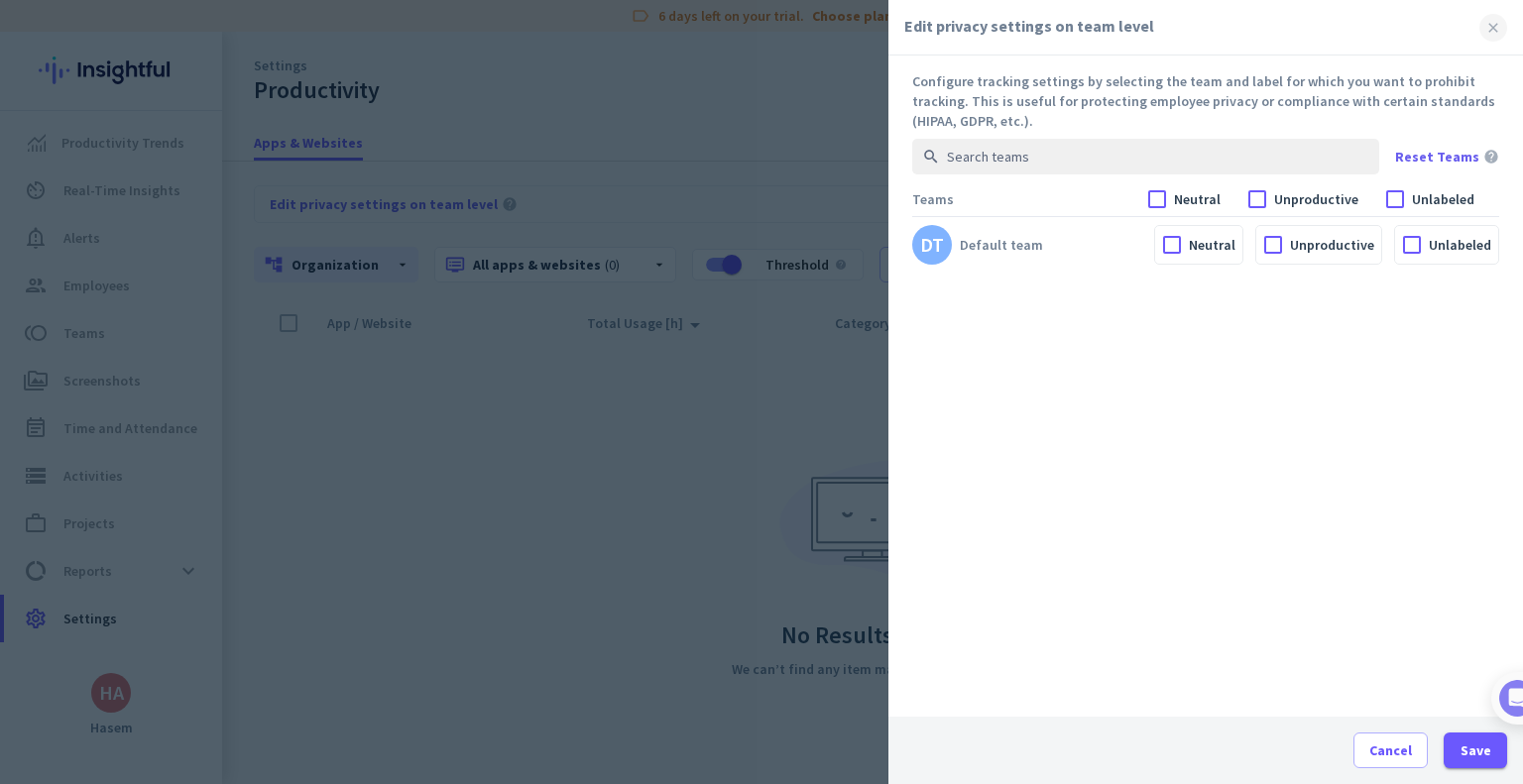 click at bounding box center (1493, 28) 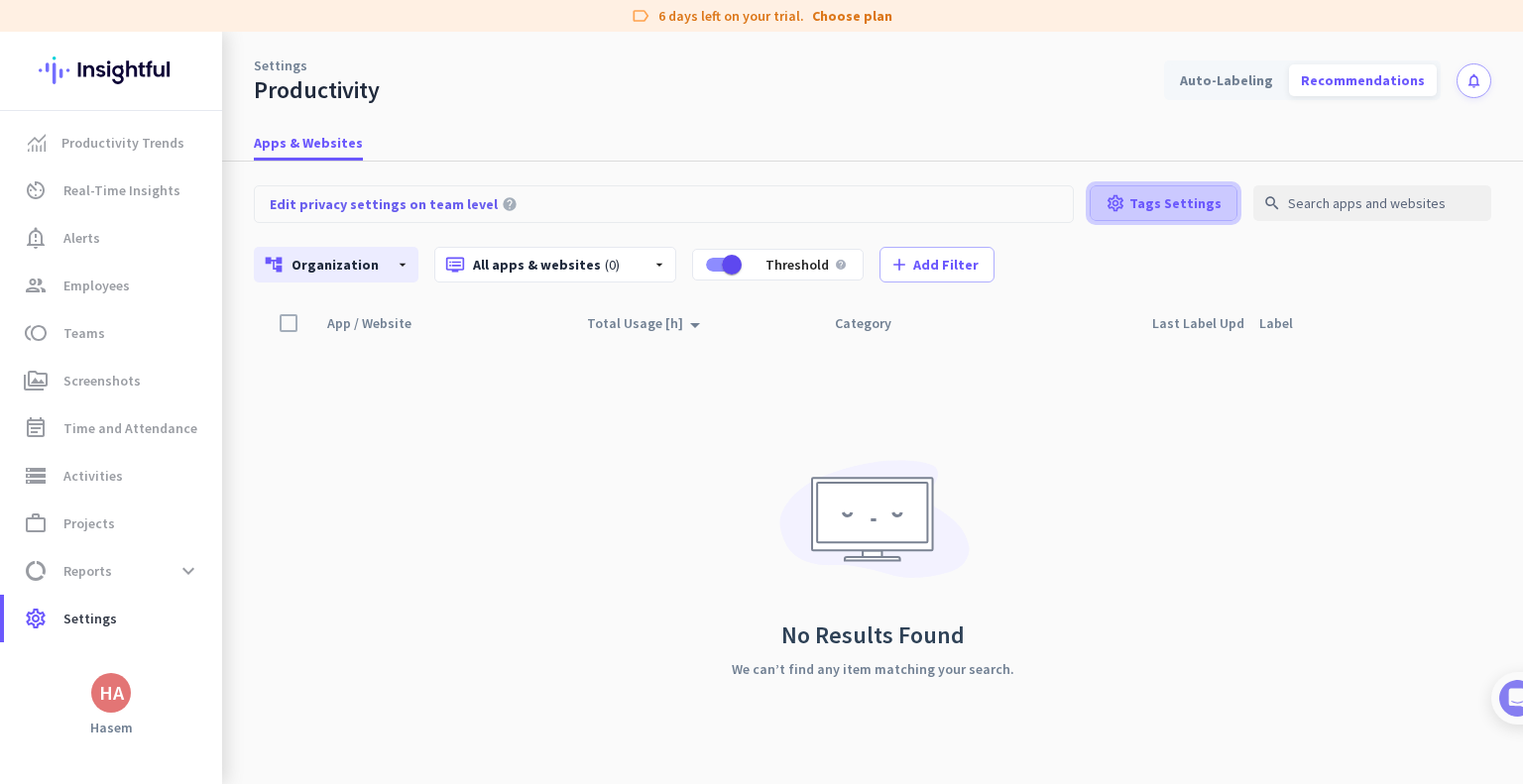 click 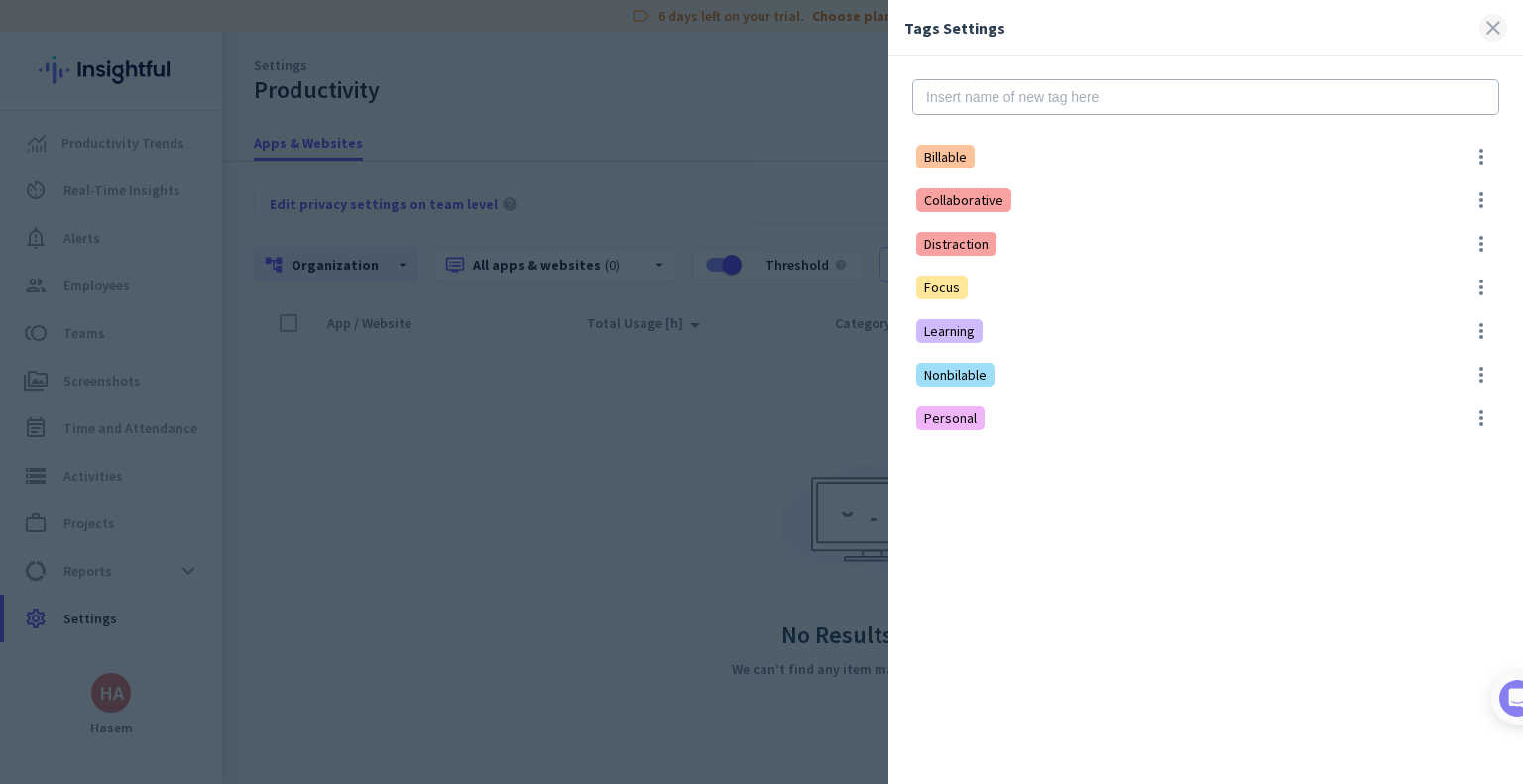 click at bounding box center (1493, 28) 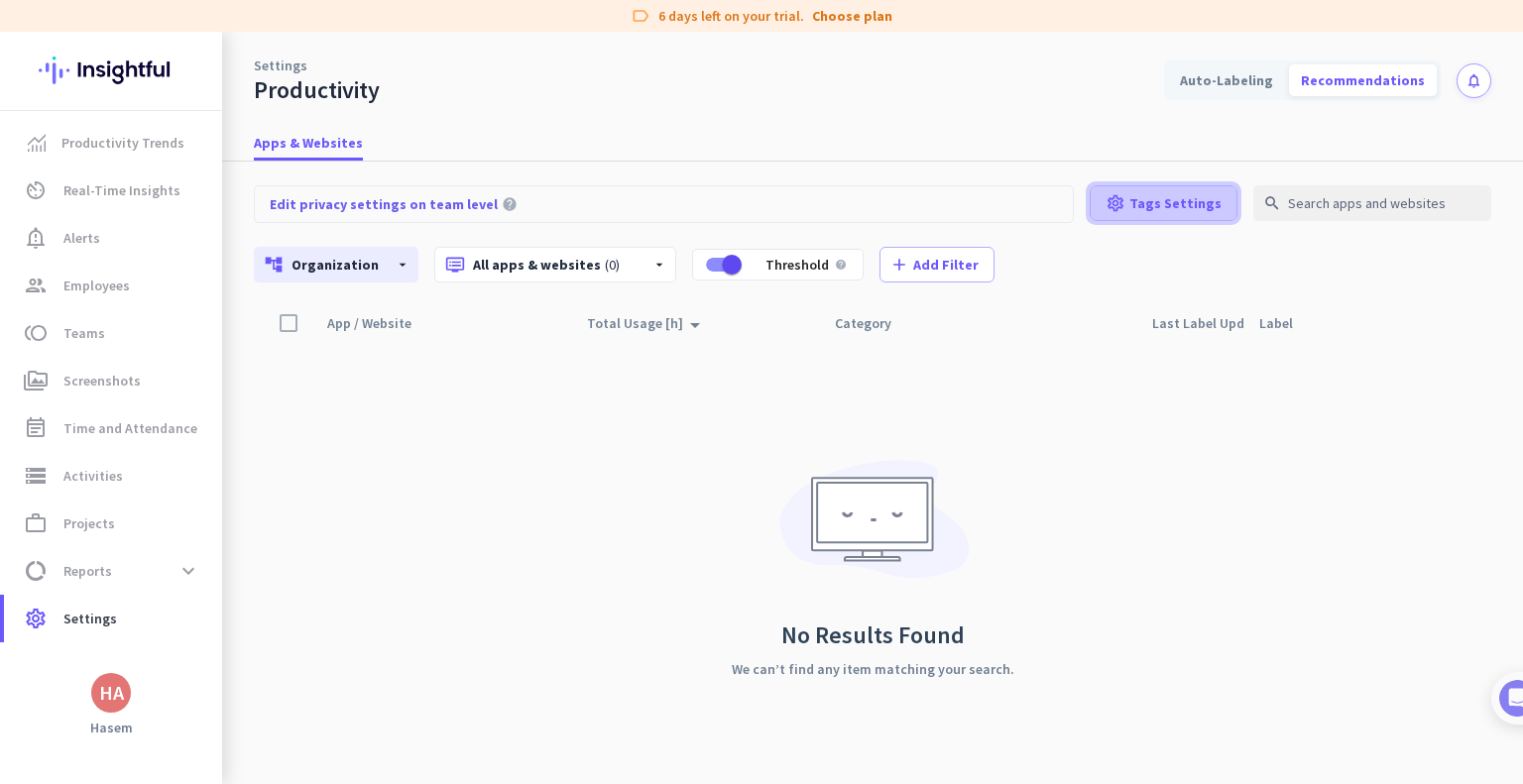 click 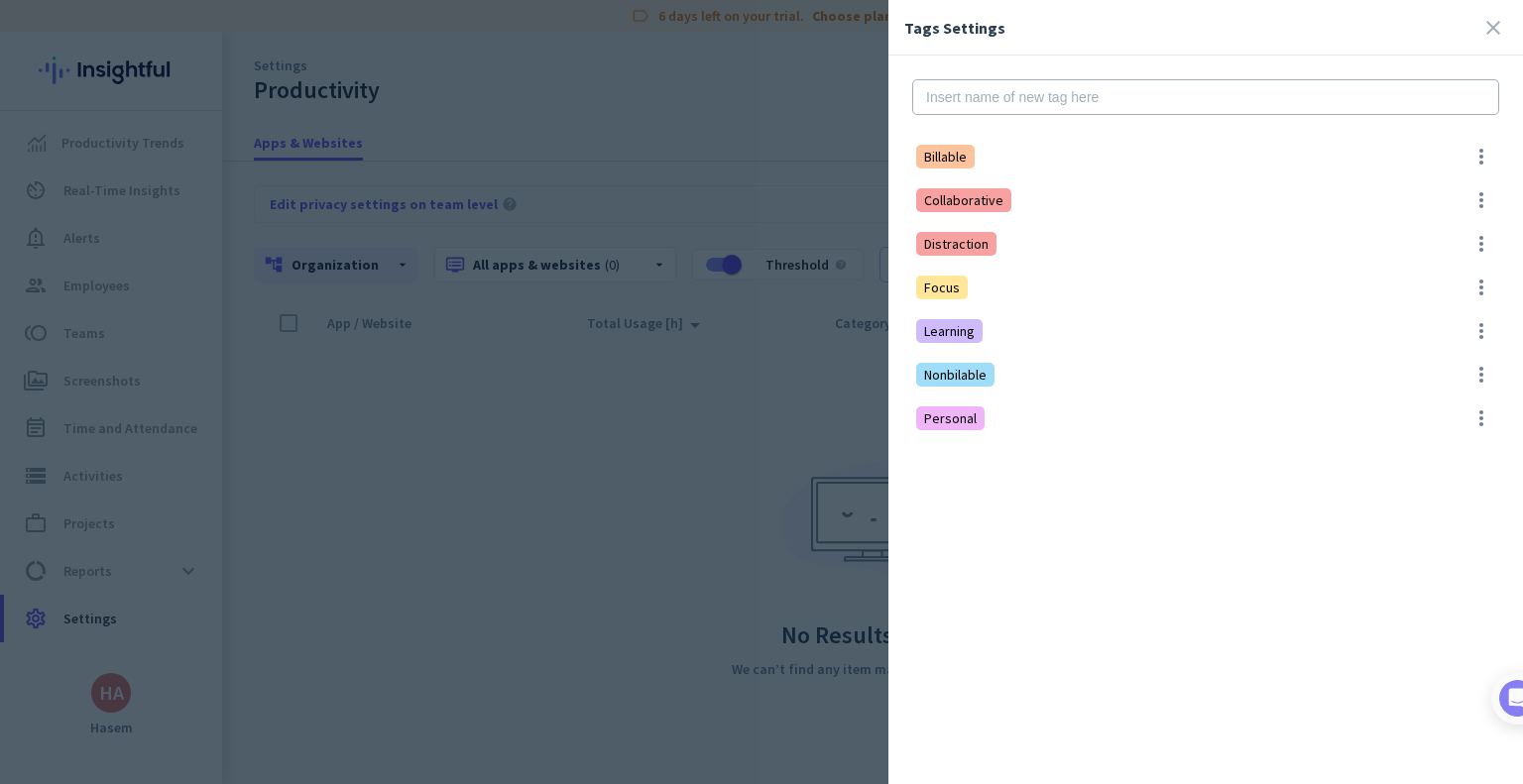 click at bounding box center (762, 392) 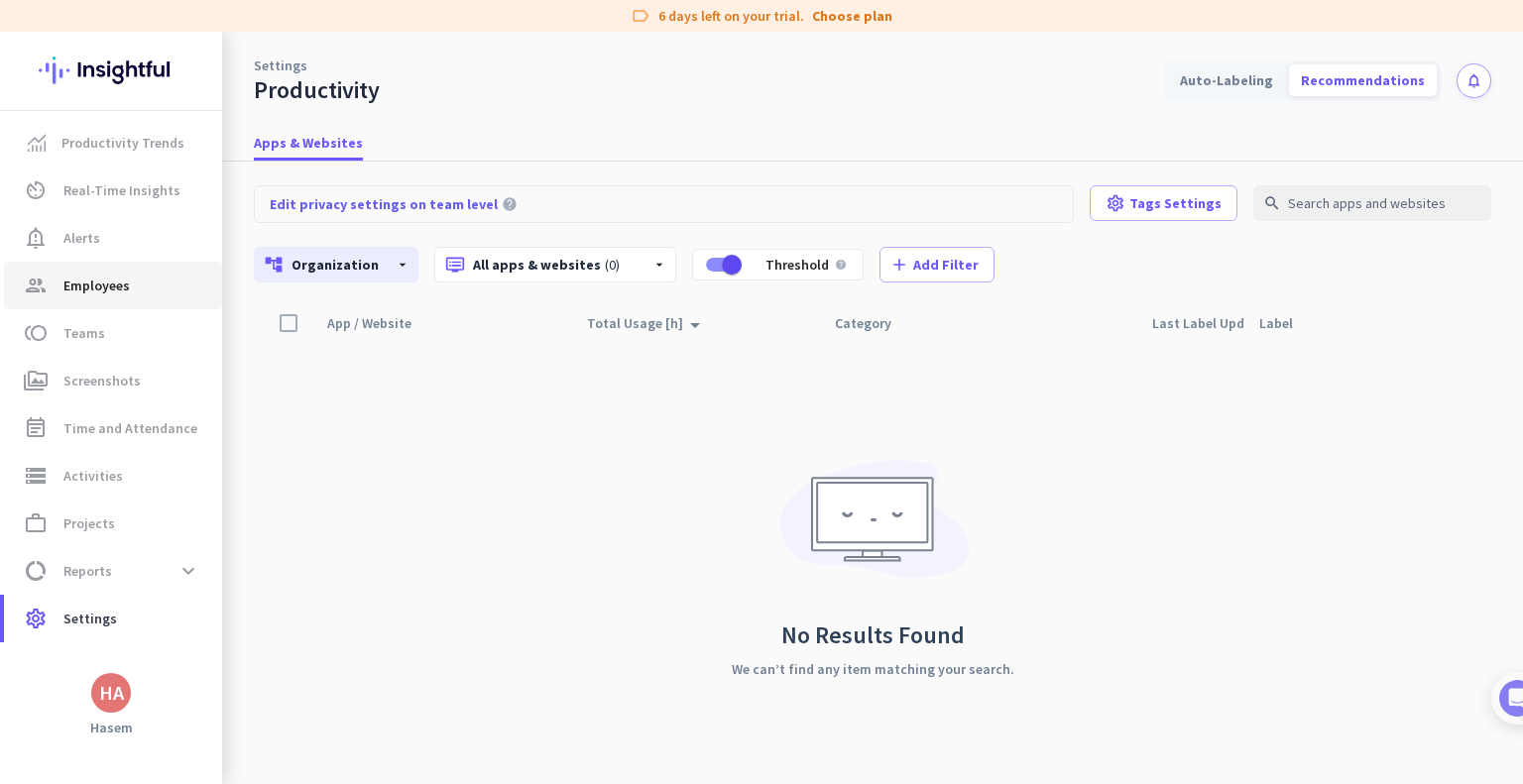 click on "Employees" 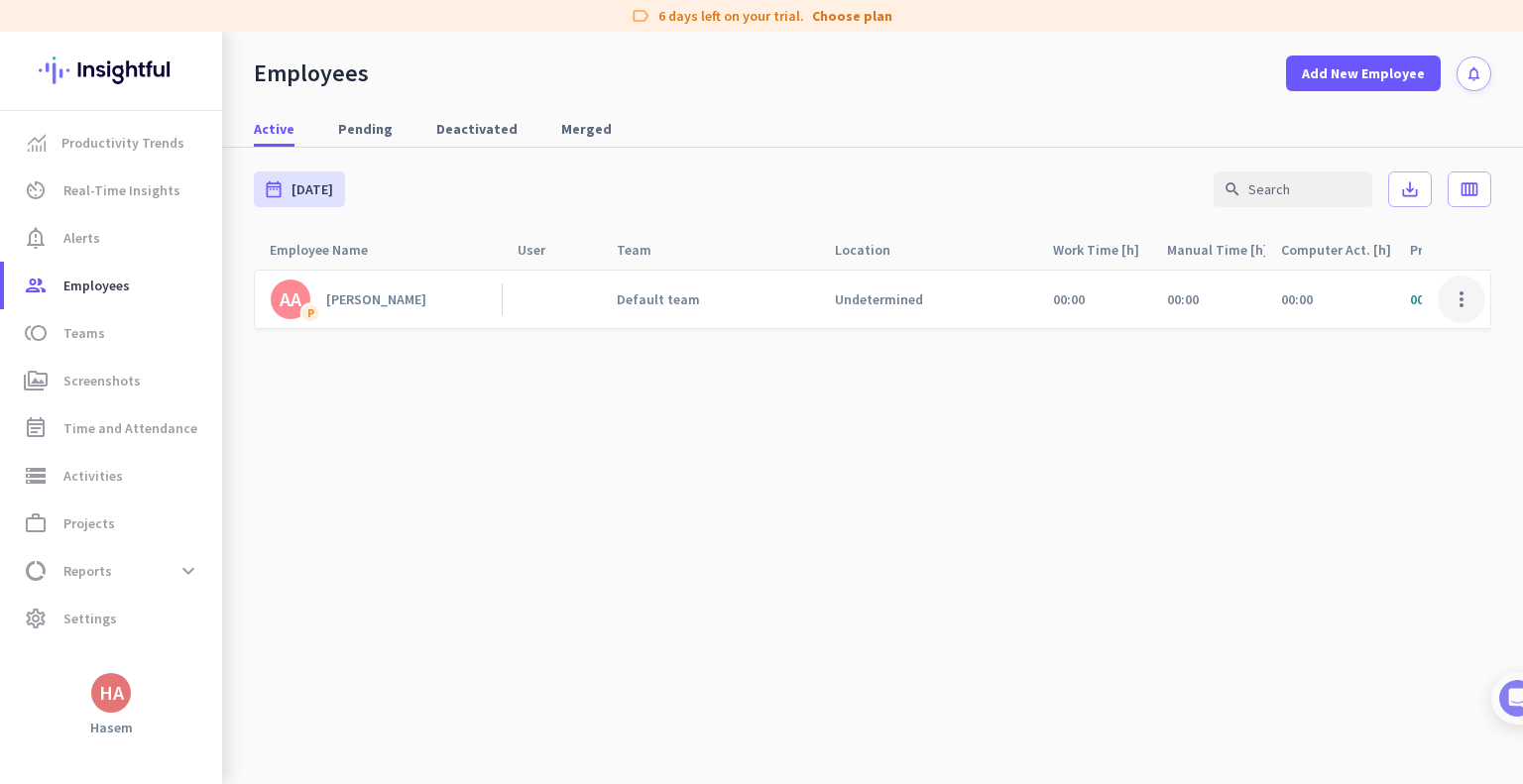 click 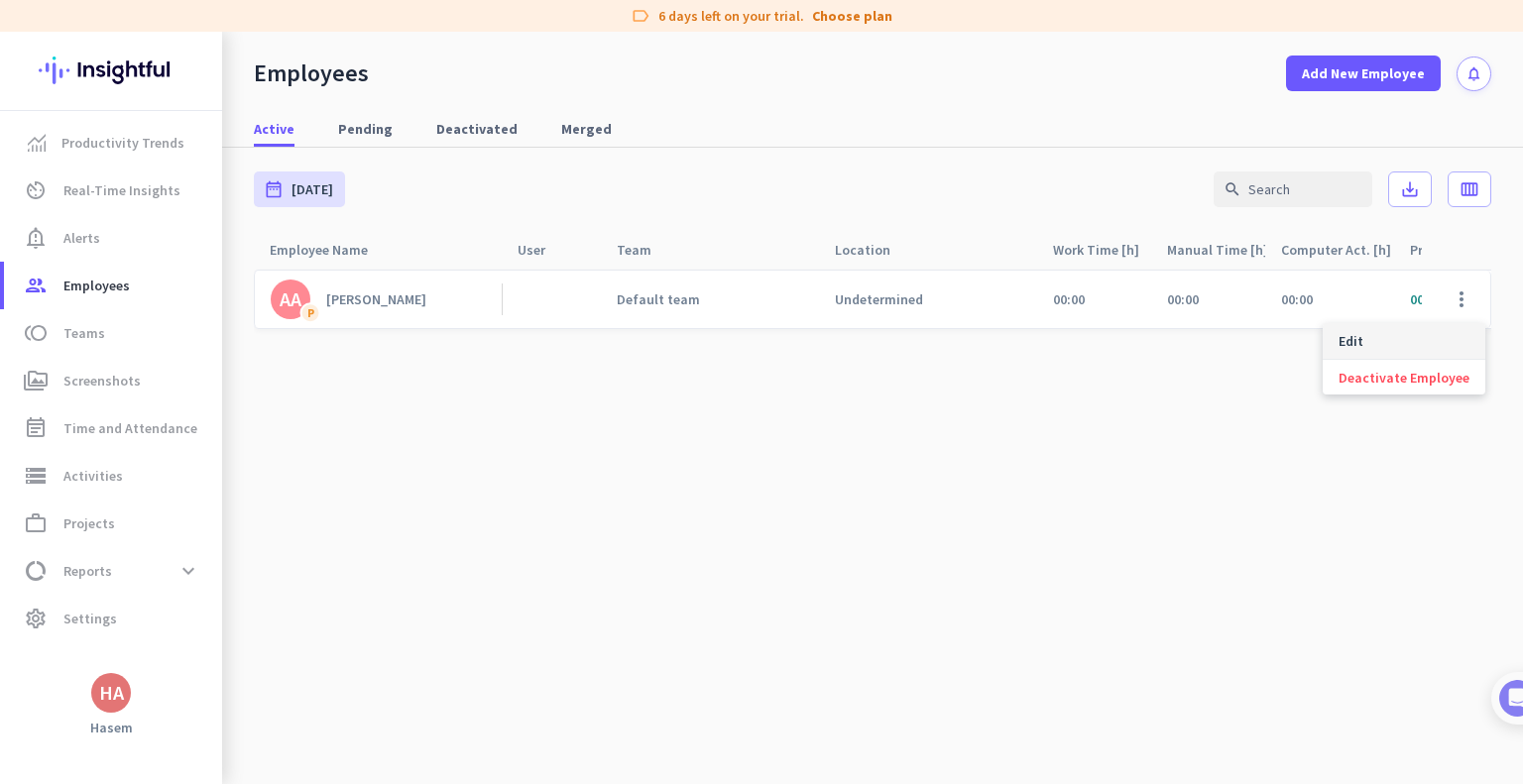 click on "Edit" at bounding box center (1350, 341) 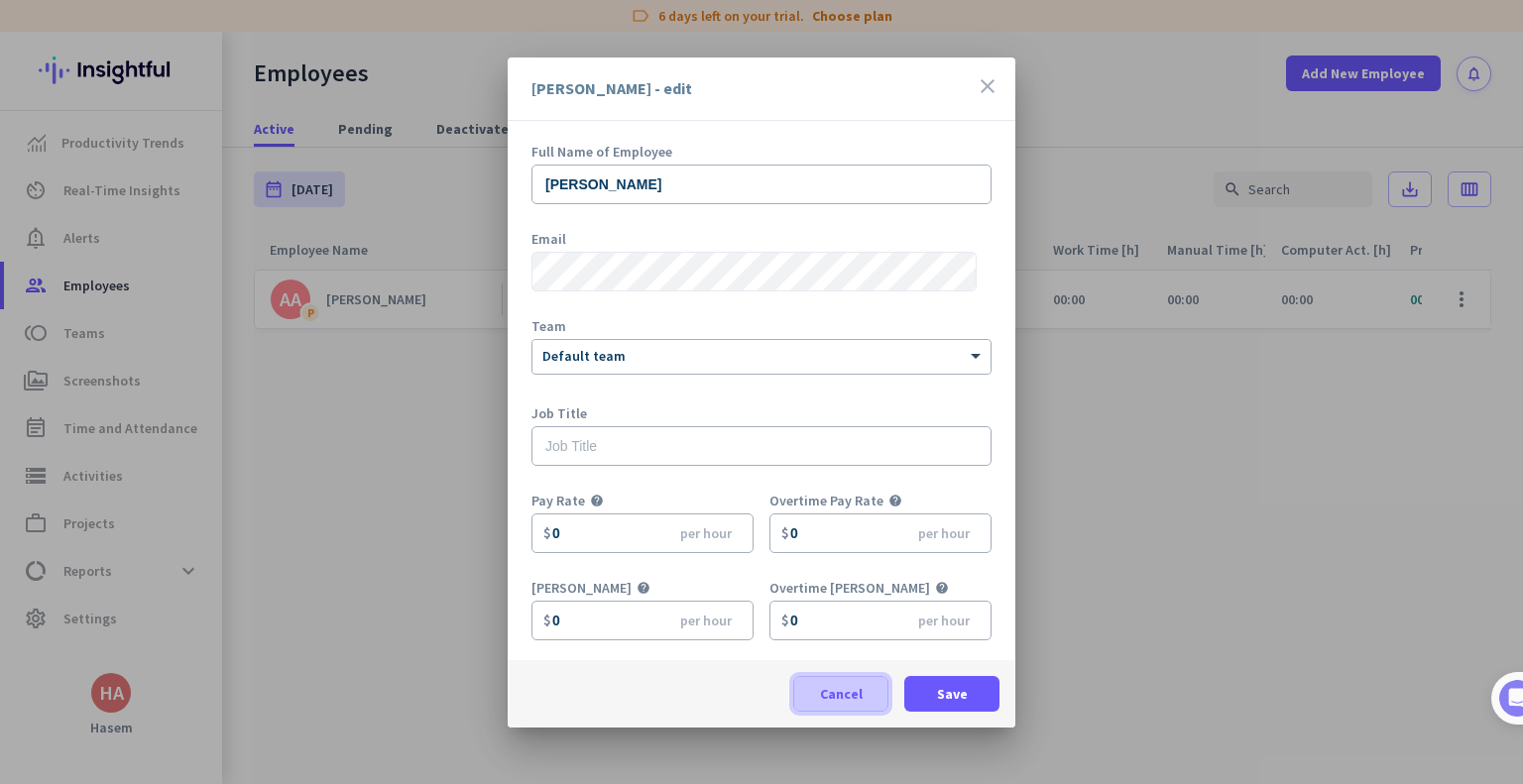 click on "Cancel" at bounding box center [841, 694] 